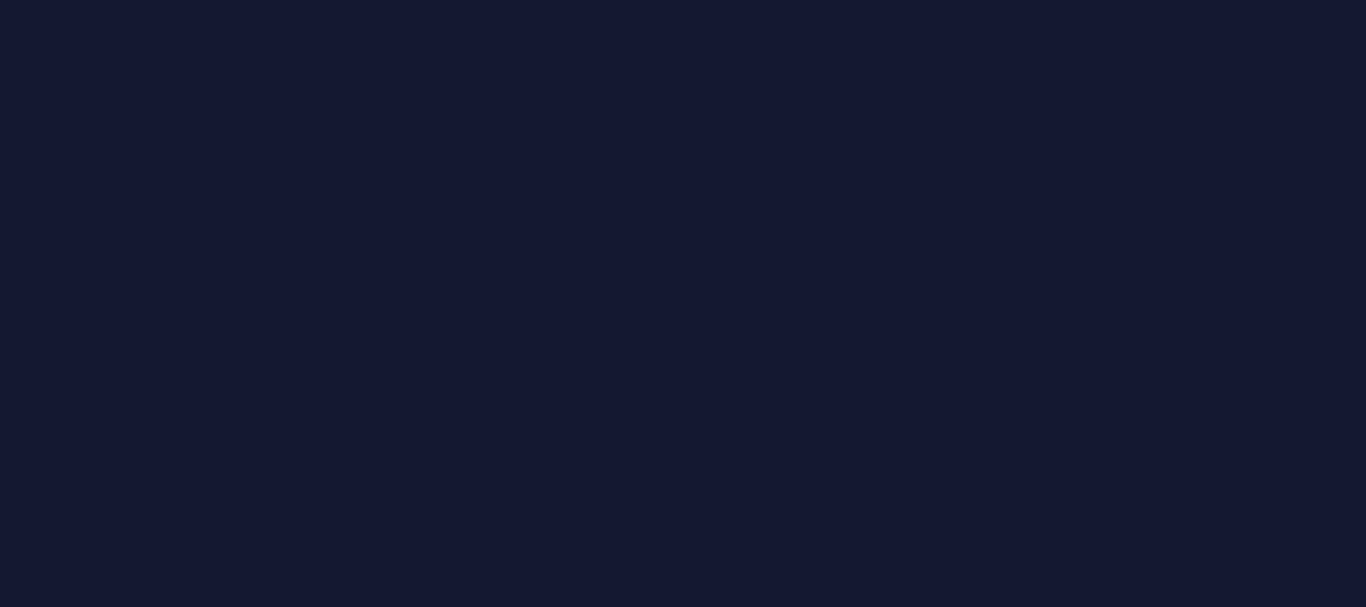 scroll, scrollTop: 0, scrollLeft: 0, axis: both 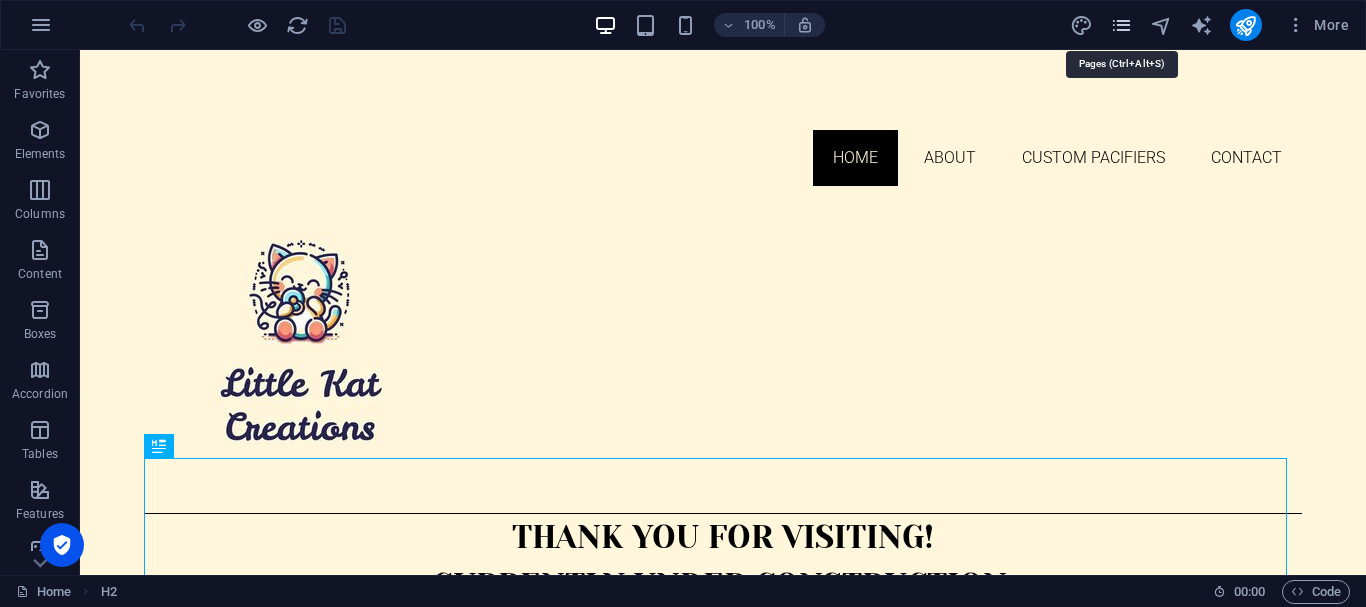 click at bounding box center (1121, 25) 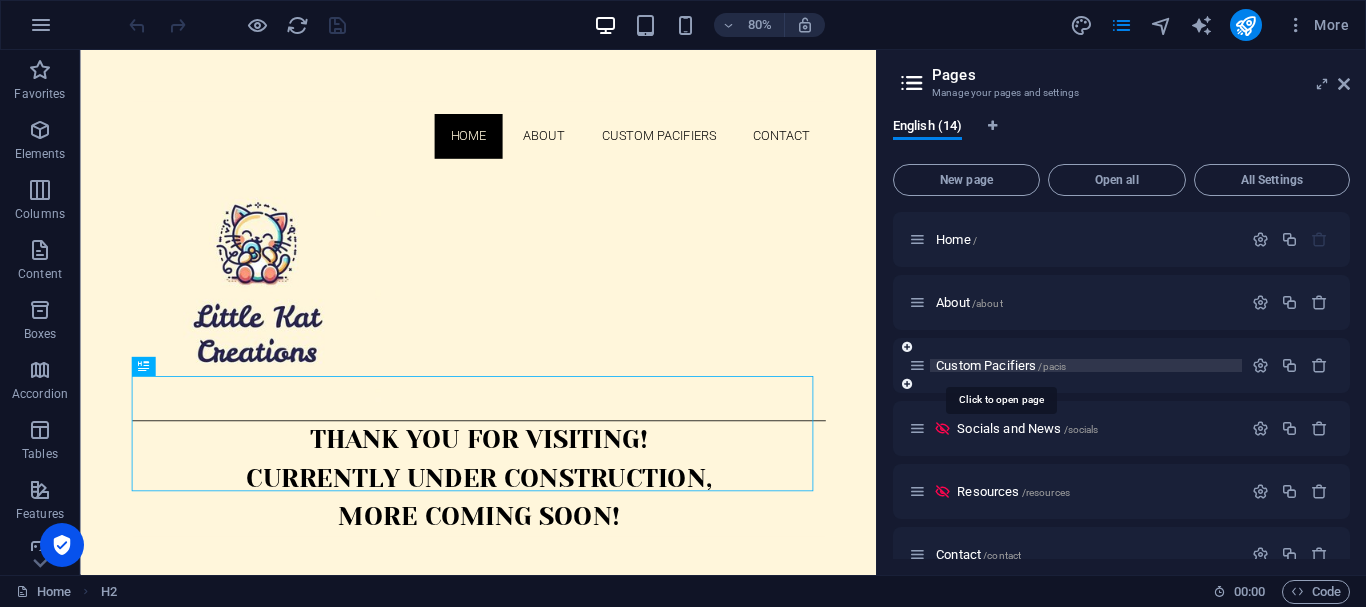 click on "Custom Pacifiers /pacis" at bounding box center [1001, 365] 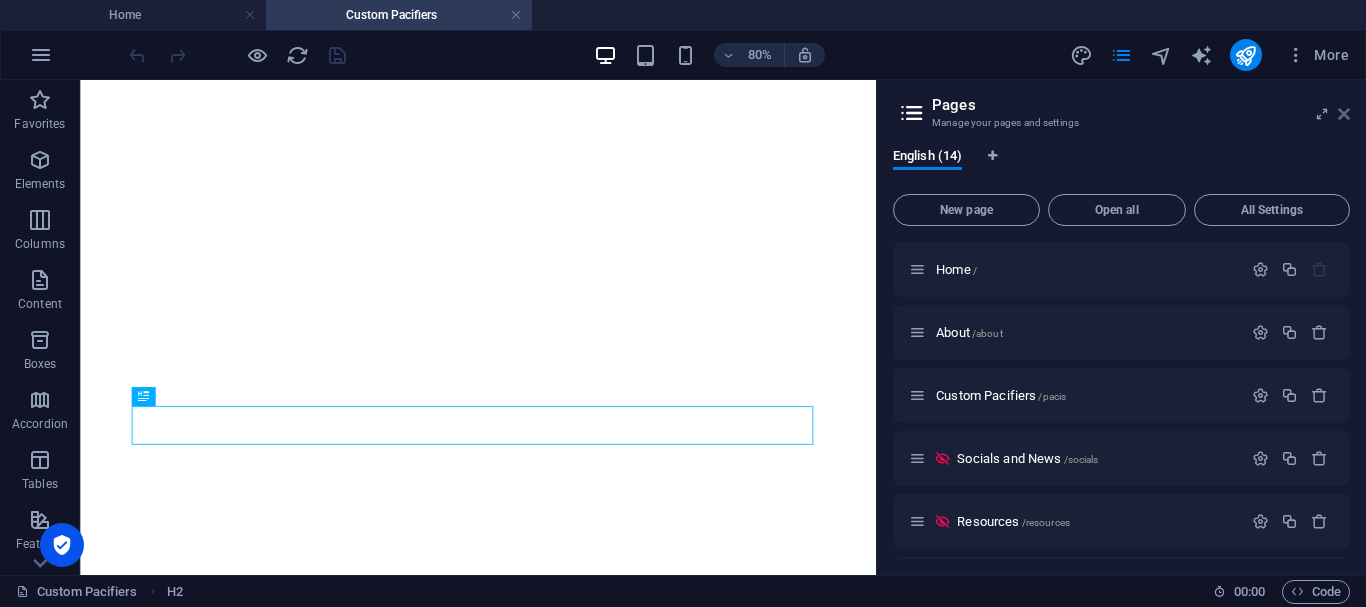click at bounding box center [1344, 114] 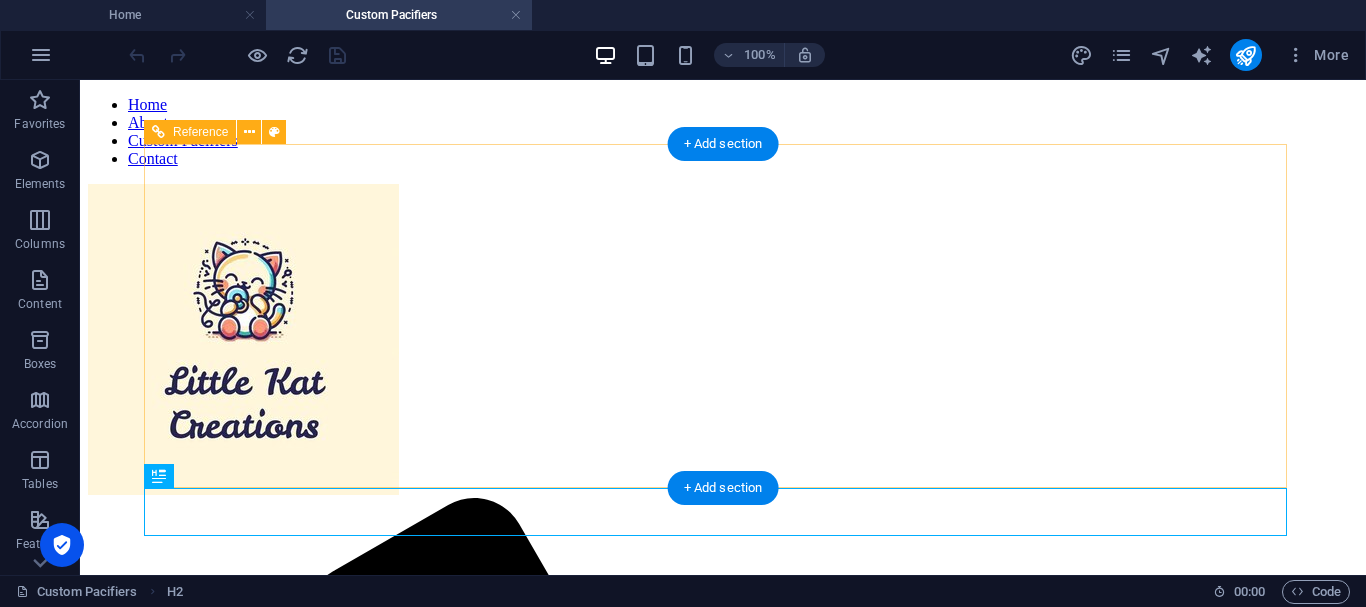 scroll, scrollTop: 0, scrollLeft: 0, axis: both 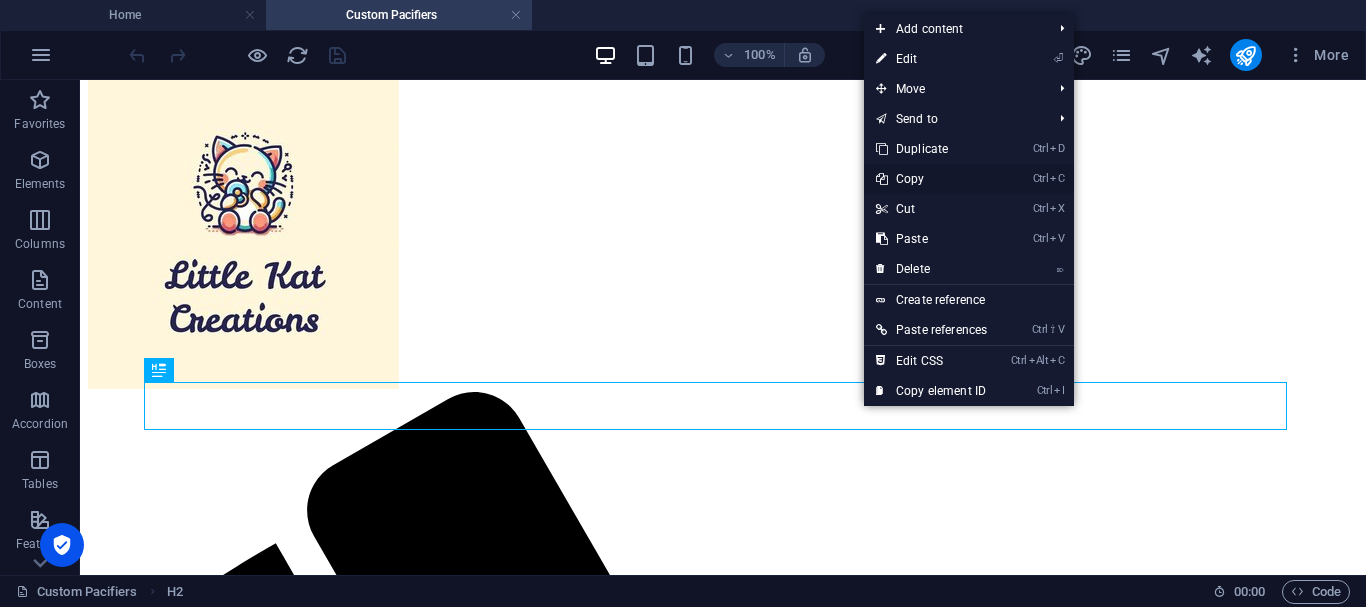 click on "Ctrl C  Copy" at bounding box center [931, 179] 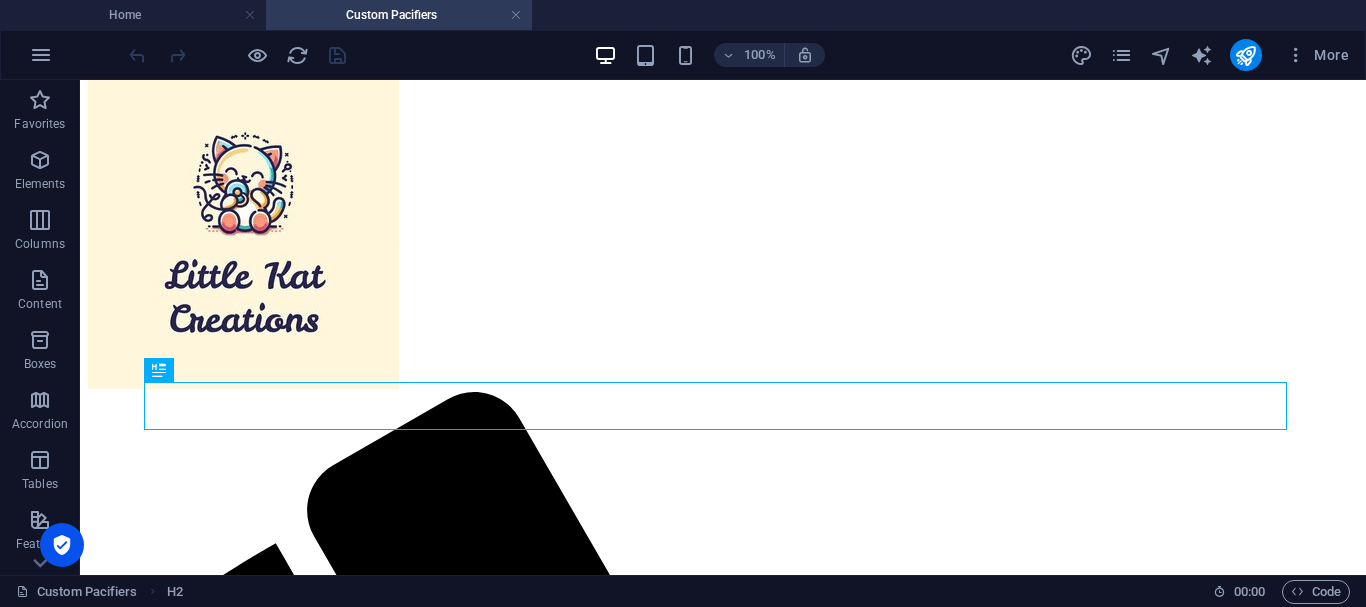 click on "Home About Custom Pacifiers Contact Custom Pacifiers Below are some examples of custom pacifiers from Little Kat Creations.  Each one is hand made by LittleKat [PERSON_NAME] herself! If you see a design you like, please contact us to check on availability.  Some have sold, some are examples that [PERSON_NAME] has made for herself, and some will be available exclusively from the wonderful  ABDLr store , in [GEOGRAPHIC_DATA] [US_STATE]. If you don't see one that you absolutely must have, you can contact us to collaborate on a truly unique, one of a kind, original paci to match your vibe, to perfectly match your favorite outfit, or as a great gift for the cuties in your life! Prices start at only $45! Mouse-over or click on image for more information! Phone Call me! [PHONE_NUMBER] Social Facebook Instagram Tumblr Contact Email:  [EMAIL_ADDRESS][DOMAIN_NAME] [GEOGRAPHIC_DATA][US_STATE]" at bounding box center (723, 18196) 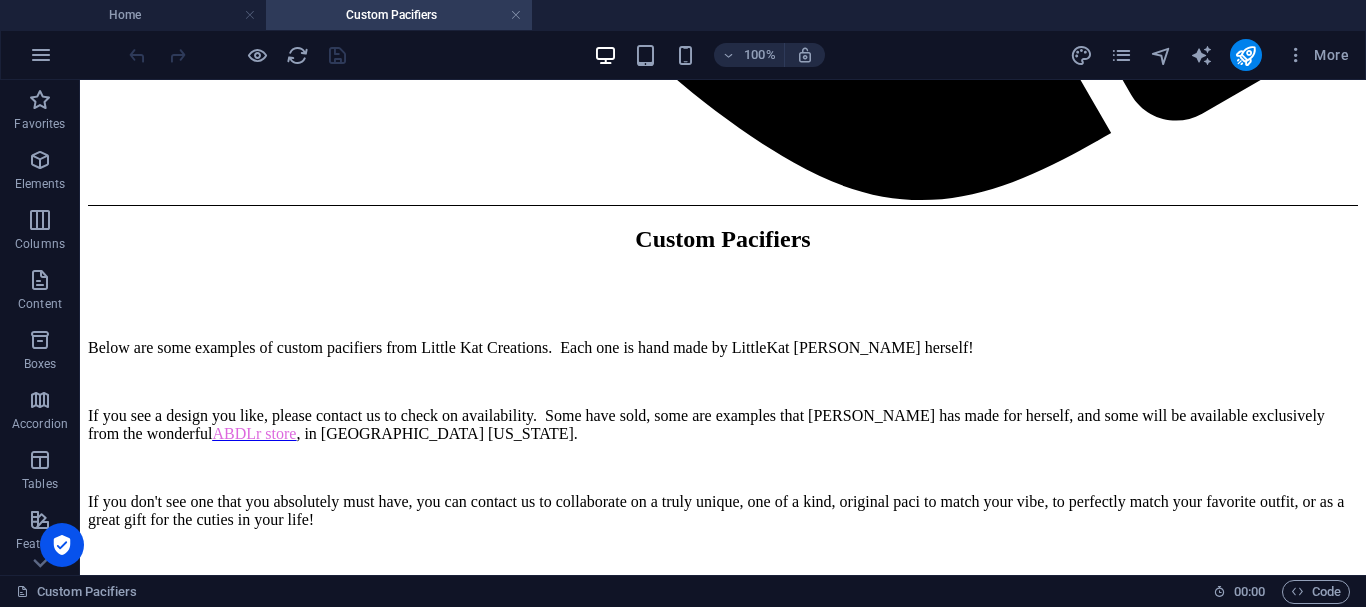 scroll, scrollTop: 2059, scrollLeft: 0, axis: vertical 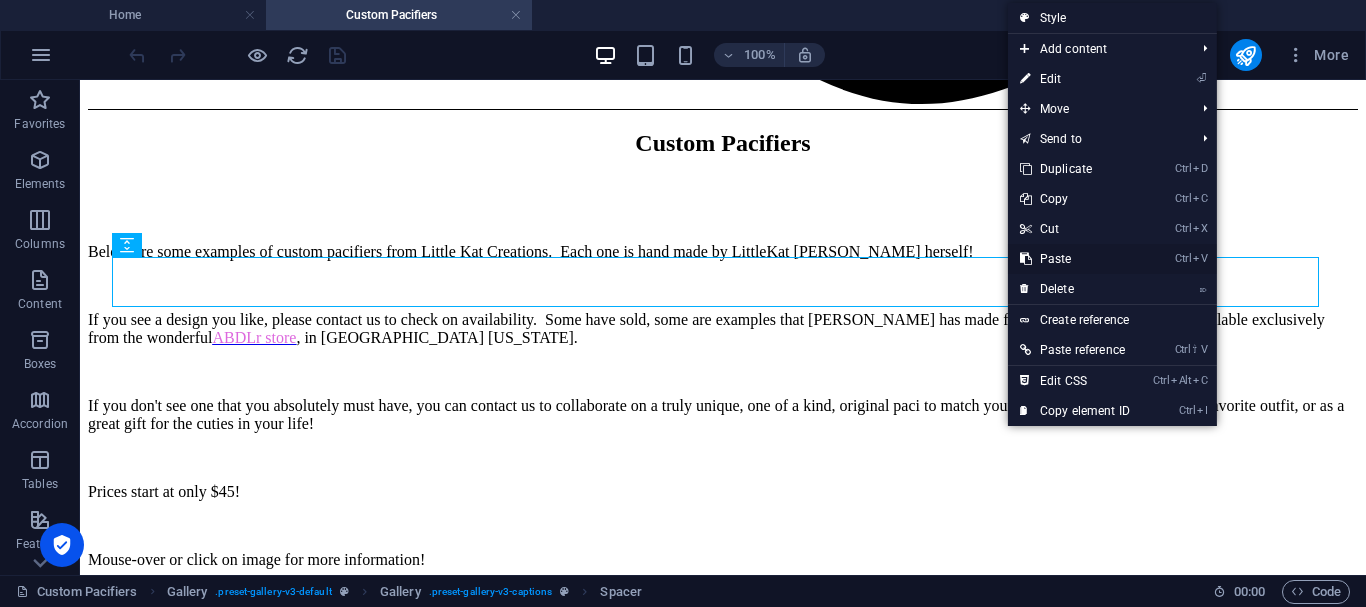 click on "Ctrl V  Paste" at bounding box center [1075, 259] 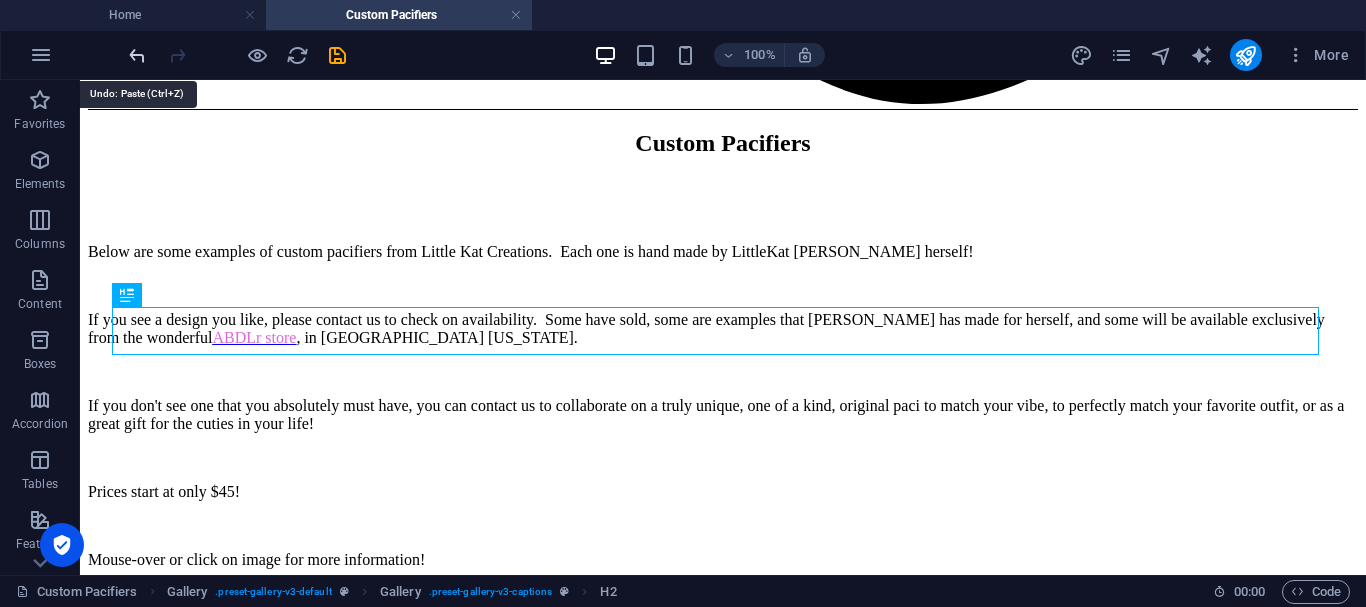 click at bounding box center (137, 55) 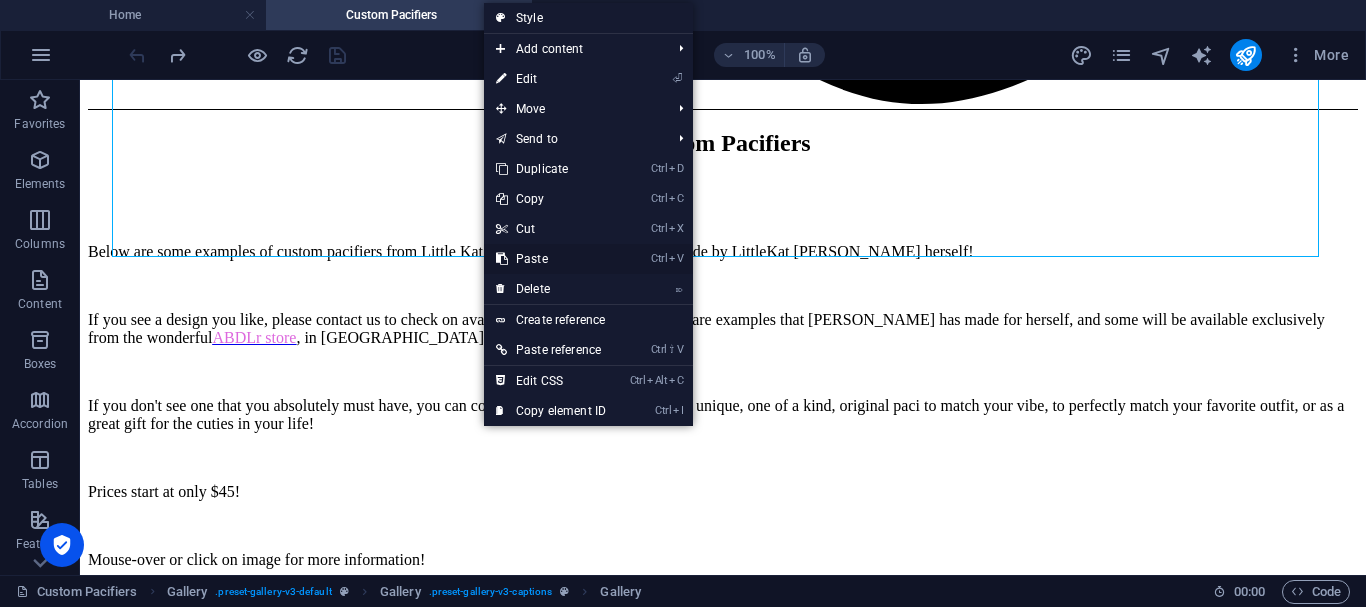 click on "Ctrl V  Paste" at bounding box center [551, 259] 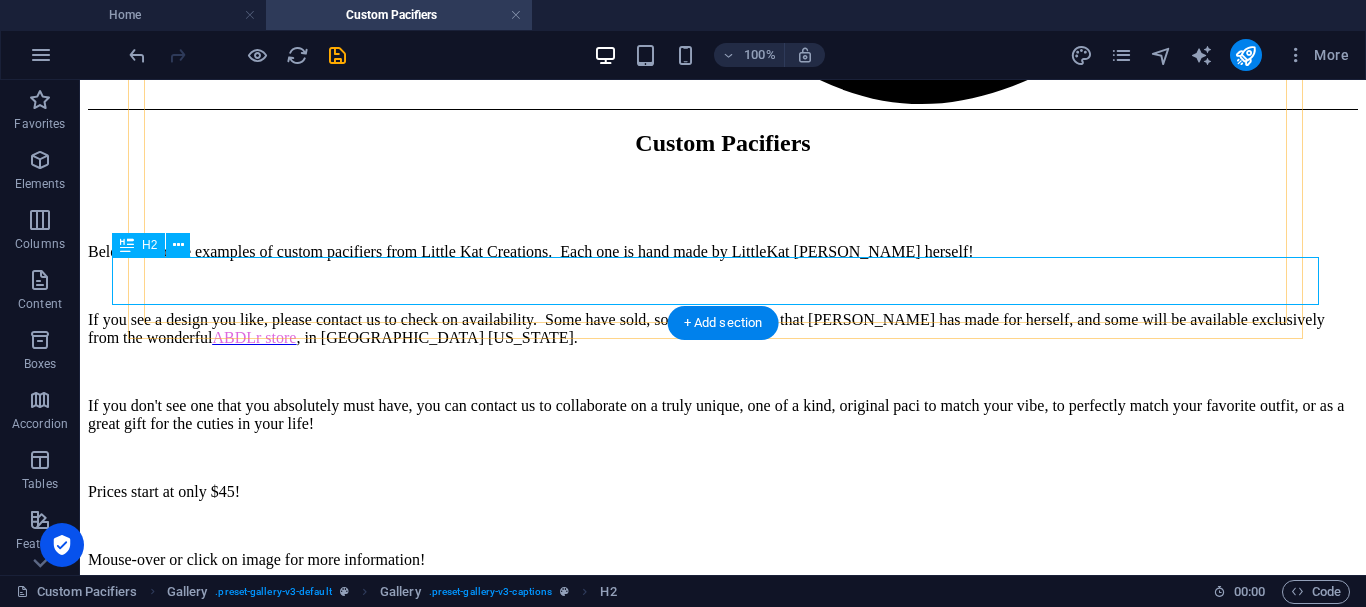 click on "Custom Pacifiers" at bounding box center [723, 33996] 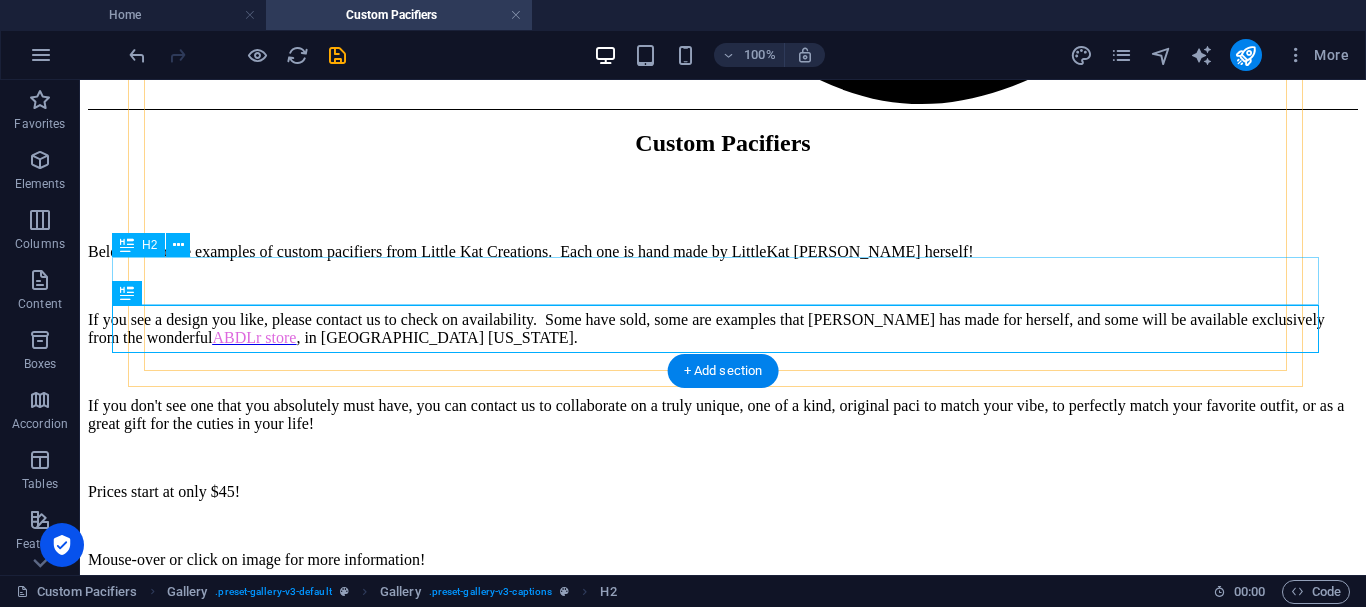 click on "Custom Pacifiers" at bounding box center (723, 33996) 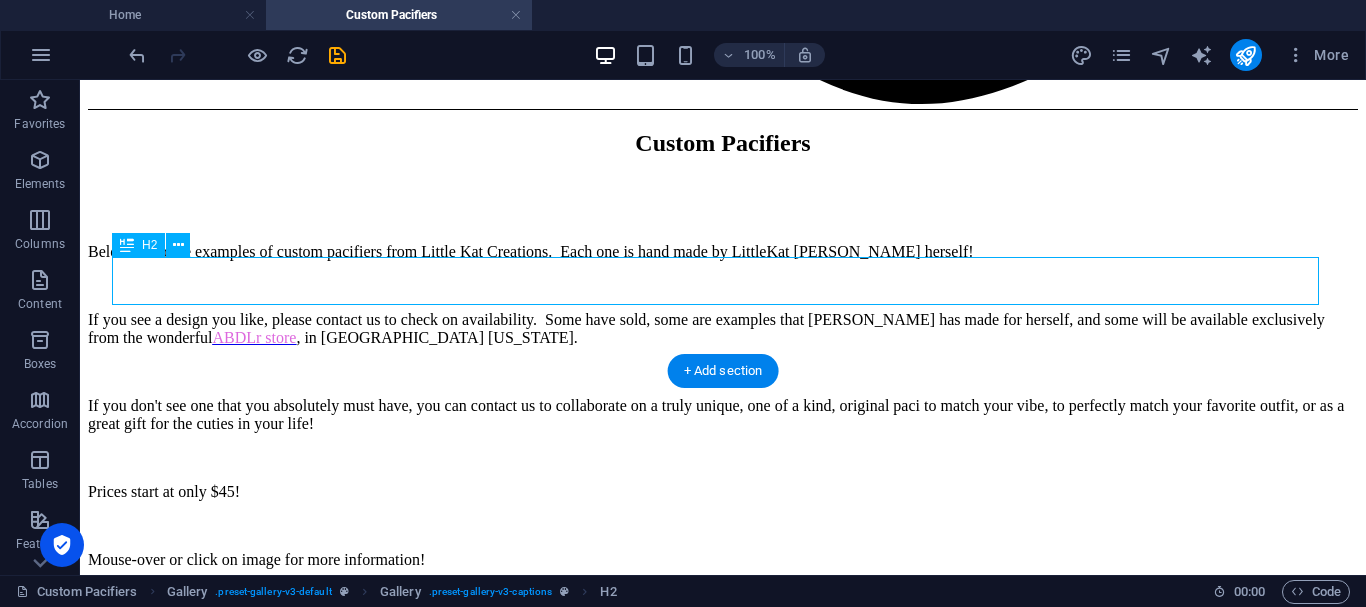 click on "Custom Pacifiers" at bounding box center [723, 33996] 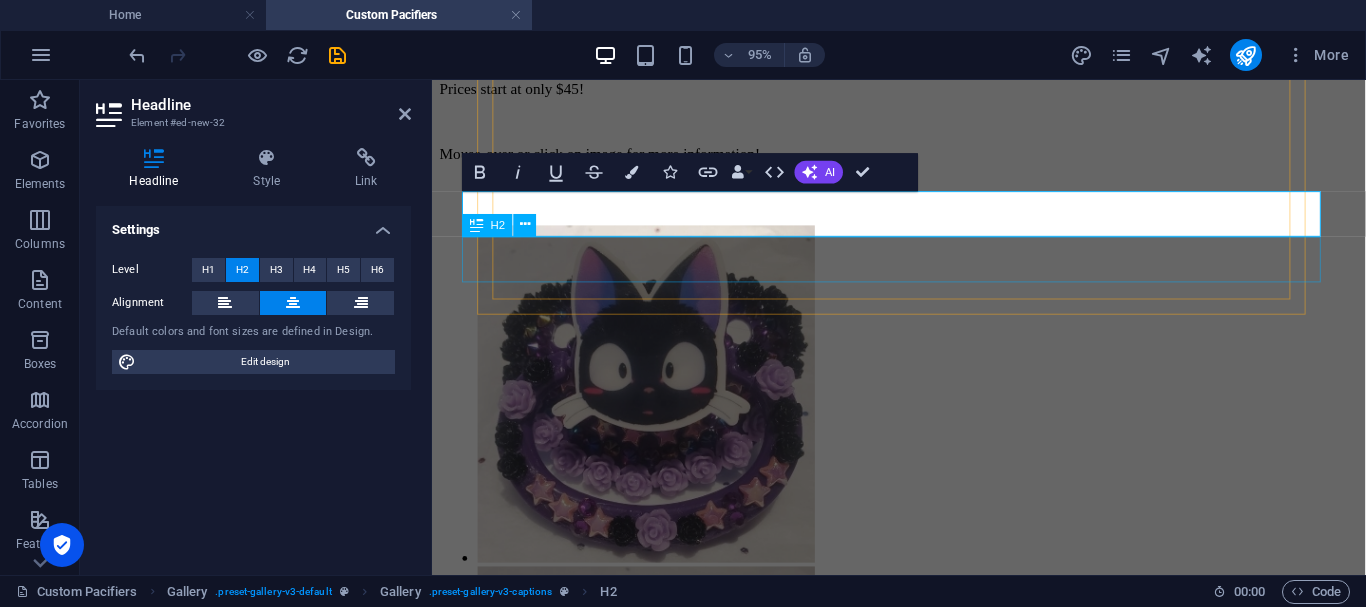 scroll, scrollTop: 1780, scrollLeft: 0, axis: vertical 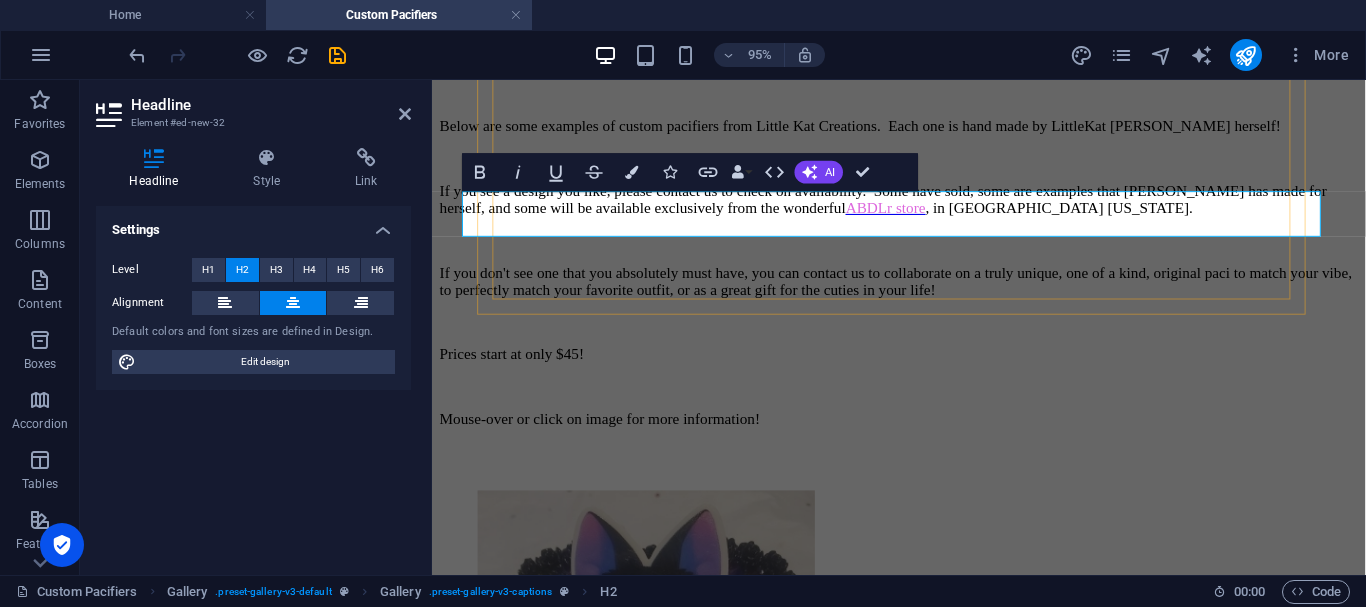 type 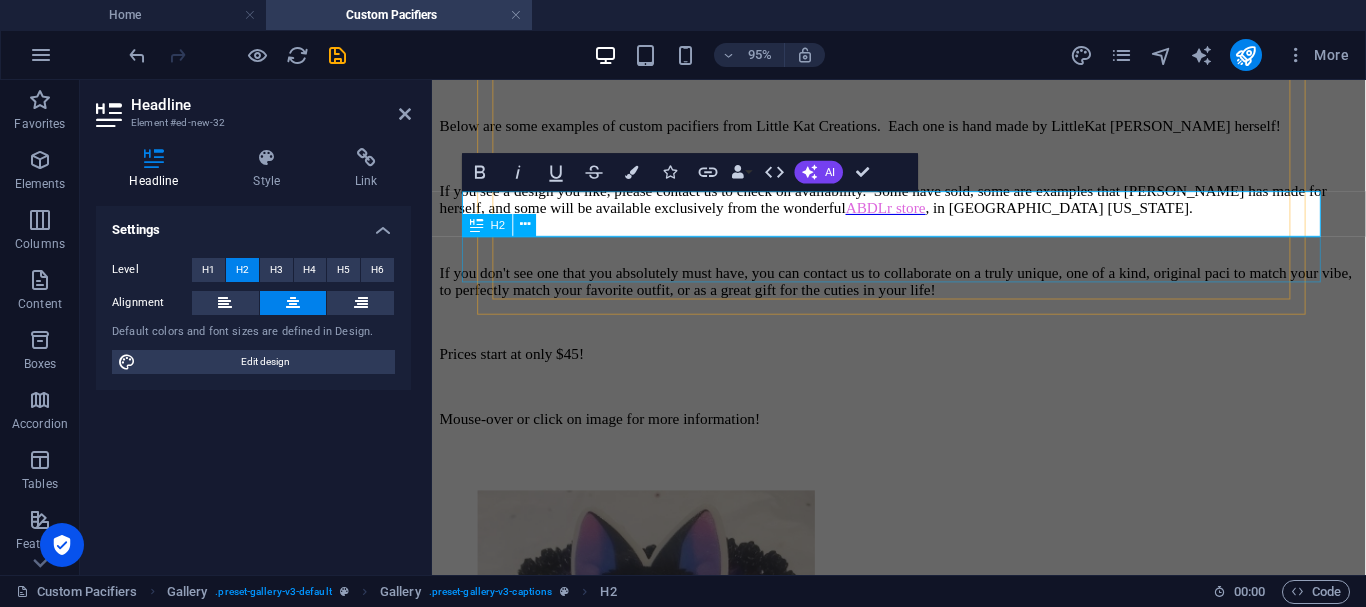 click on "Custom Pacifiers" at bounding box center (923, 26344) 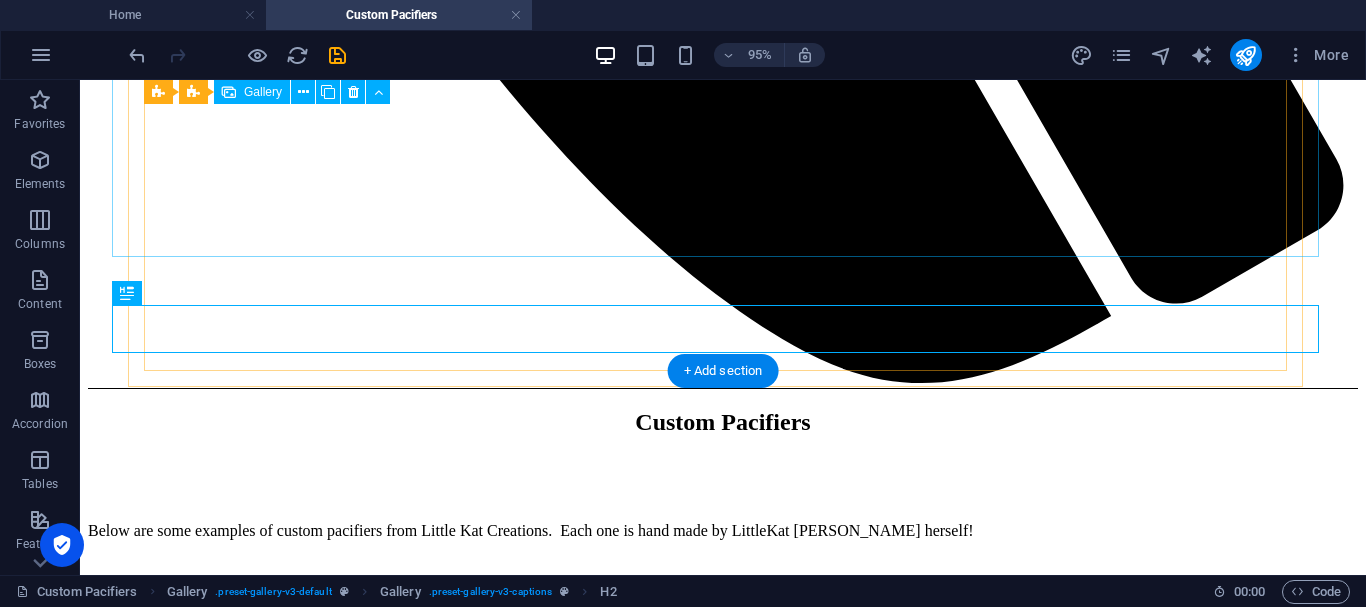 scroll, scrollTop: 2059, scrollLeft: 0, axis: vertical 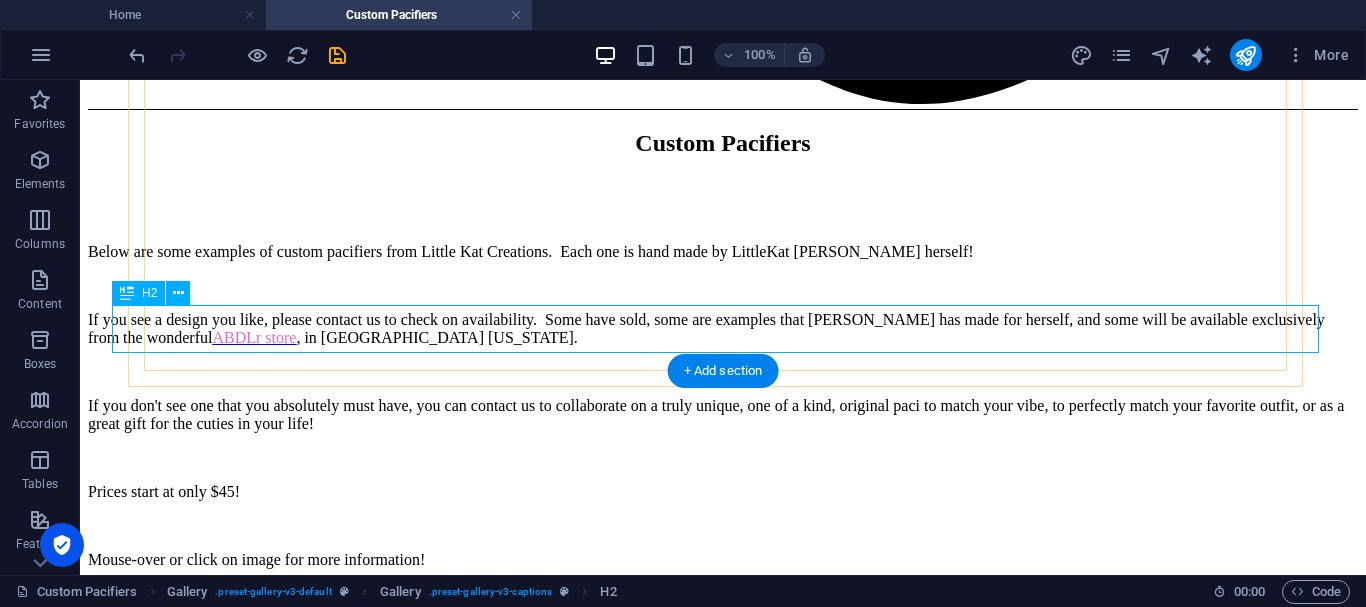 click on "Custom Pacifiers" at bounding box center [723, 34043] 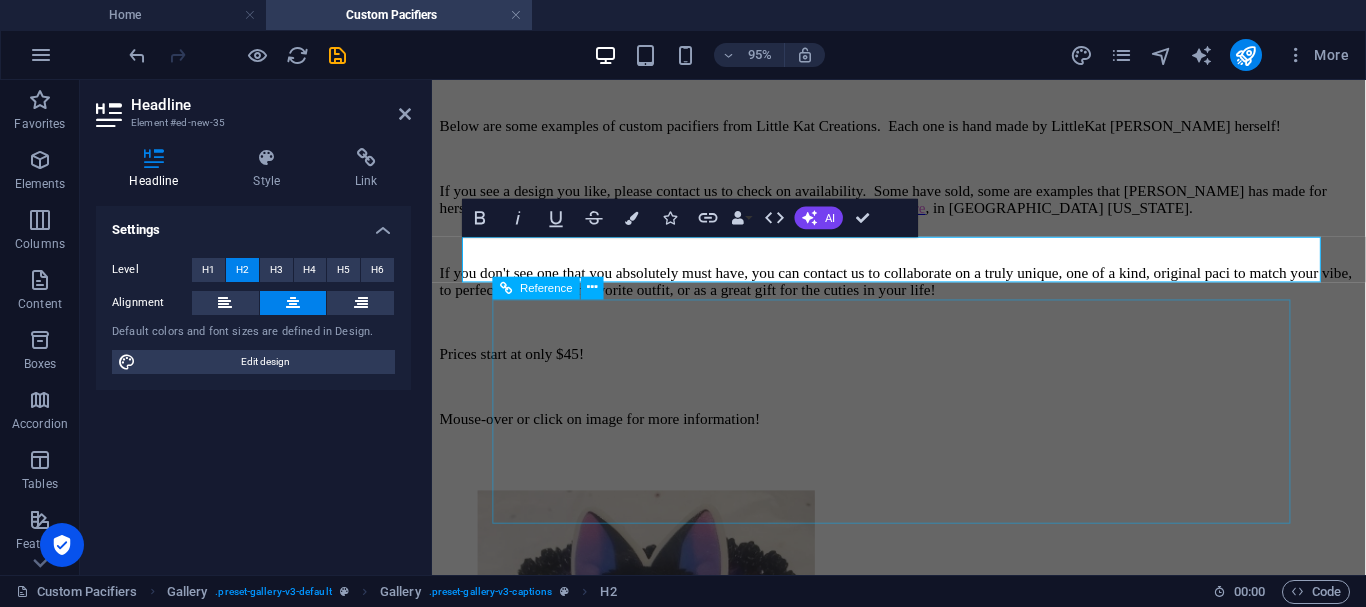 type 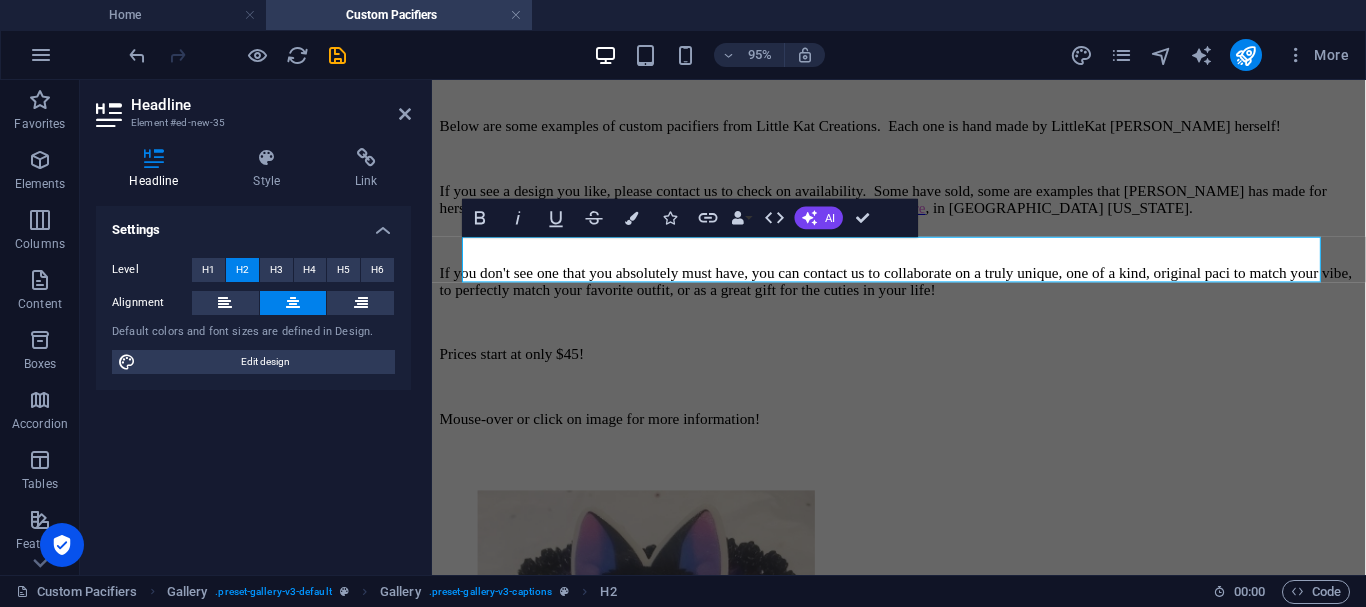 click on "Home About Custom Pacifiers Contact Custom Pacifiers Below are some examples of custom pacifiers from Little Kat Creations.  Each one is hand made by LittleKat [PERSON_NAME] herself! If you see a design you like, please contact us to check on availability.  Some have sold, some are examples that [PERSON_NAME] has made for herself, and some will be available exclusively from the wonderful  ABDLr store , in [GEOGRAPHIC_DATA] [US_STATE]. If you don't see one that you absolutely must have, you can contact us to collaborate on a truly unique, one of a kind, original paci to match your vibe, to perfectly match your favorite outfit, or as a great gift for the cuties in your life! Prices start at only $45! Mouse-over or click on image for more information! [PERSON_NAME]'s Personal Collection Archive (Sold) Phone Call me! [PHONE_NUMBER] Social Facebook Instagram Tumblr Contact Email:  [EMAIL_ADDRESS][DOMAIN_NAME] [GEOGRAPHIC_DATA][US_STATE]" at bounding box center [923, 12590] 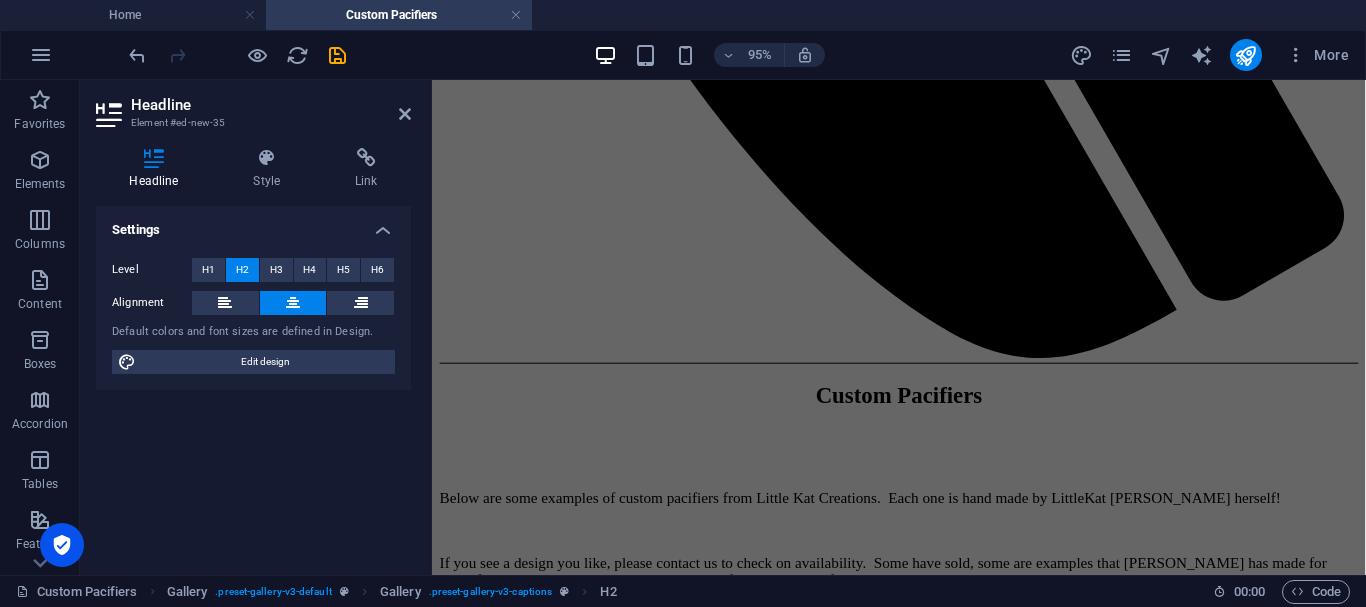 scroll, scrollTop: 1313, scrollLeft: 0, axis: vertical 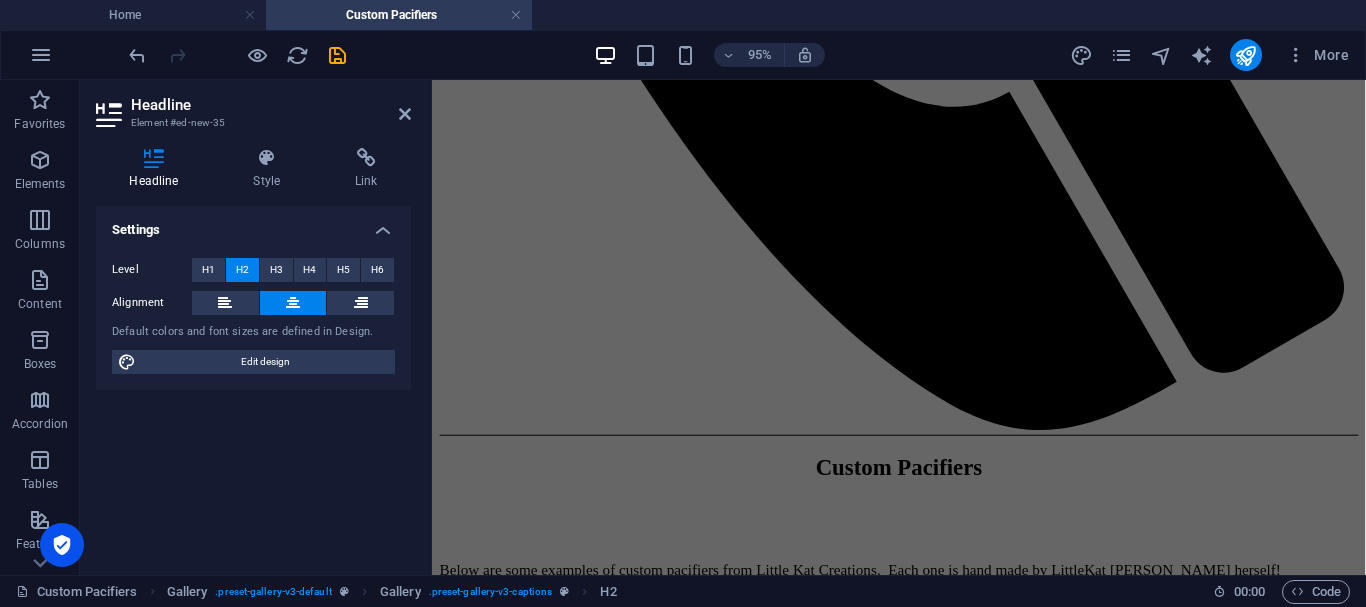 click on "Home About Custom Pacifiers Contact Custom Pacifiers Below are some examples of custom pacifiers from Little Kat Creations.  Each one is hand made by LittleKat [PERSON_NAME] herself! If you see a design you like, please contact us to check on availability.  Some have sold, some are examples that [PERSON_NAME] has made for herself, and some will be available exclusively from the wonderful  ABDLr store , in [GEOGRAPHIC_DATA] [US_STATE]. If you don't see one that you absolutely must have, you can contact us to collaborate on a truly unique, one of a kind, original paci to match your vibe, to perfectly match your favorite outfit, or as a great gift for the cuties in your life! Prices start at only $45! Mouse-over or click on image for more information! [PERSON_NAME]'s Personal Collection Archive (Sold) Phone Call me! [PHONE_NUMBER] Social Facebook Instagram Tumblr Contact Email:  [EMAIL_ADDRESS][DOMAIN_NAME] [GEOGRAPHIC_DATA][US_STATE]" at bounding box center [923, 13057] 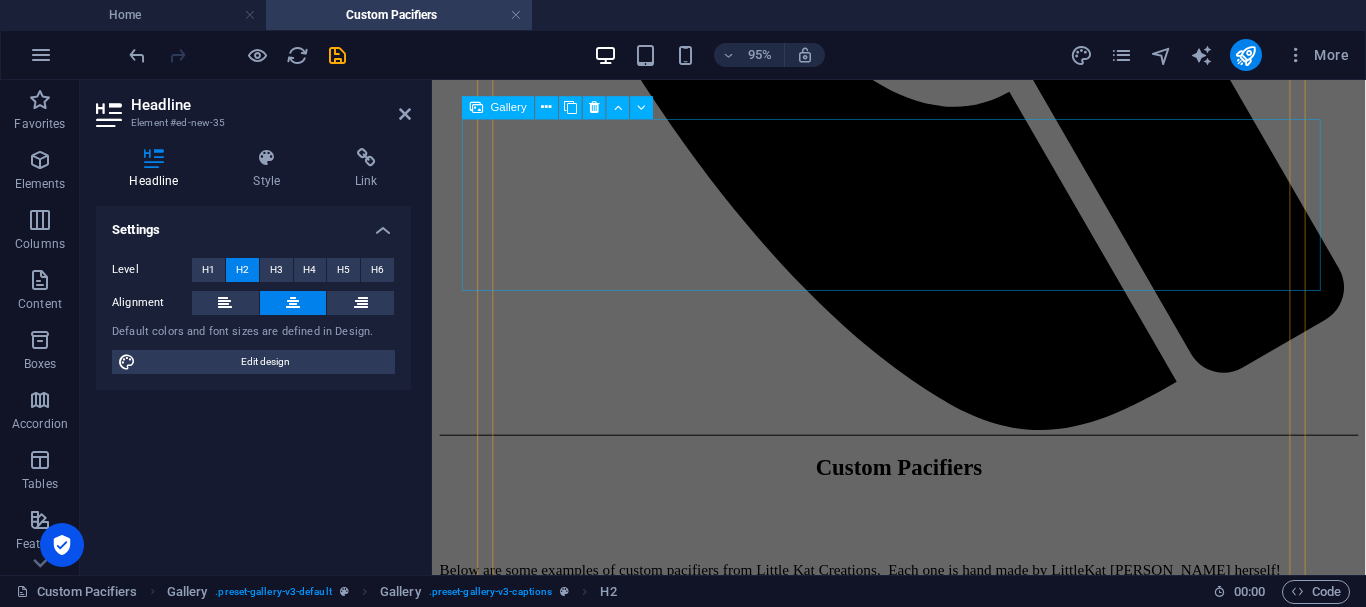 click at bounding box center (880, 16008) 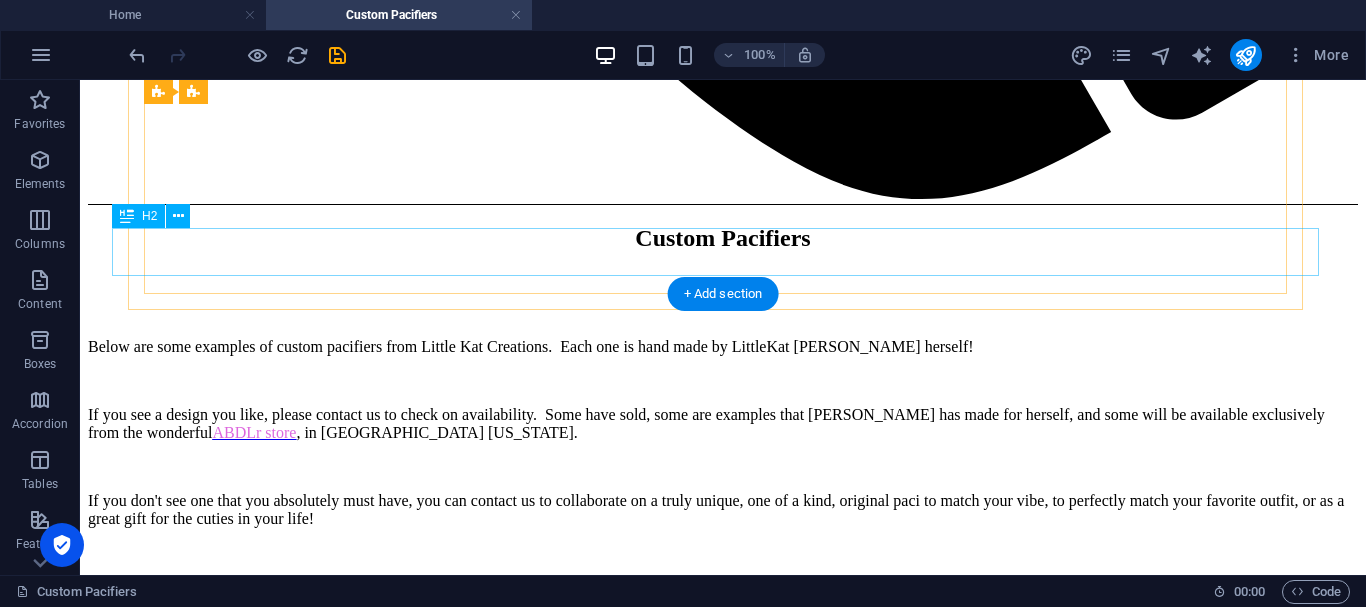 scroll, scrollTop: 1922, scrollLeft: 0, axis: vertical 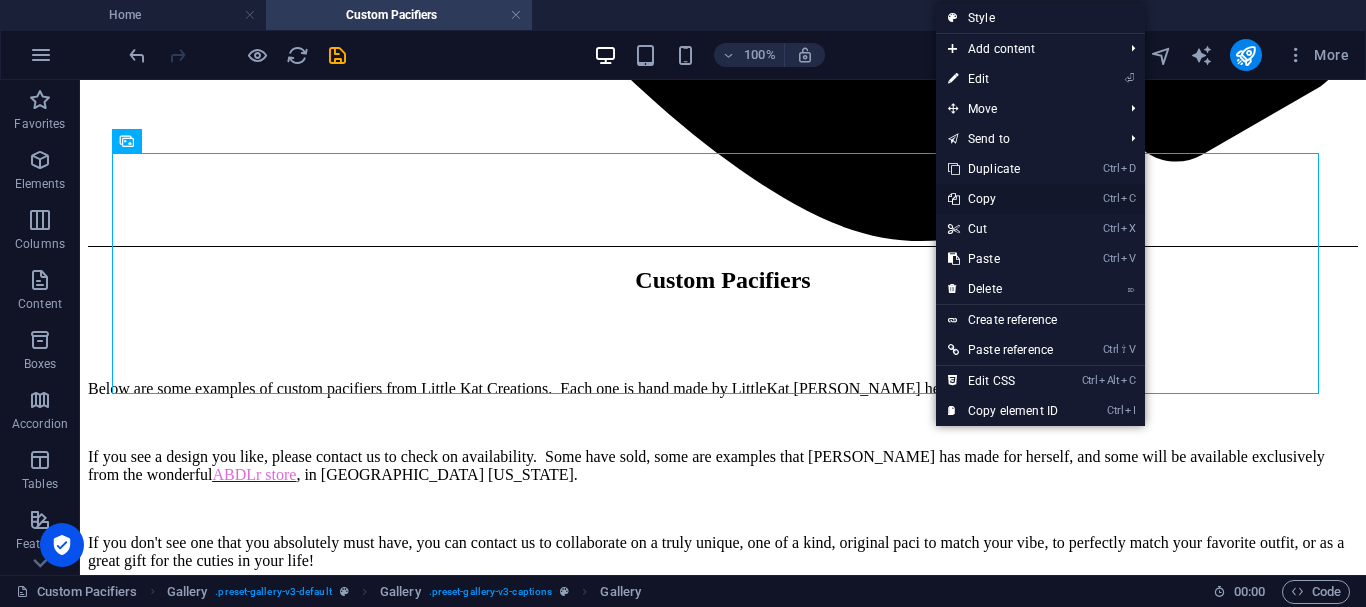 click on "Ctrl C  Copy" at bounding box center [1003, 199] 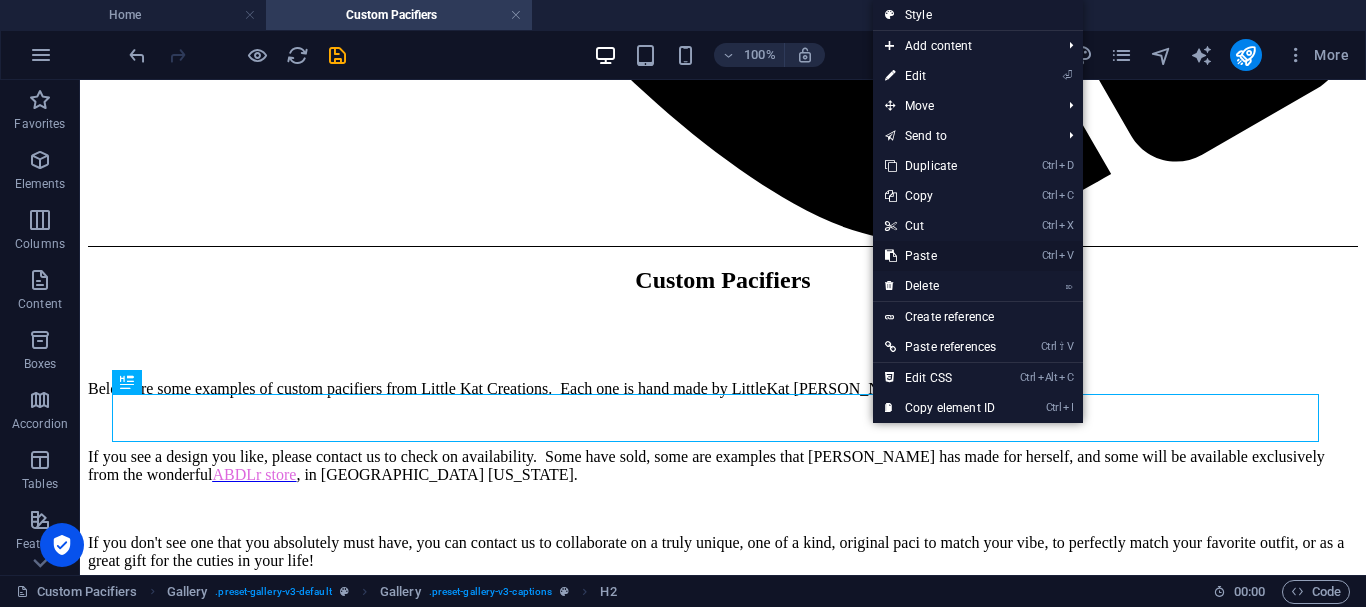 click on "Ctrl V  Paste" at bounding box center [940, 256] 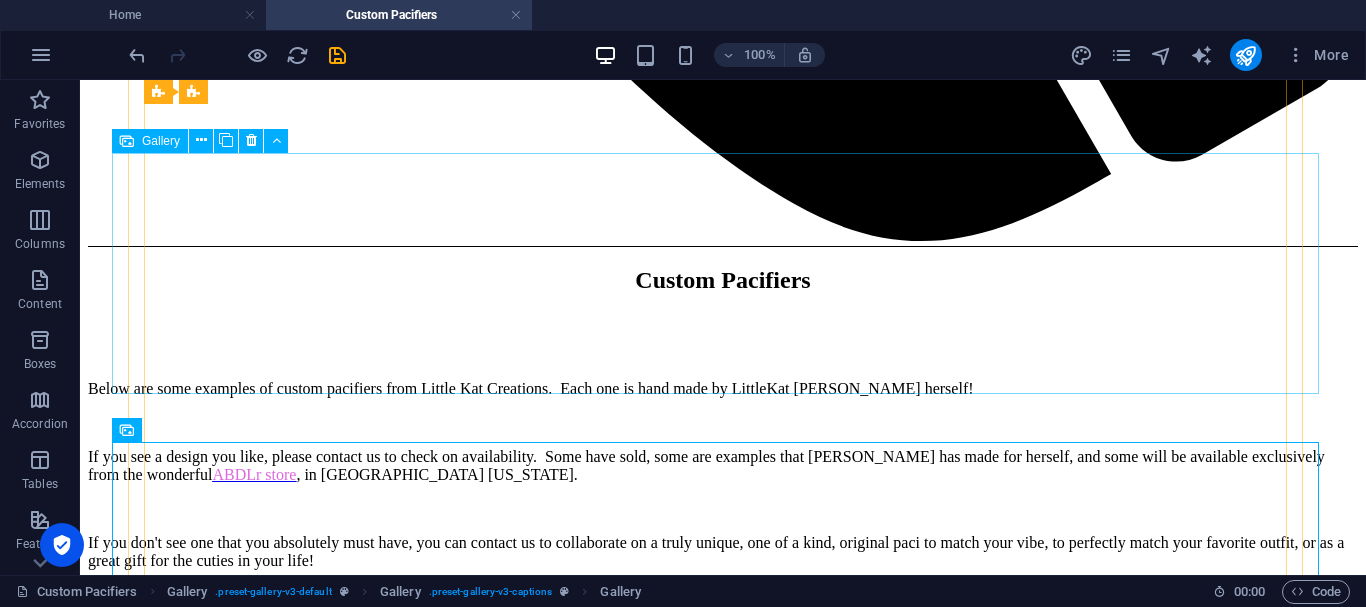 click at bounding box center [723, 32630] 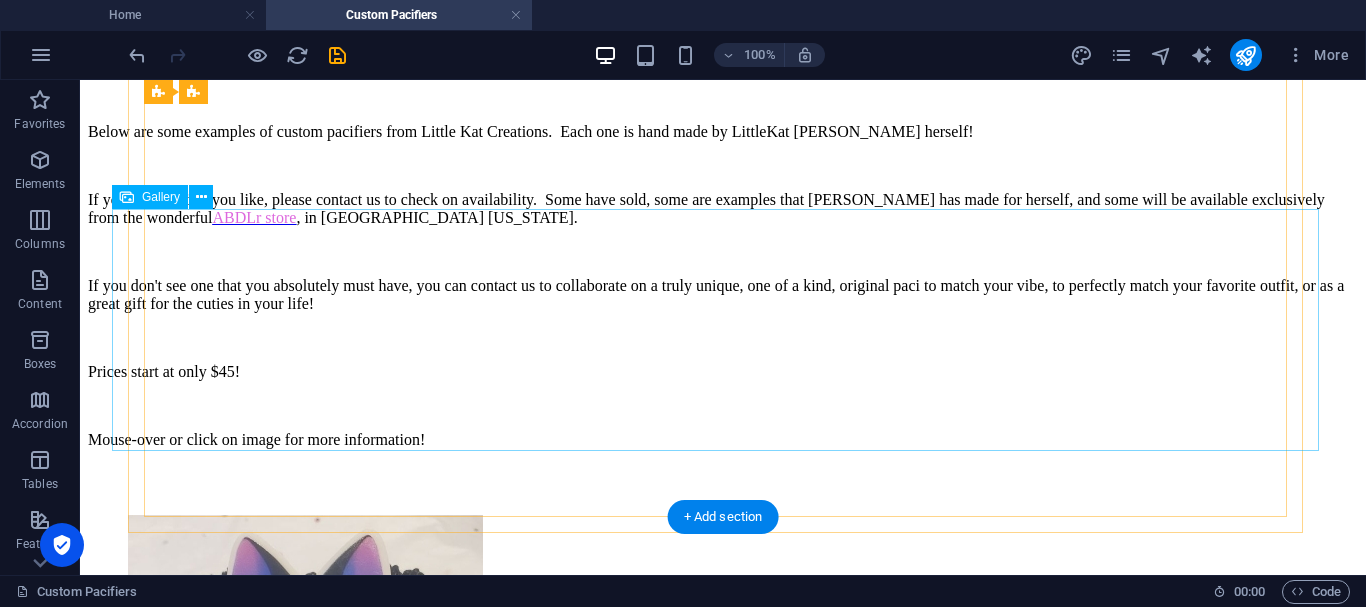 scroll, scrollTop: 2155, scrollLeft: 0, axis: vertical 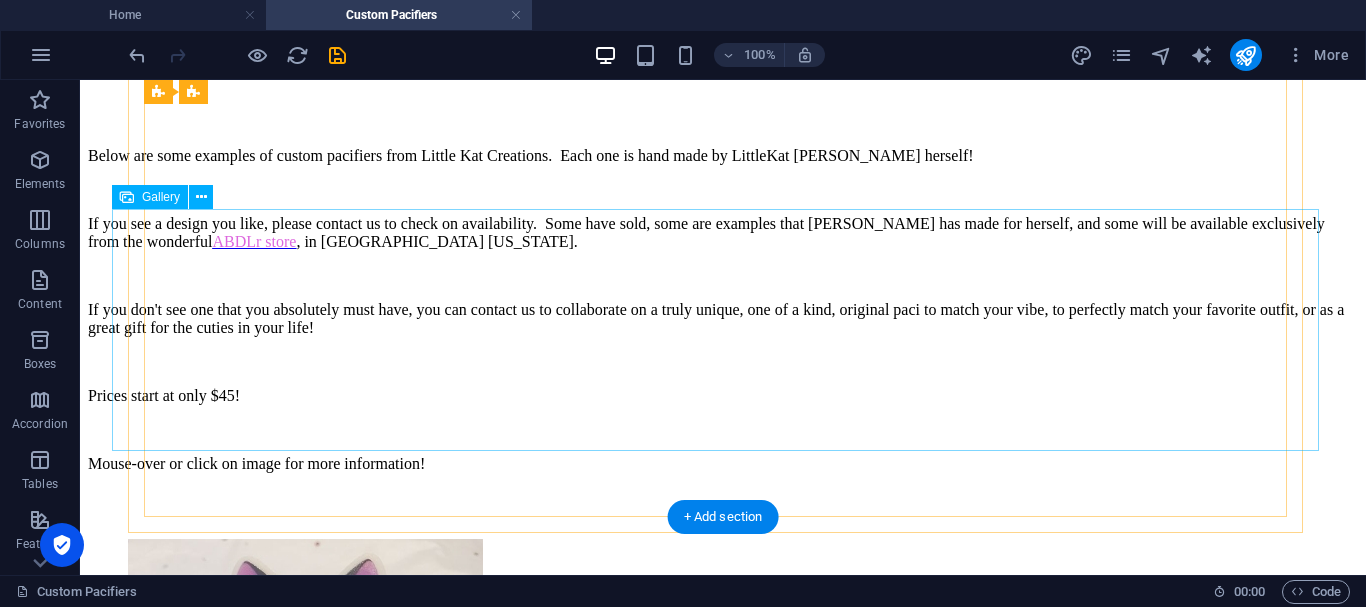 click at bounding box center (528, 35869) 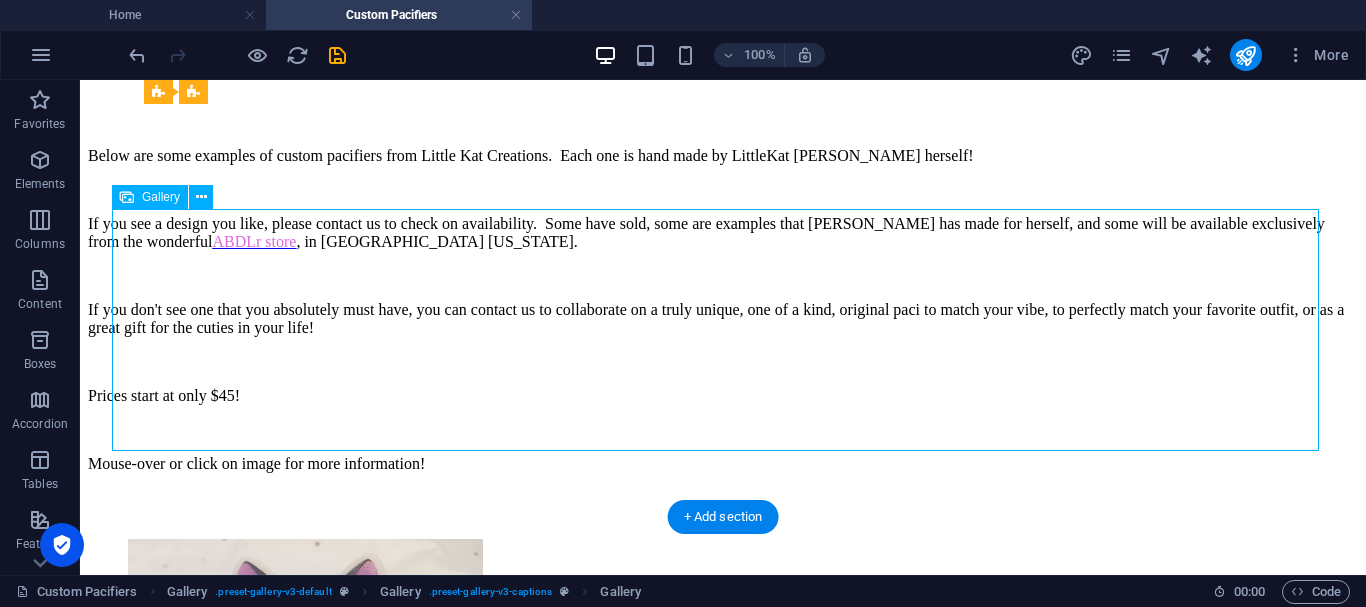 click at bounding box center (528, 35869) 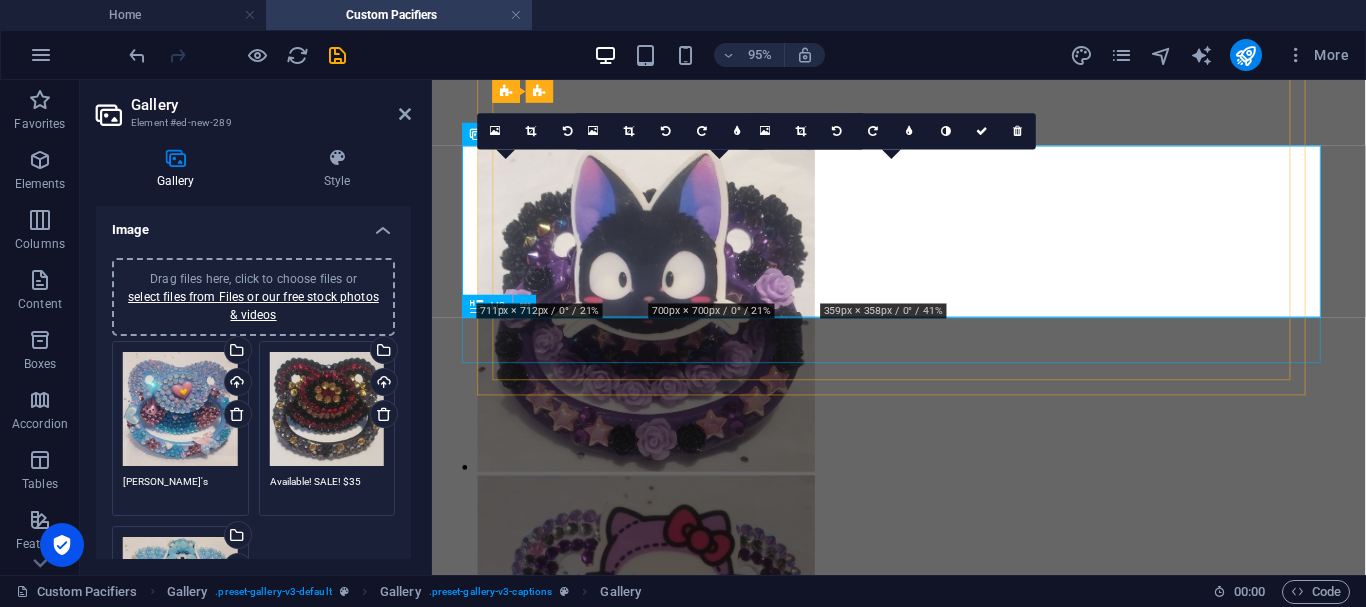 scroll, scrollTop: 1876, scrollLeft: 0, axis: vertical 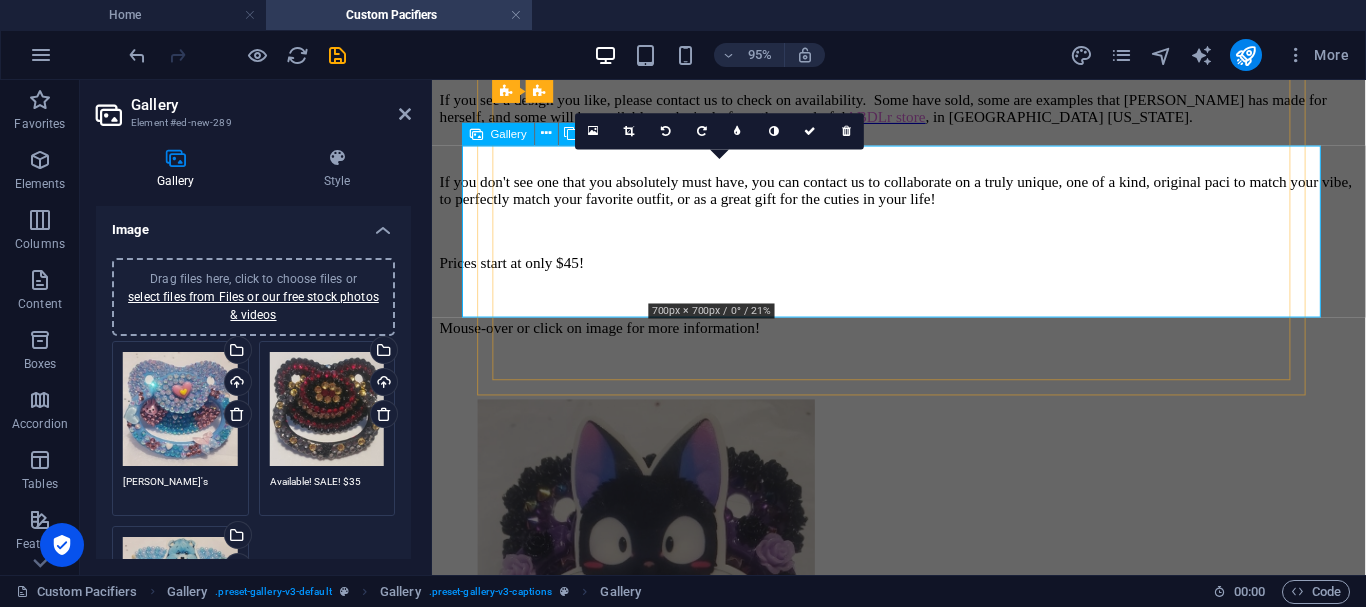 click at bounding box center (880, 27715) 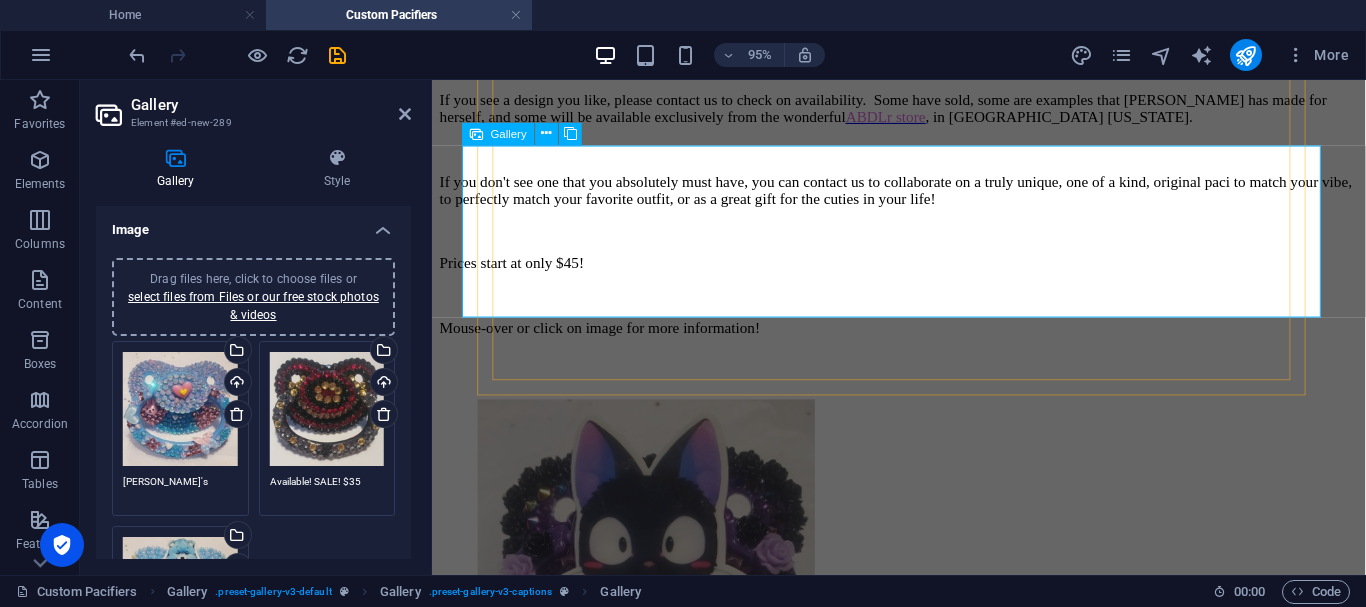 click at bounding box center [923, 27402] 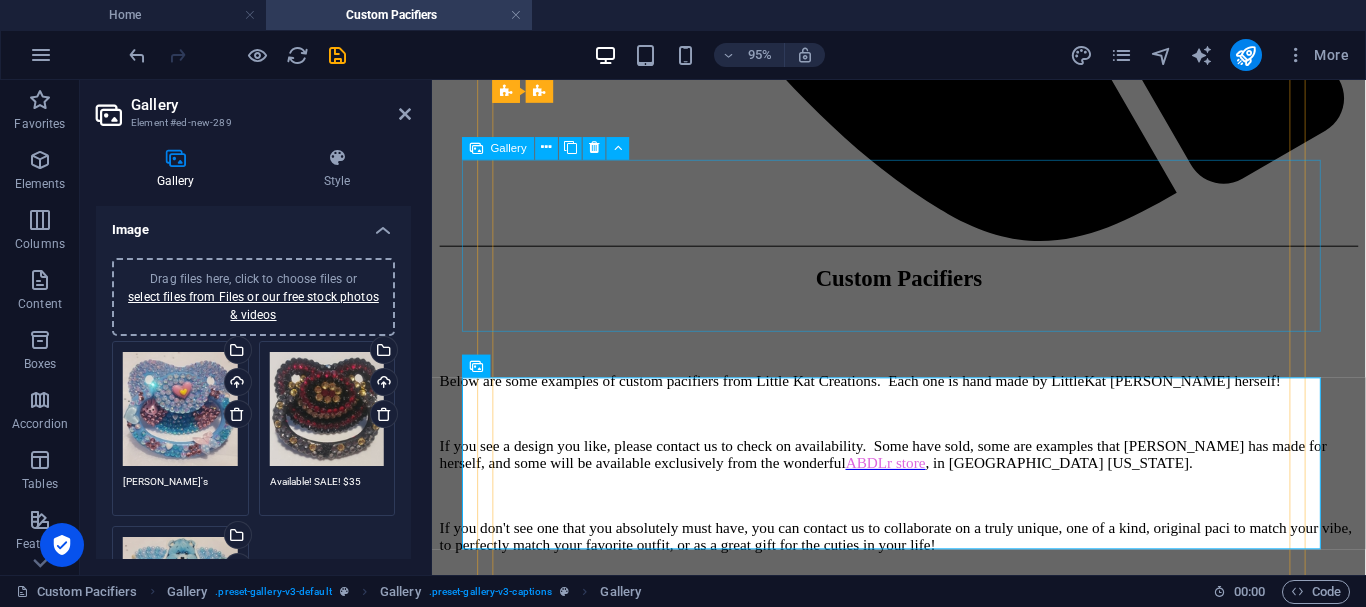 scroll, scrollTop: 1409, scrollLeft: 0, axis: vertical 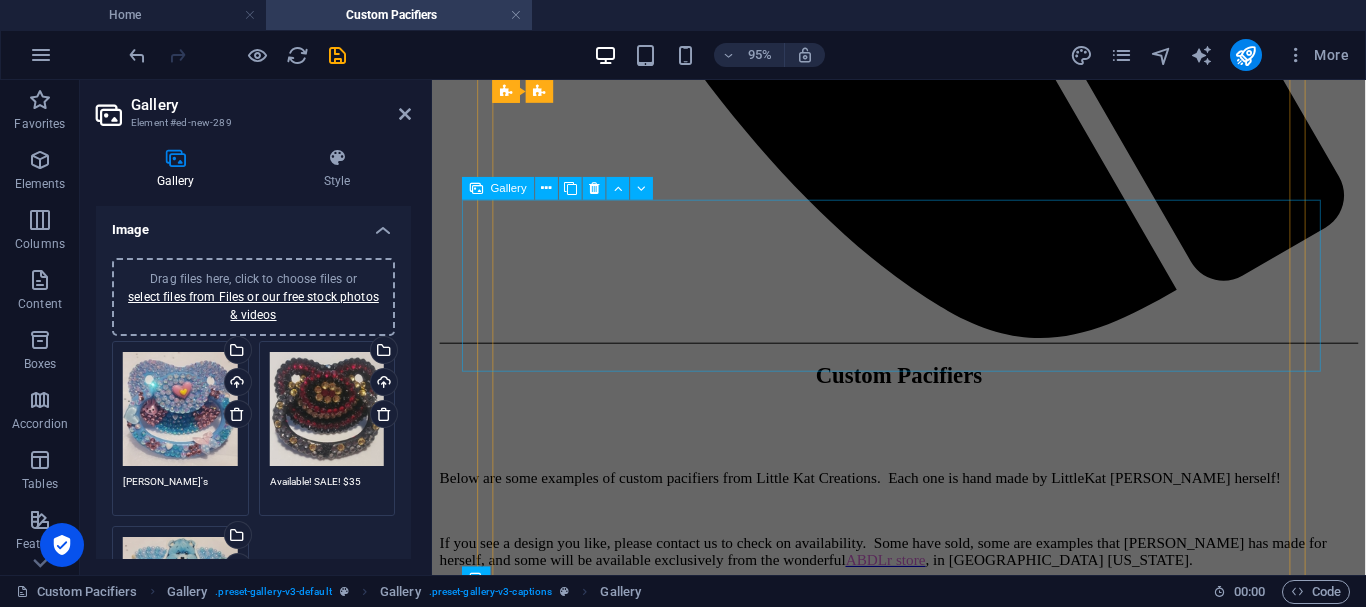 click at bounding box center [923, 21834] 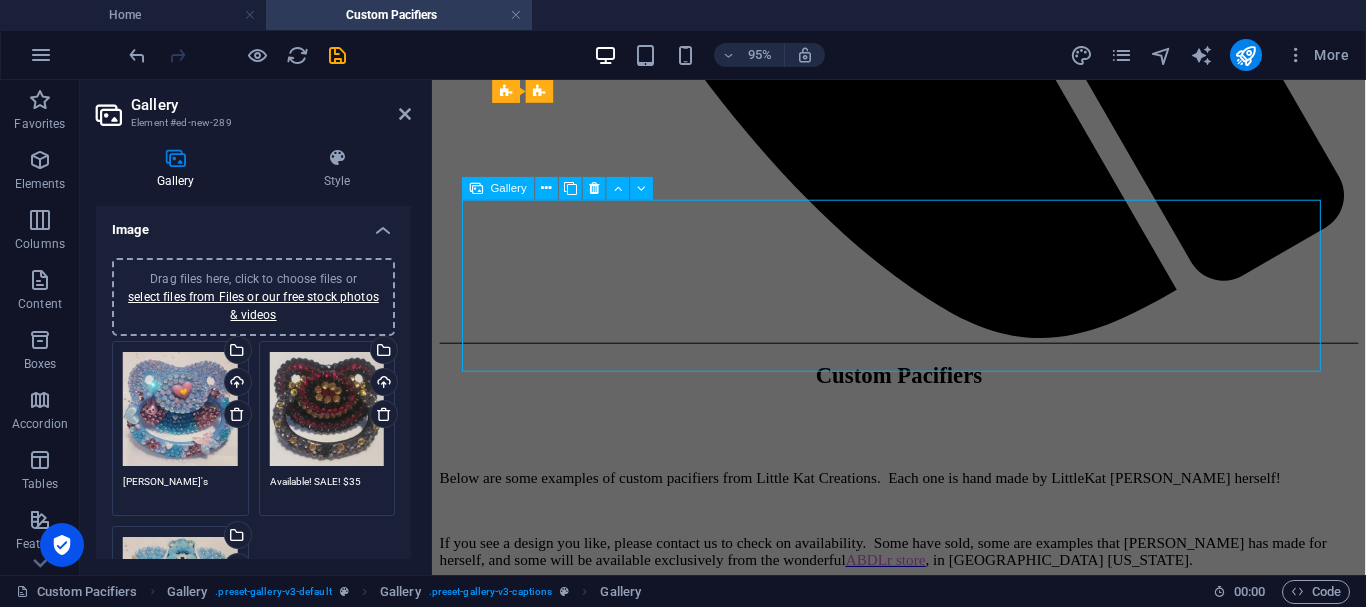 scroll, scrollTop: 1567, scrollLeft: 0, axis: vertical 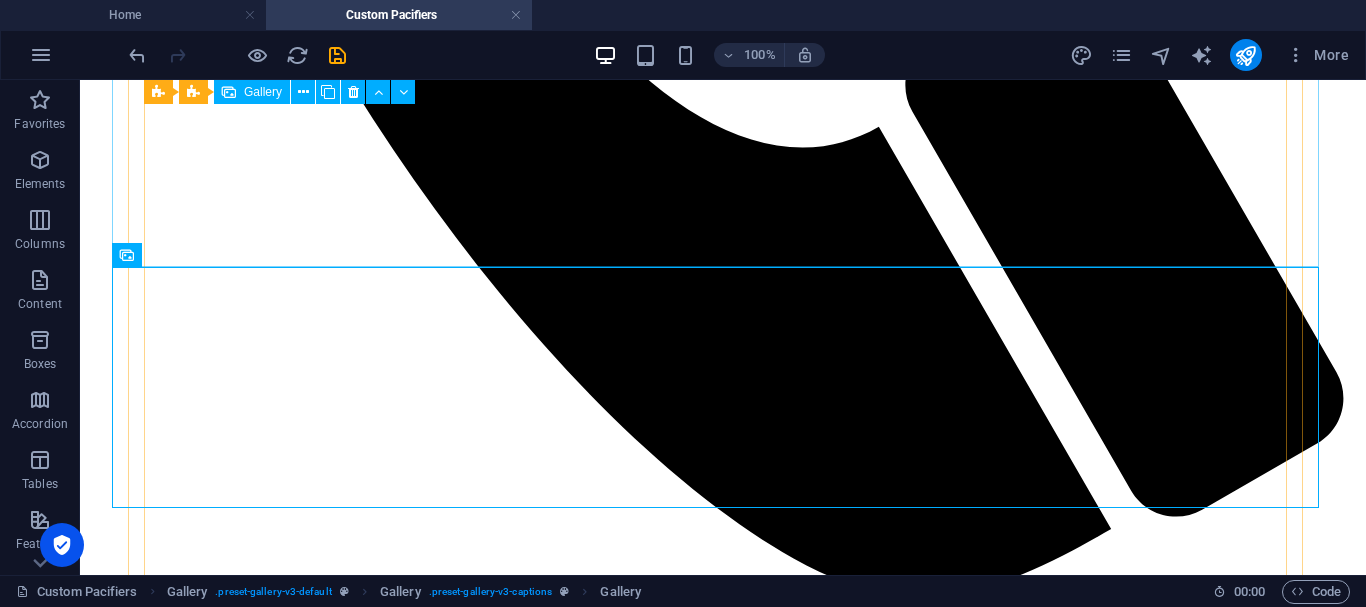 click at bounding box center (723, 21840) 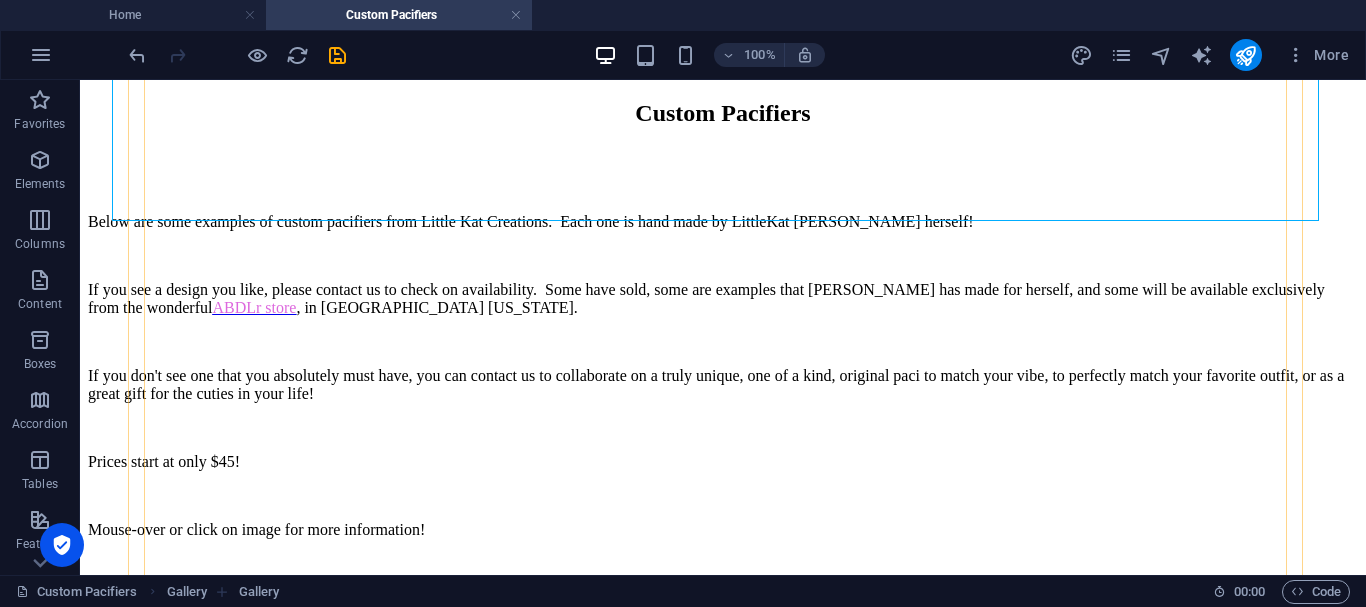 scroll, scrollTop: 2267, scrollLeft: 0, axis: vertical 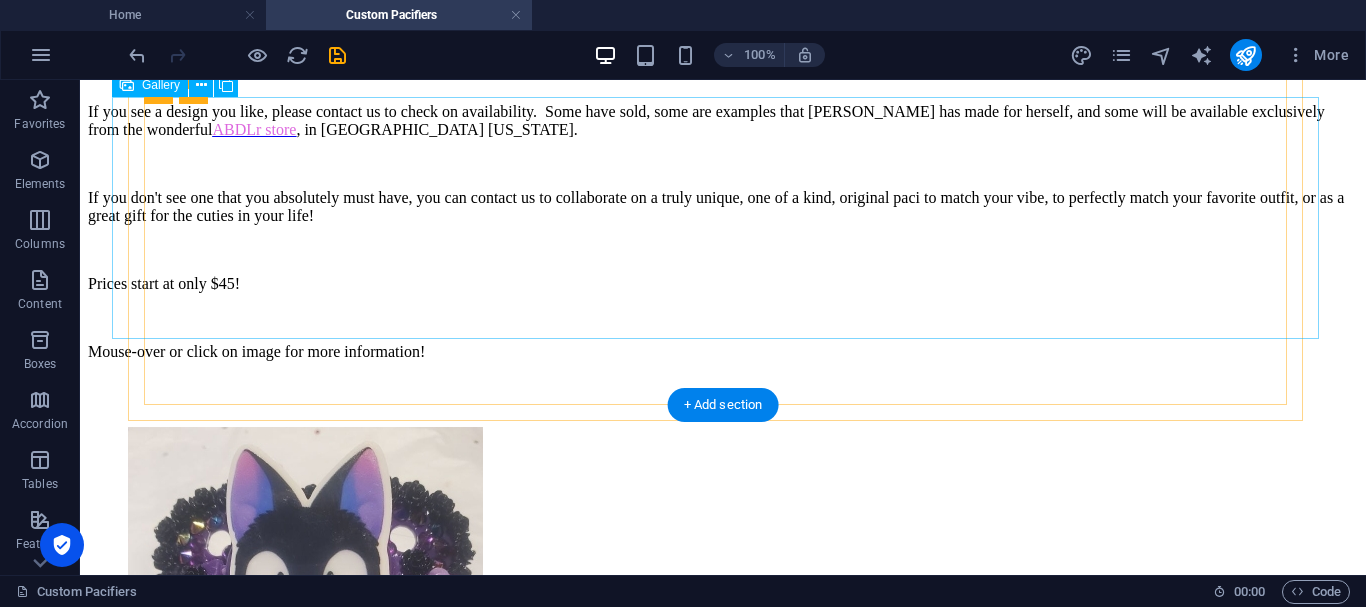 click at bounding box center [723, 35292] 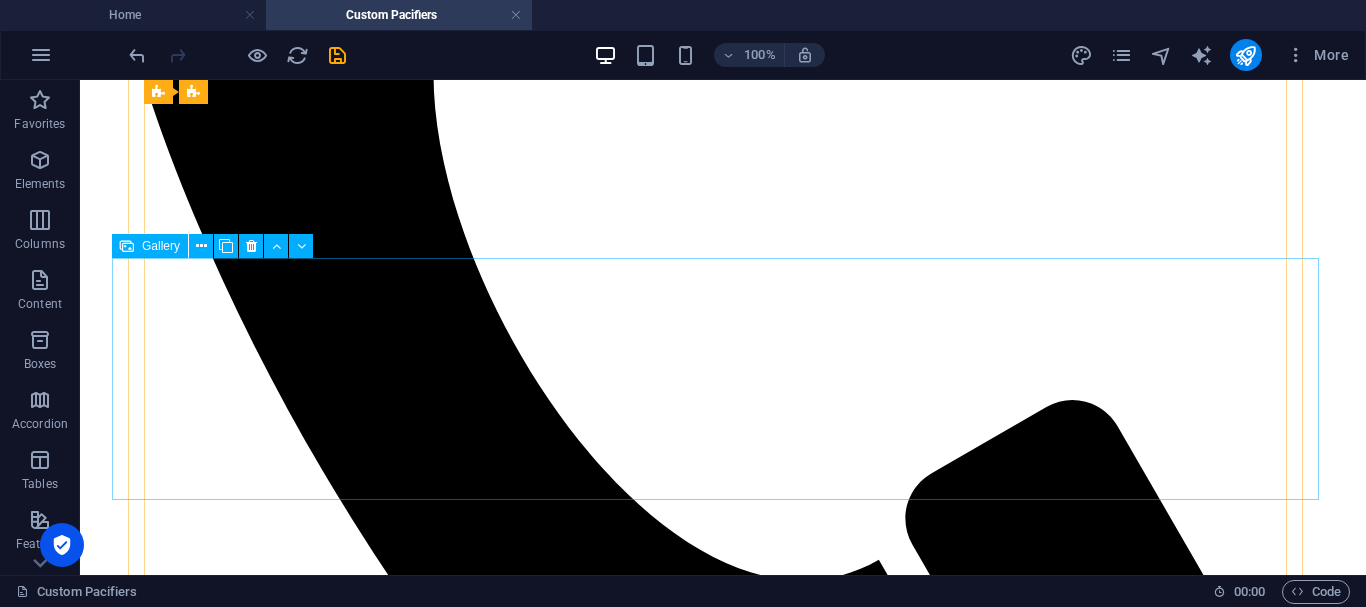 scroll, scrollTop: 1101, scrollLeft: 0, axis: vertical 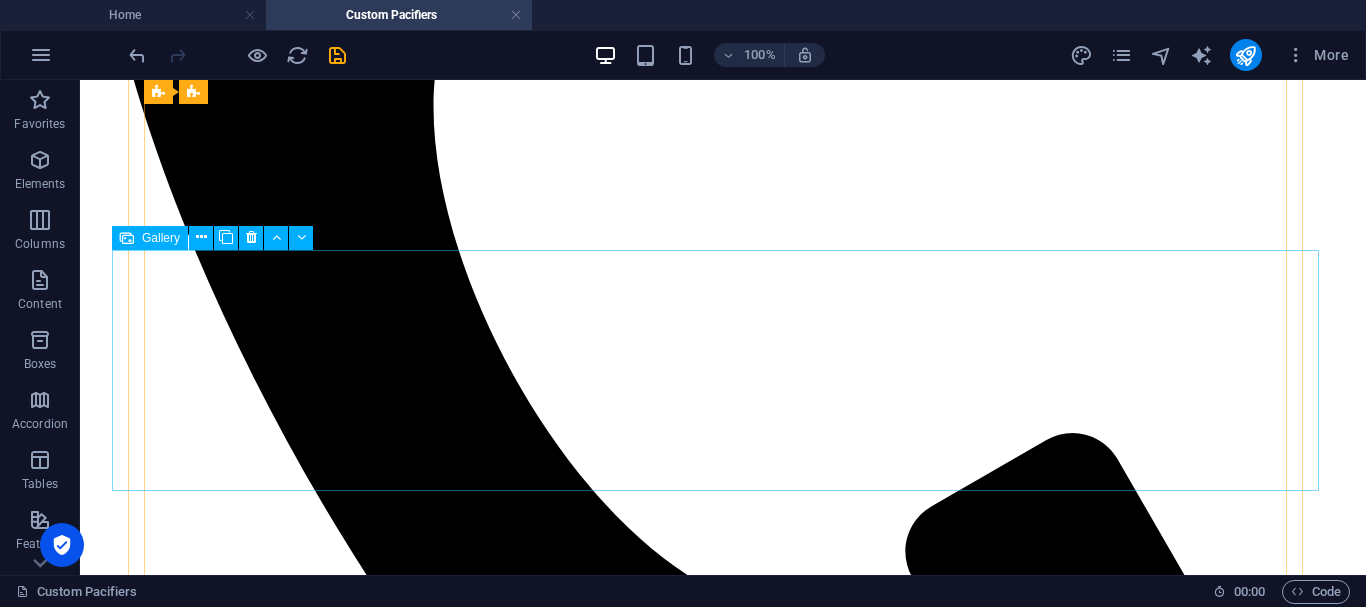 click at bounding box center [528, 17146] 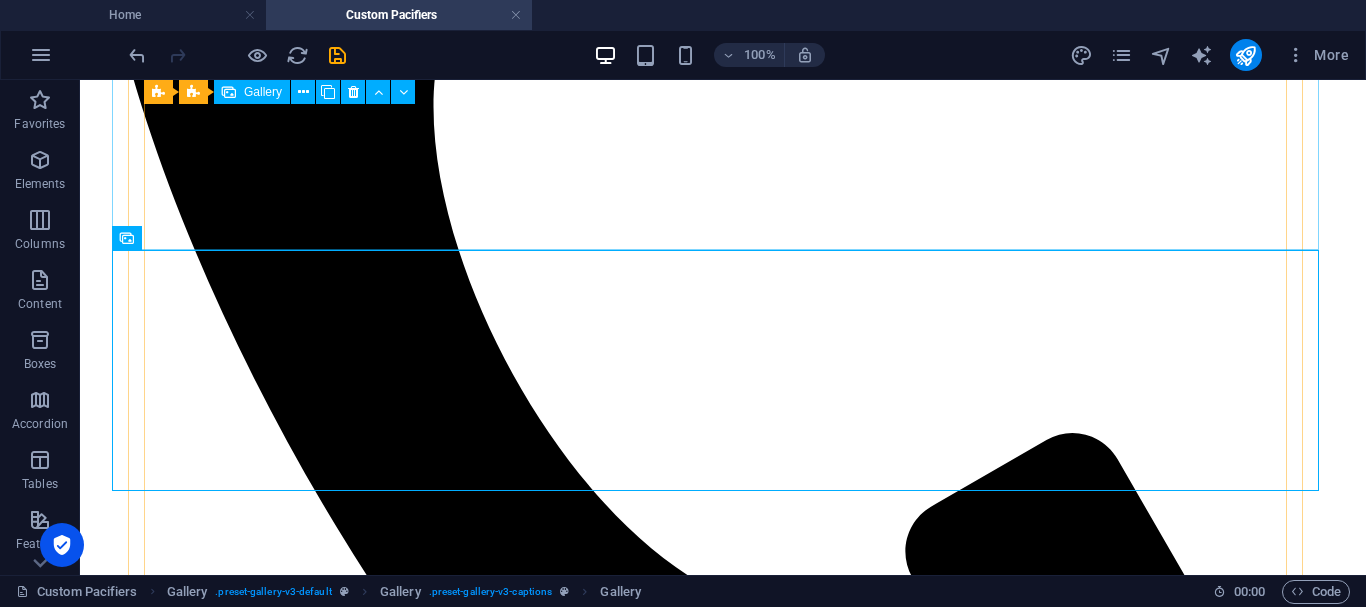 click at bounding box center [528, 10696] 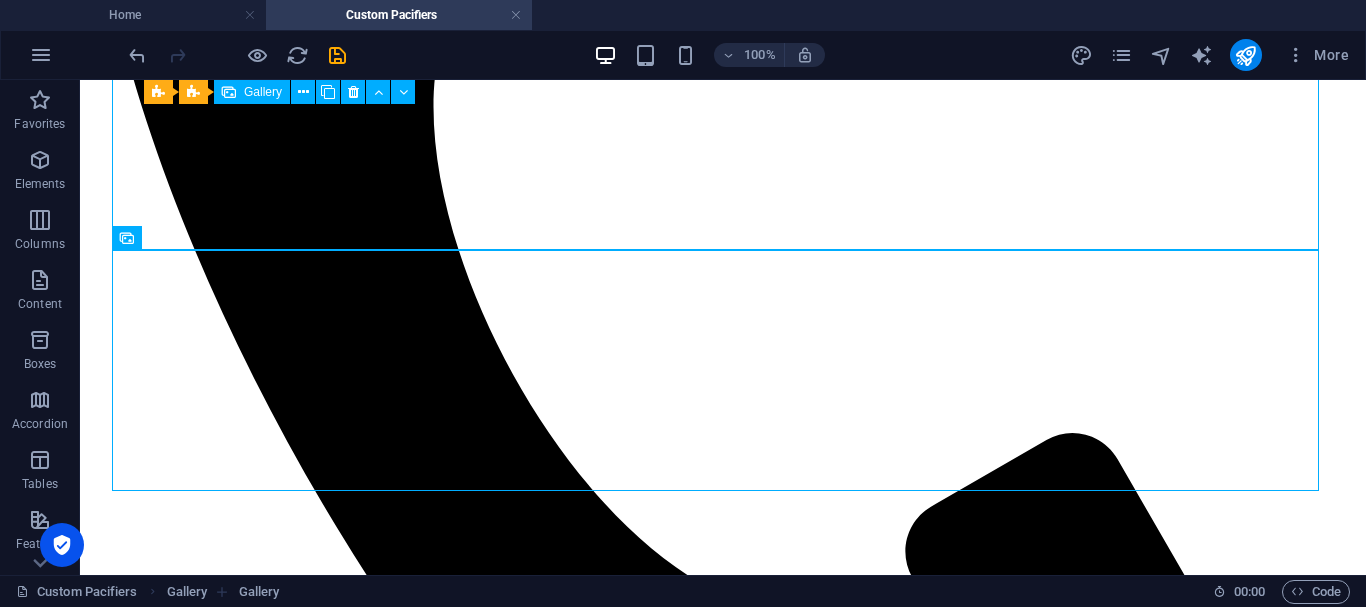 scroll, scrollTop: 867, scrollLeft: 0, axis: vertical 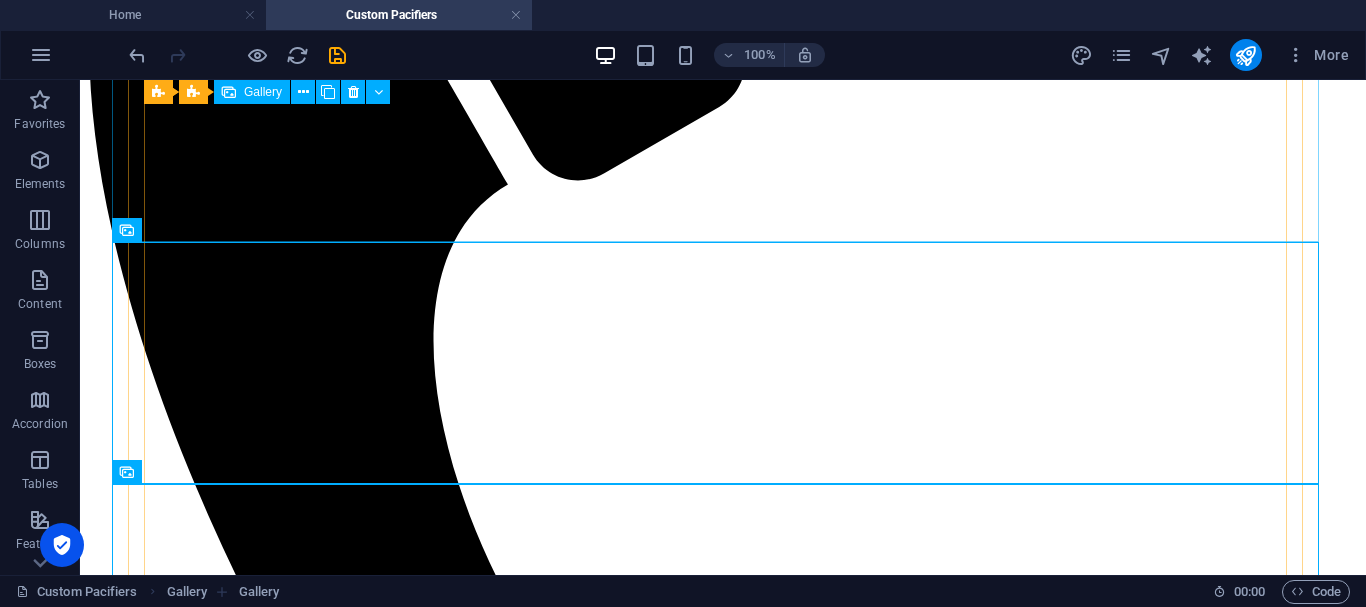 click at bounding box center [528, 4480] 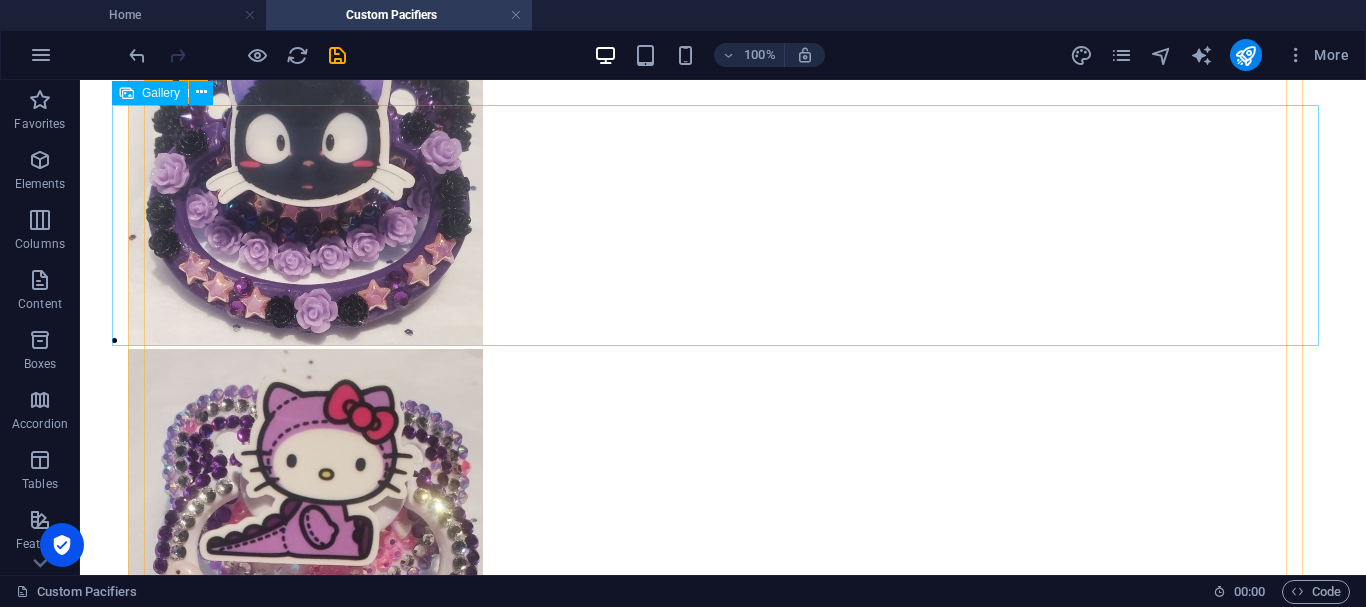 scroll, scrollTop: 2734, scrollLeft: 0, axis: vertical 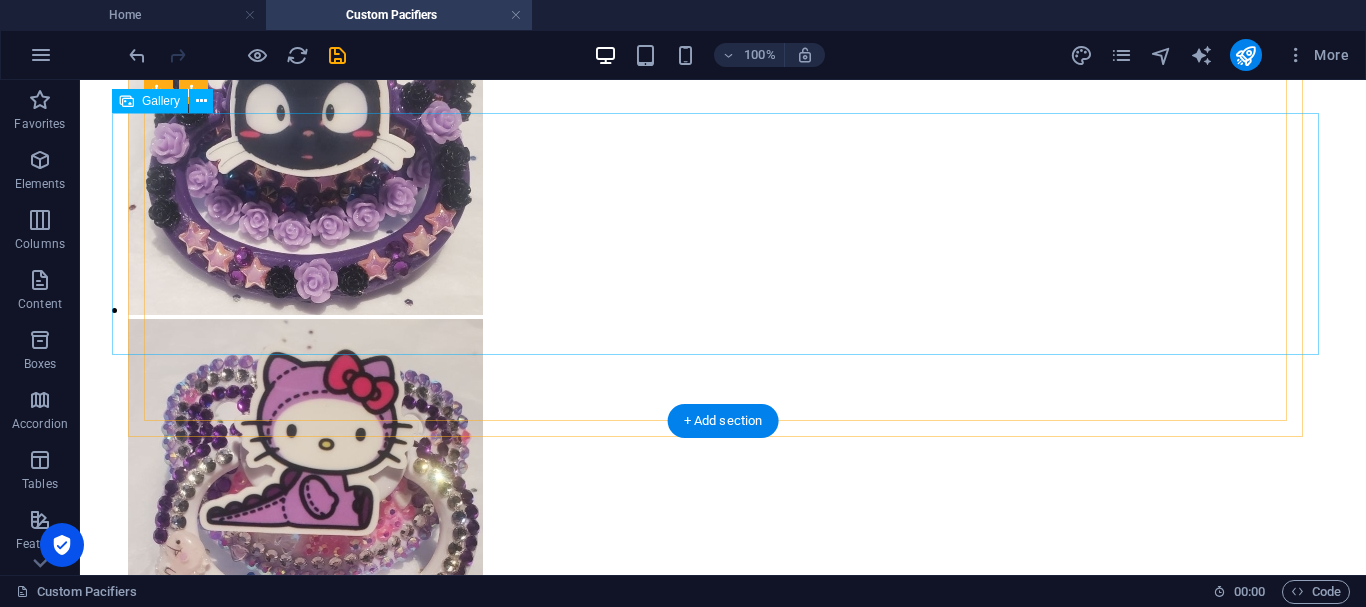 click at bounding box center [723, 45970] 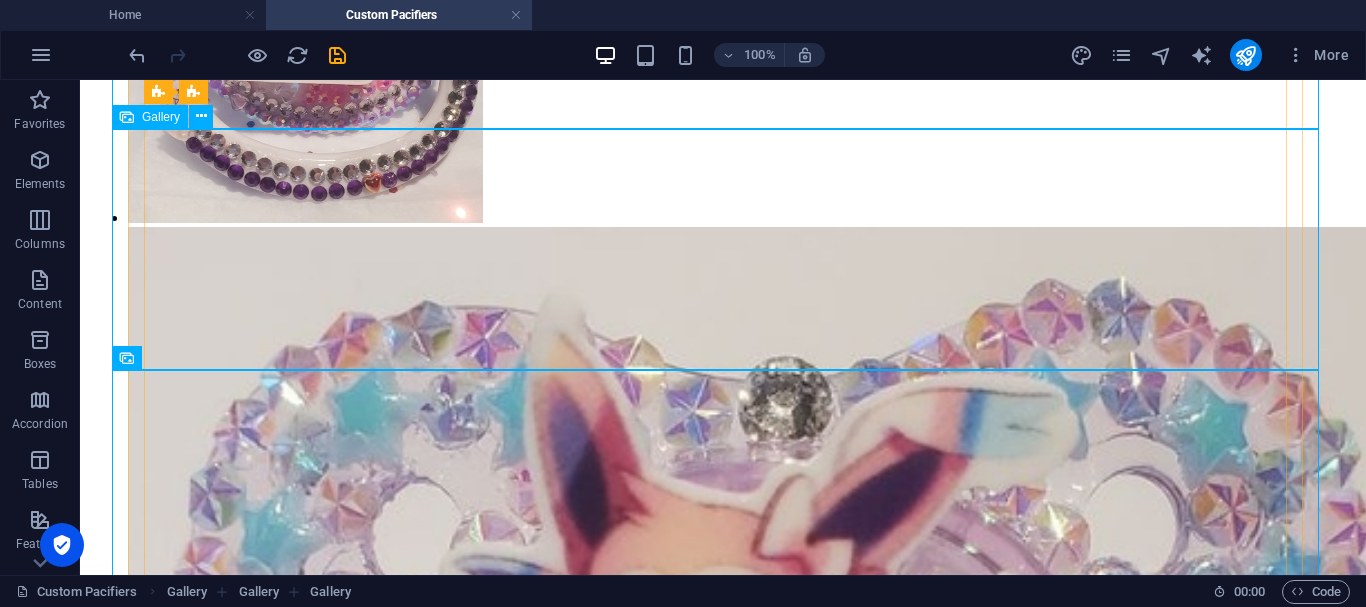 scroll, scrollTop: 3201, scrollLeft: 0, axis: vertical 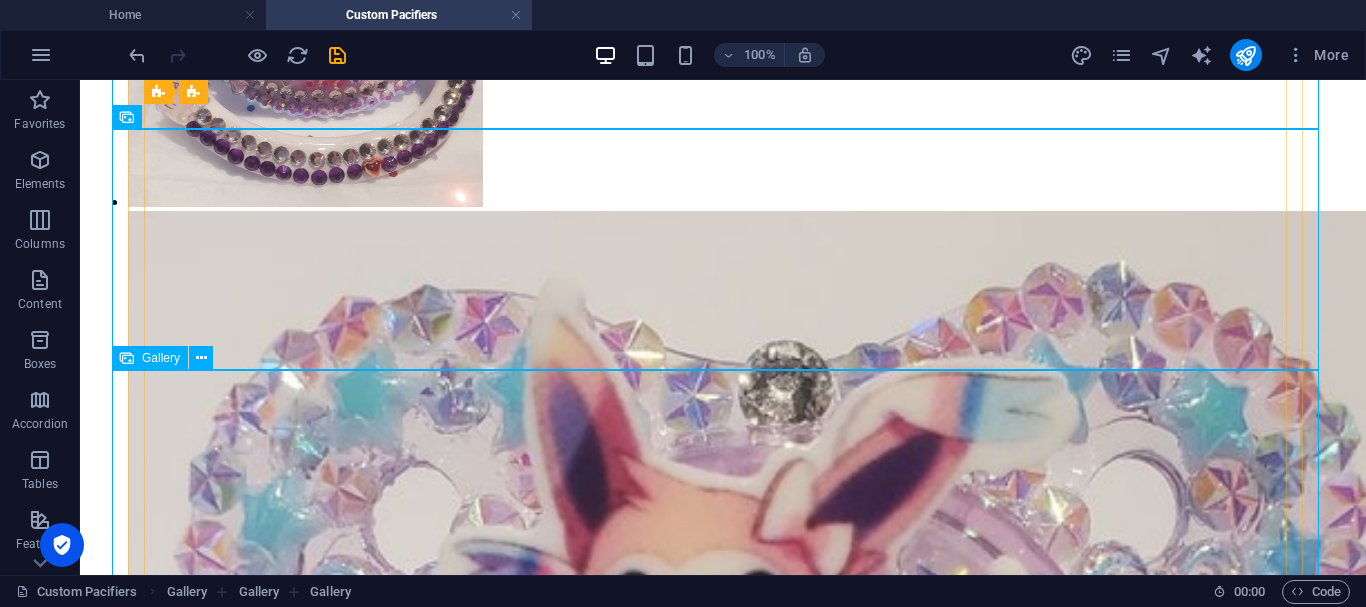 click at bounding box center (528, 61701) 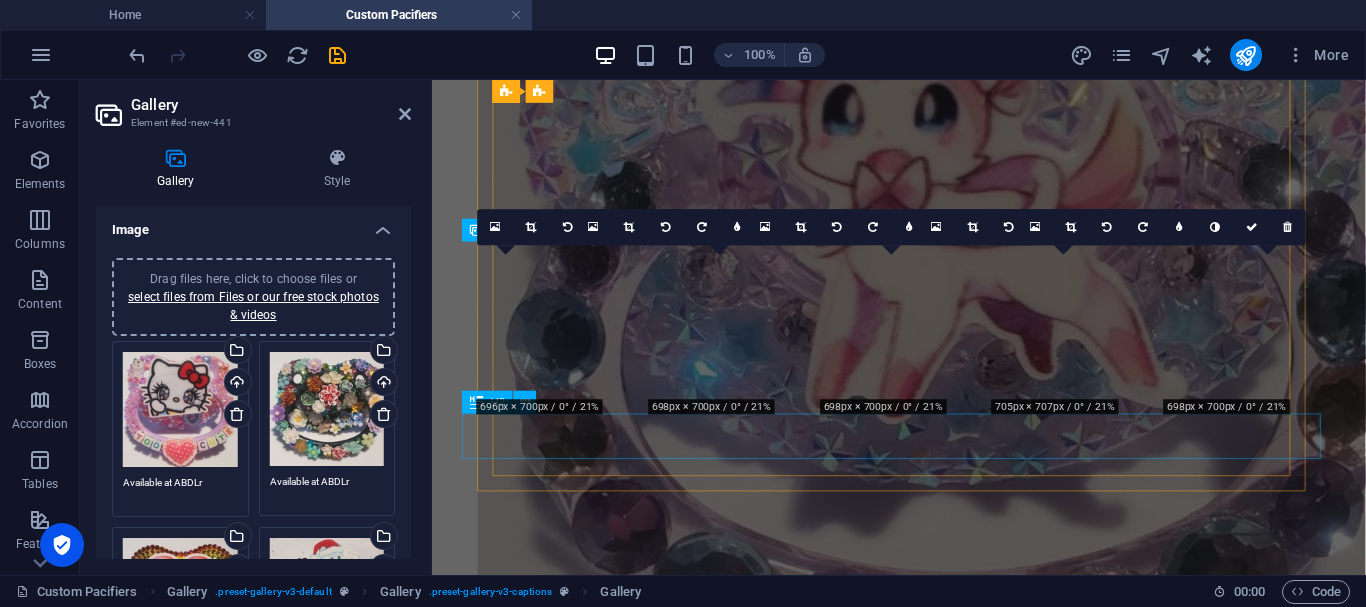 scroll, scrollTop: 2679, scrollLeft: 0, axis: vertical 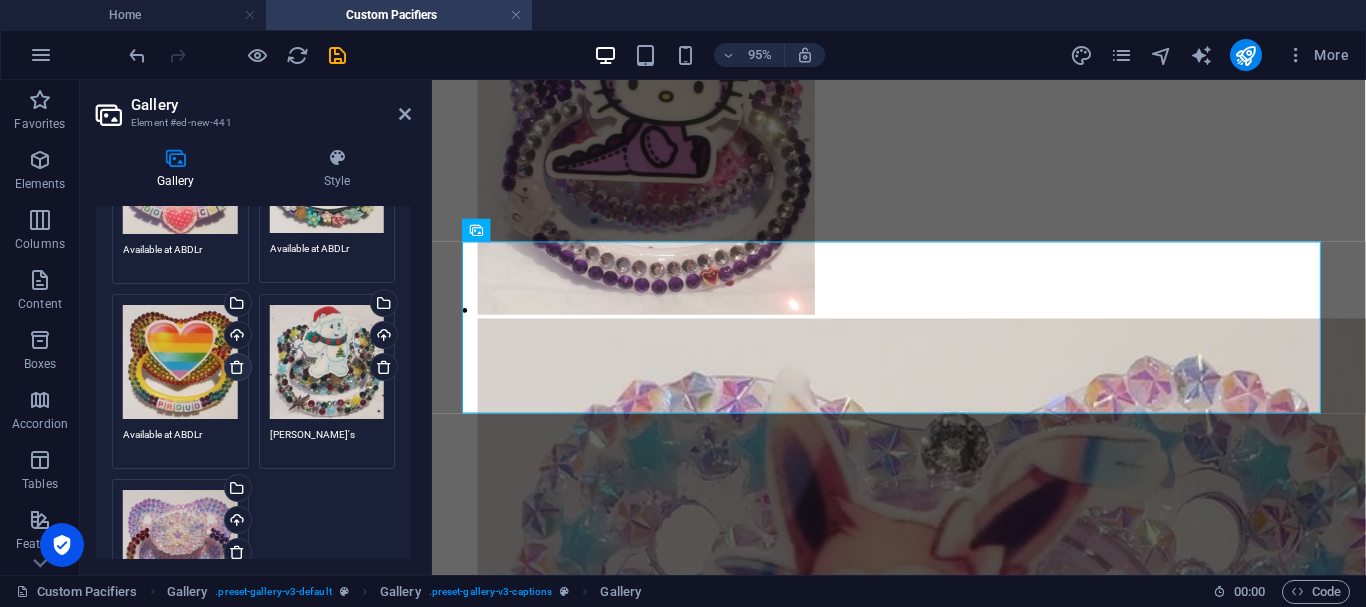click at bounding box center [237, 367] 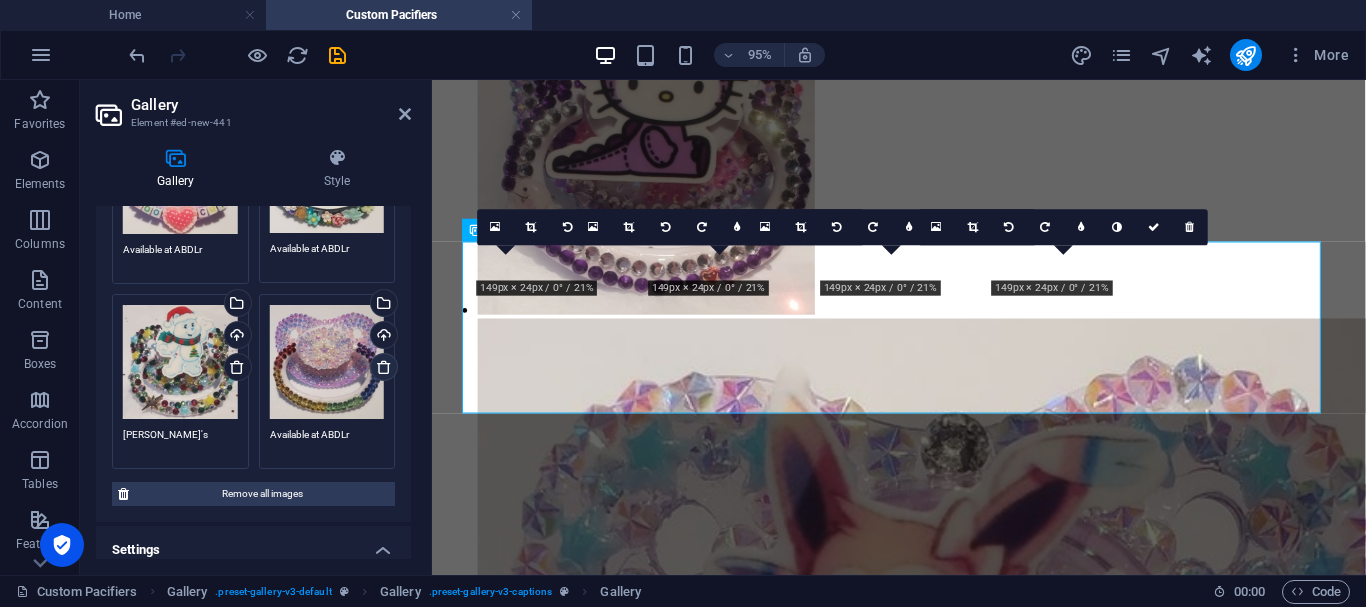 click at bounding box center [384, 367] 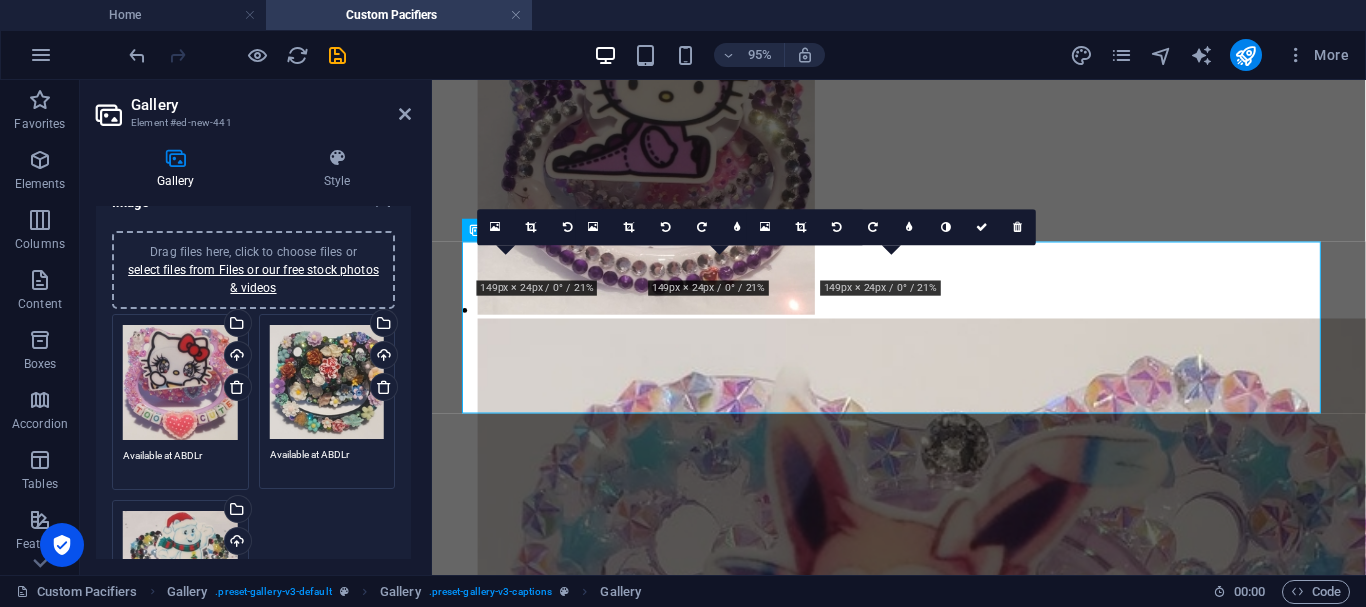 scroll, scrollTop: 0, scrollLeft: 0, axis: both 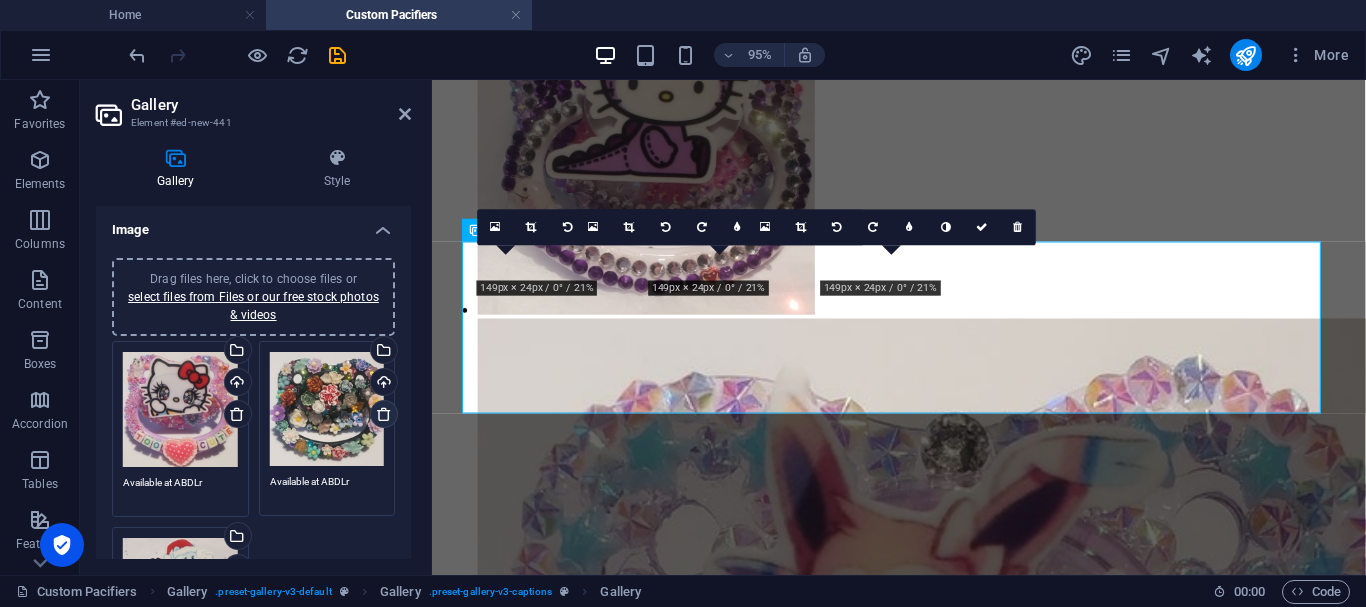 click at bounding box center [384, 414] 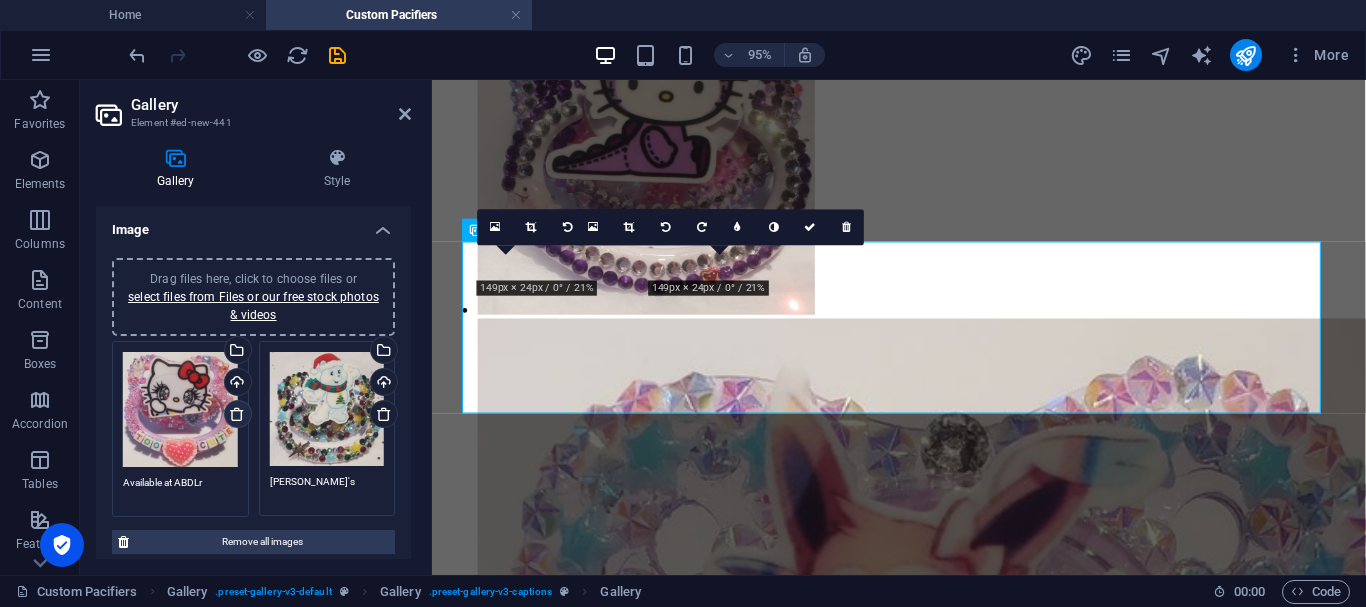click at bounding box center [237, 414] 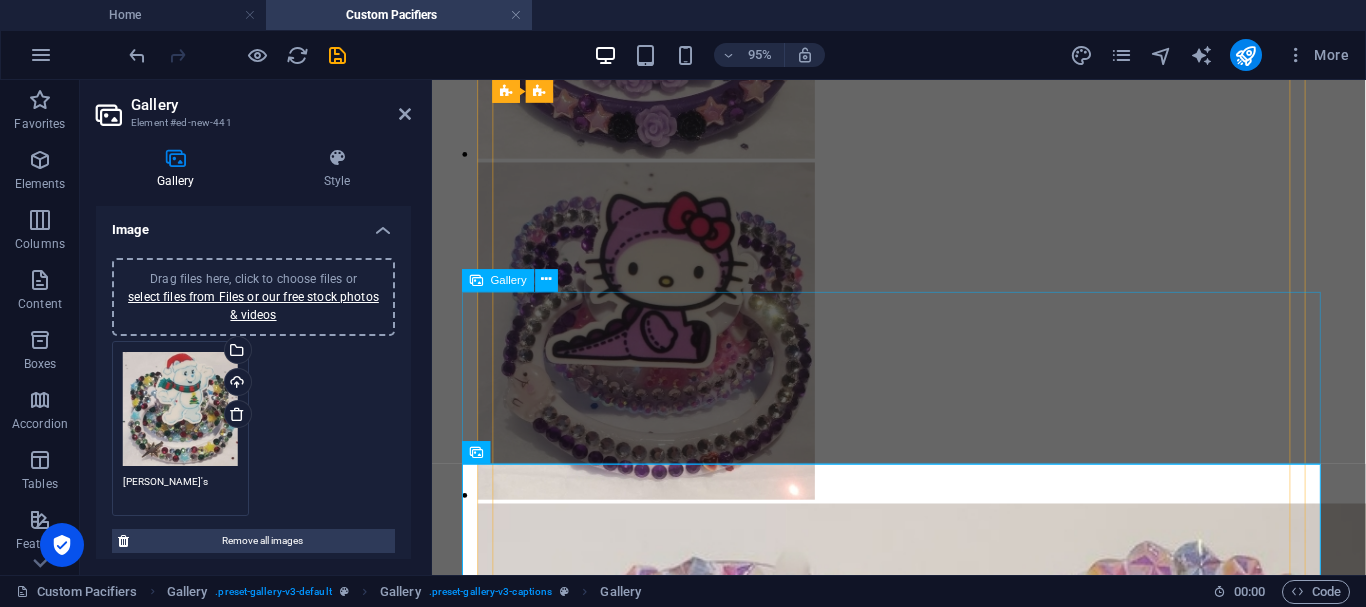 scroll, scrollTop: 2445, scrollLeft: 0, axis: vertical 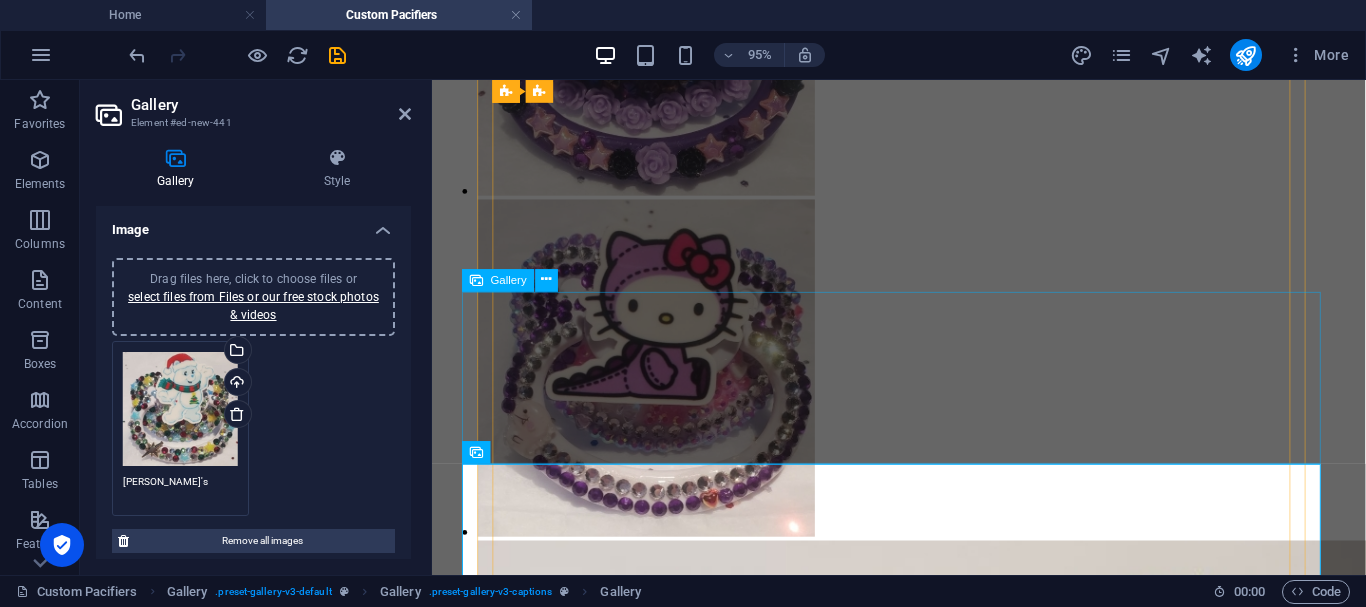 click at bounding box center (880, 43029) 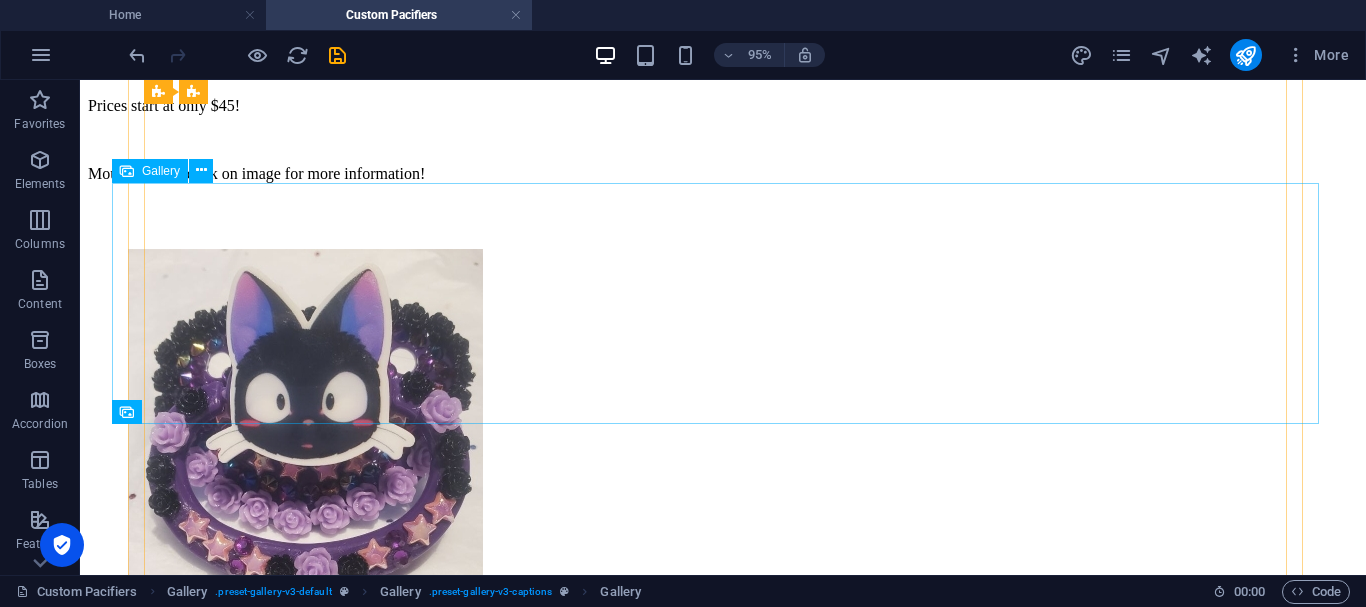 scroll, scrollTop: 2906, scrollLeft: 0, axis: vertical 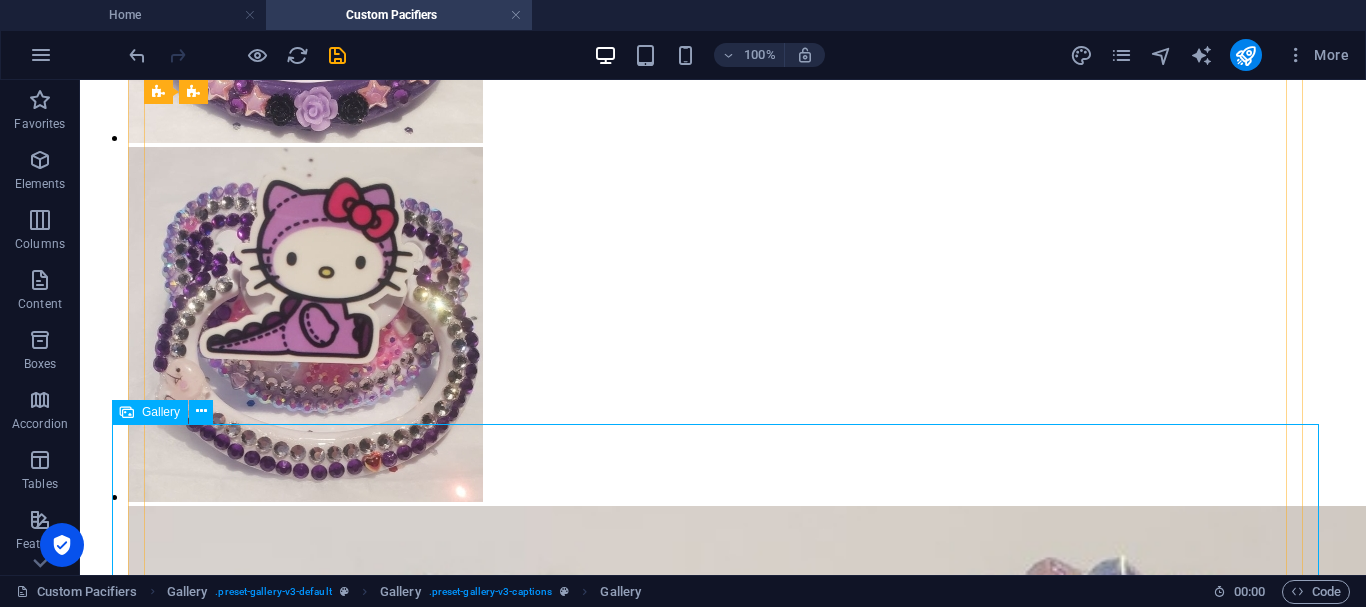 click at bounding box center (528, 56836) 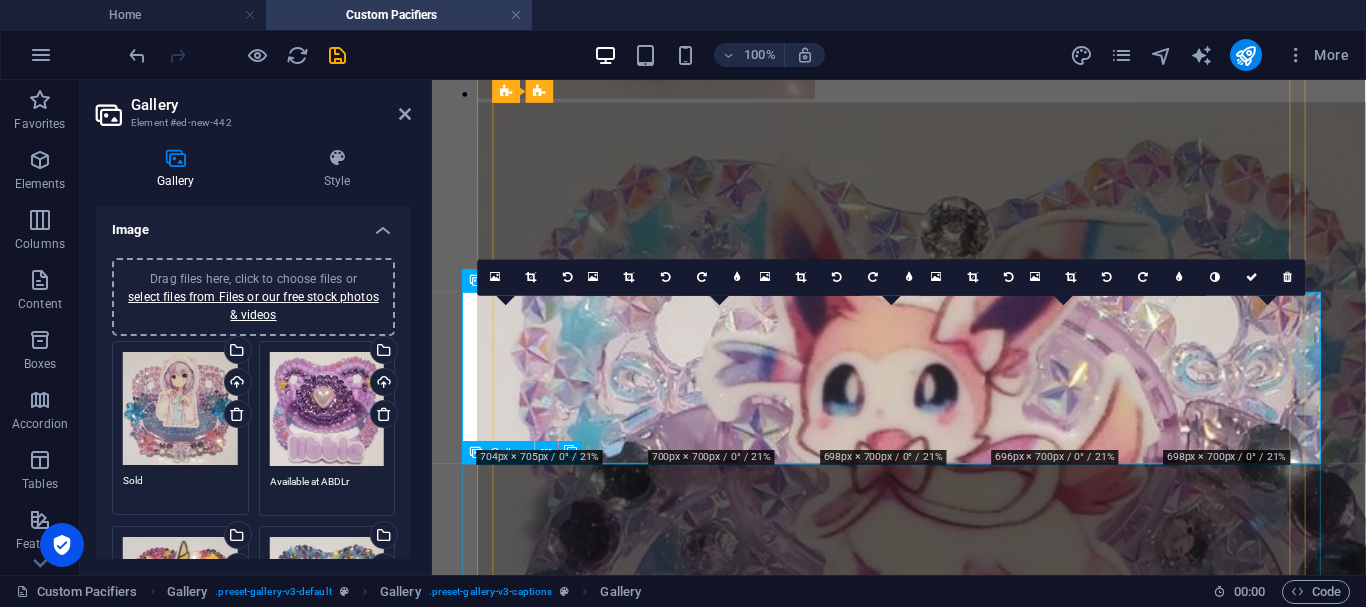 scroll, scrollTop: 2445, scrollLeft: 0, axis: vertical 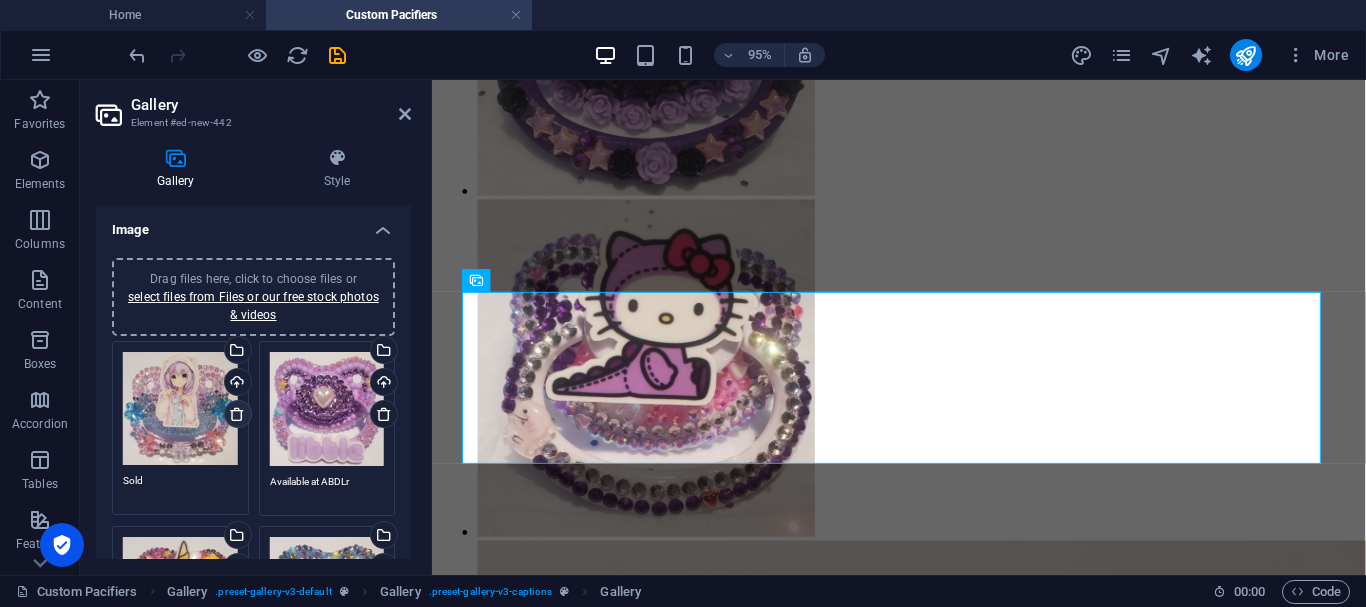 click at bounding box center [237, 414] 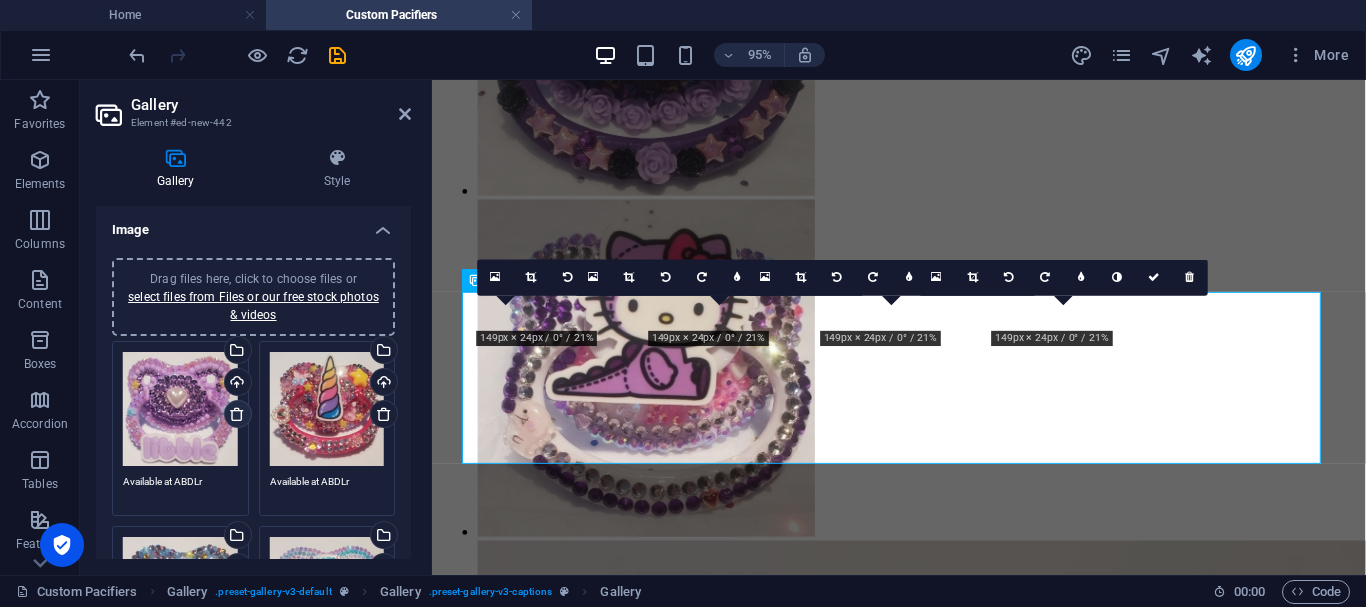 click at bounding box center (237, 414) 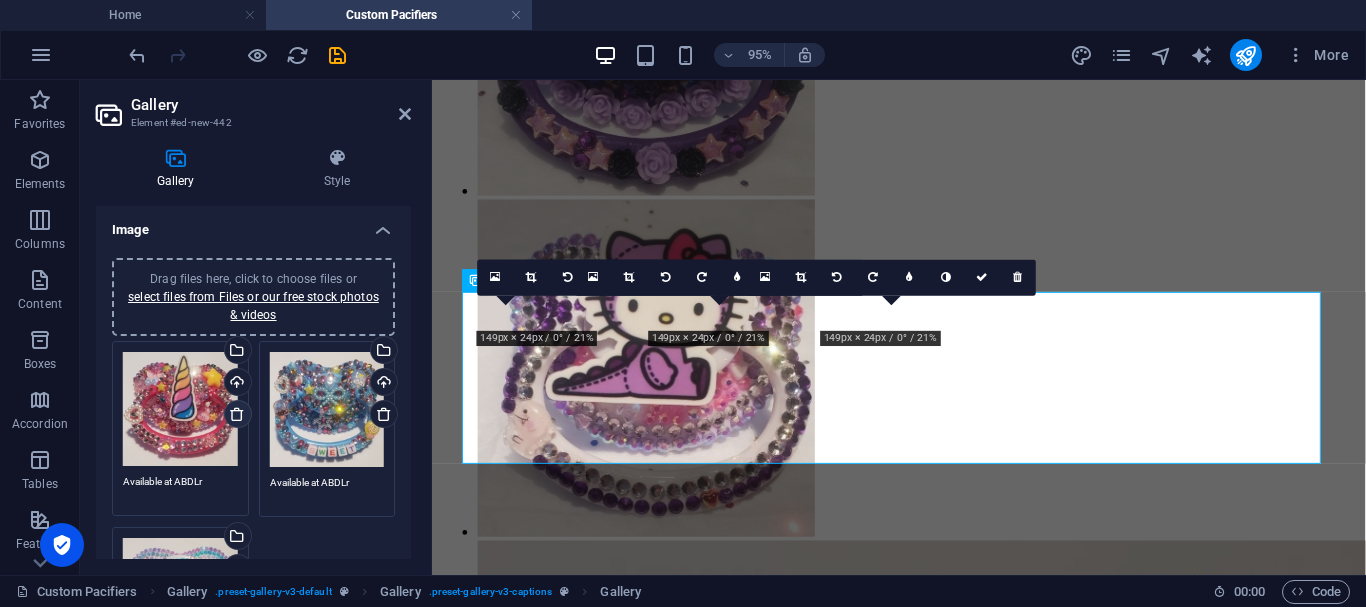 click at bounding box center (237, 414) 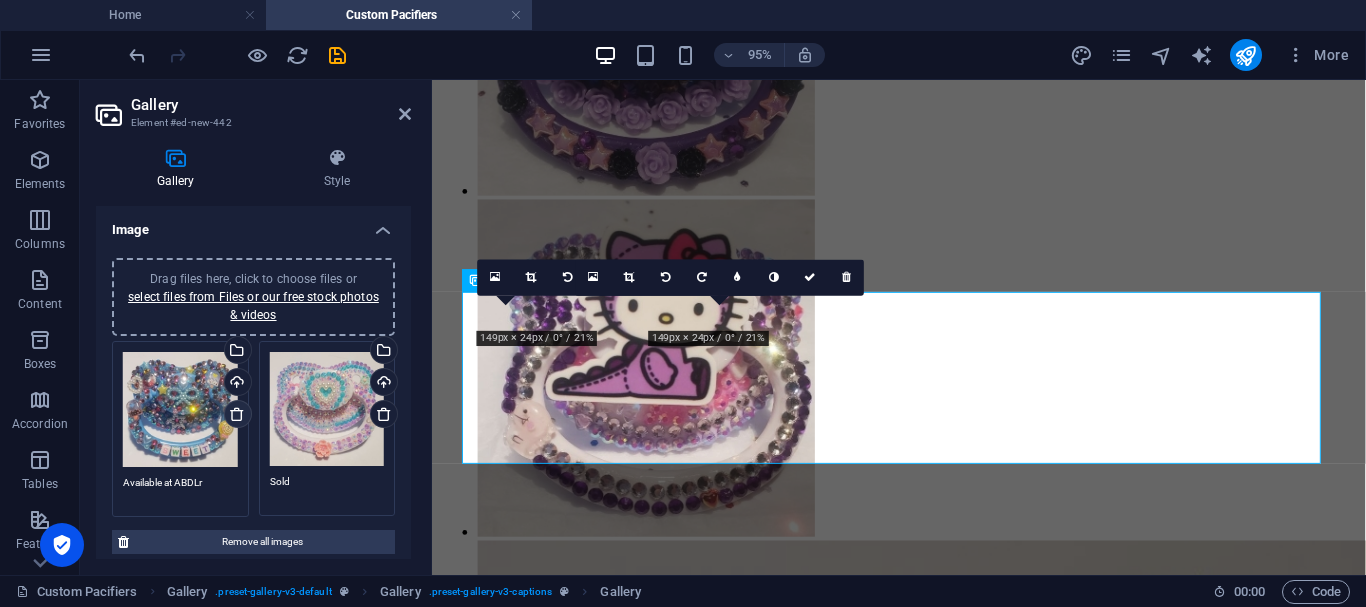 click at bounding box center [237, 414] 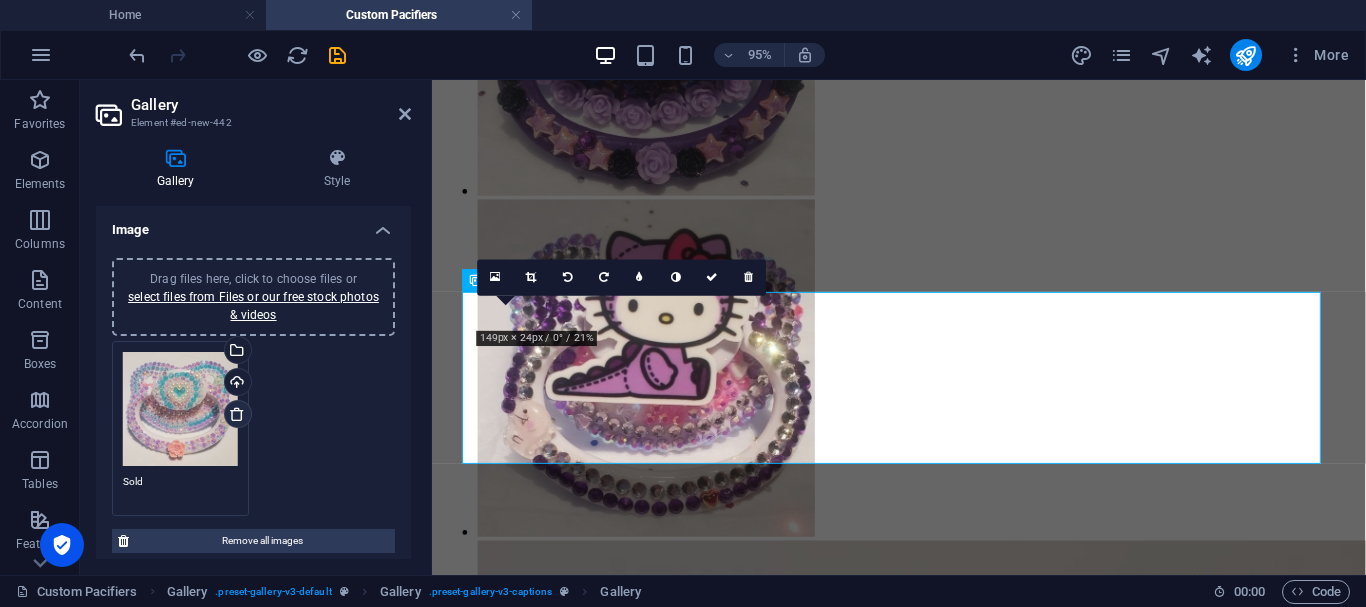 click at bounding box center (237, 414) 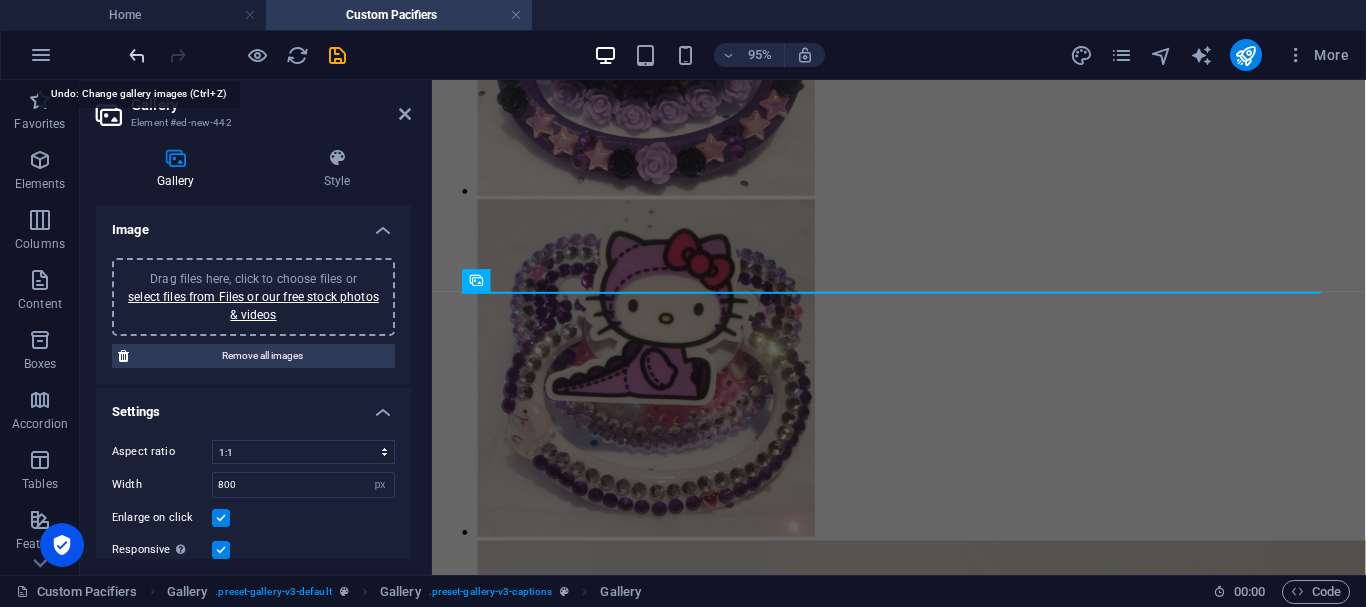click at bounding box center [137, 55] 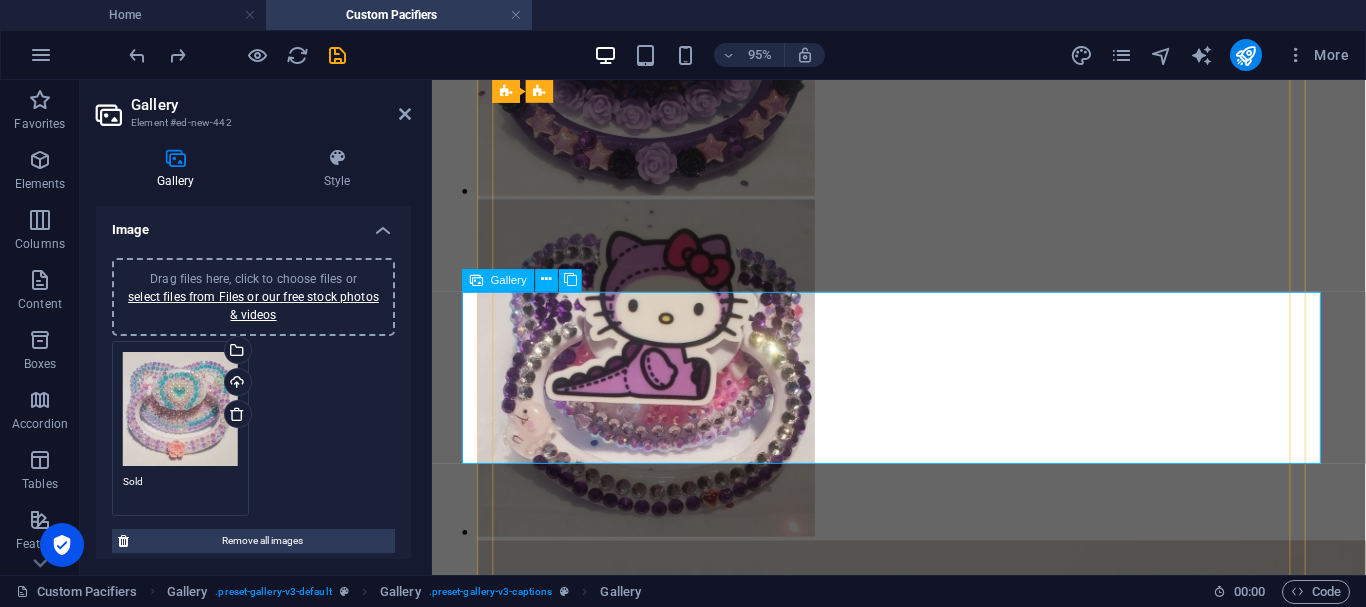 click at bounding box center [923, 42042] 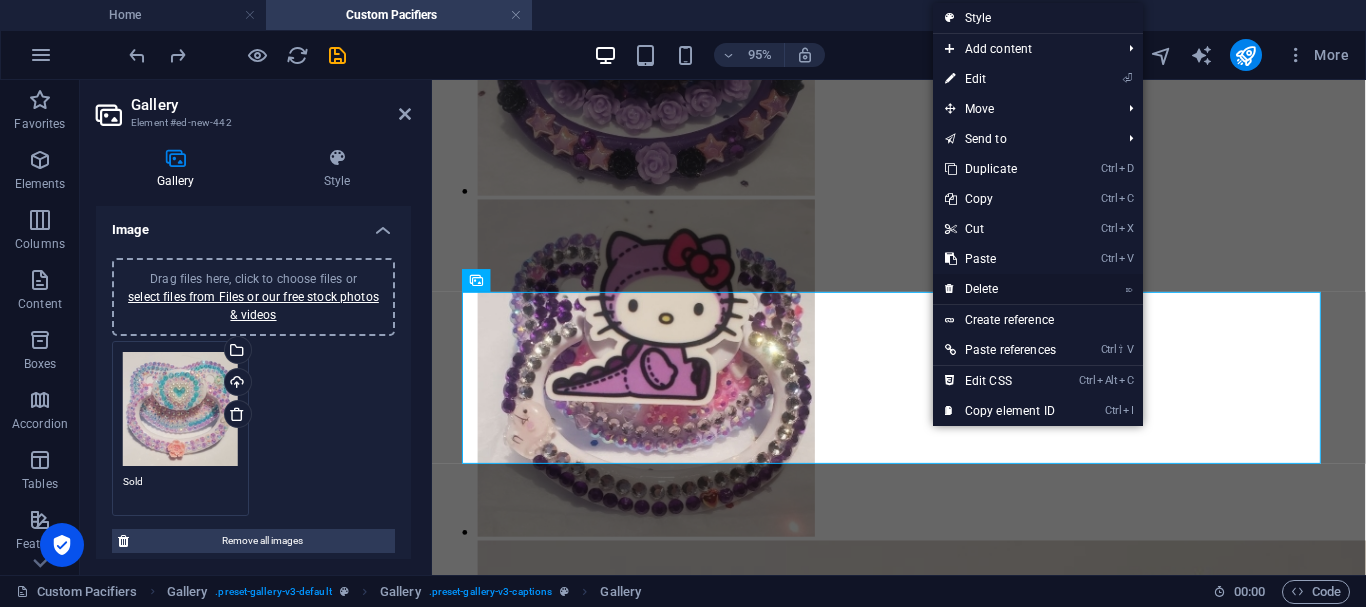 click on "⌦  Delete" at bounding box center [1000, 289] 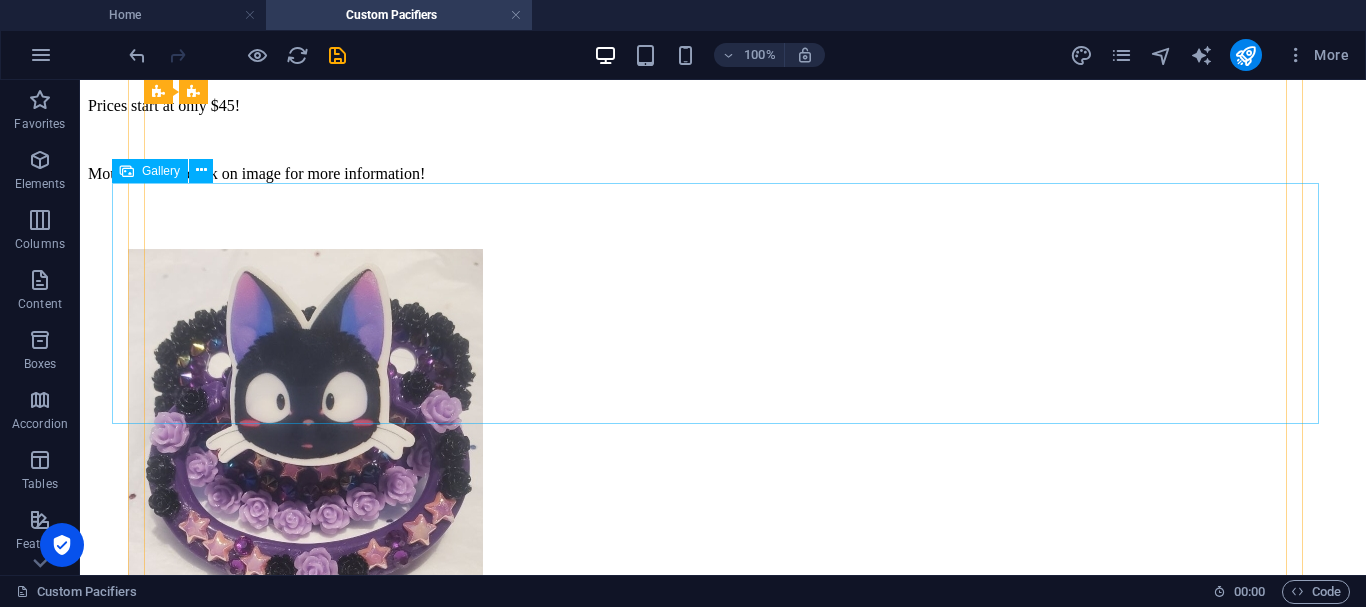 scroll, scrollTop: 2906, scrollLeft: 0, axis: vertical 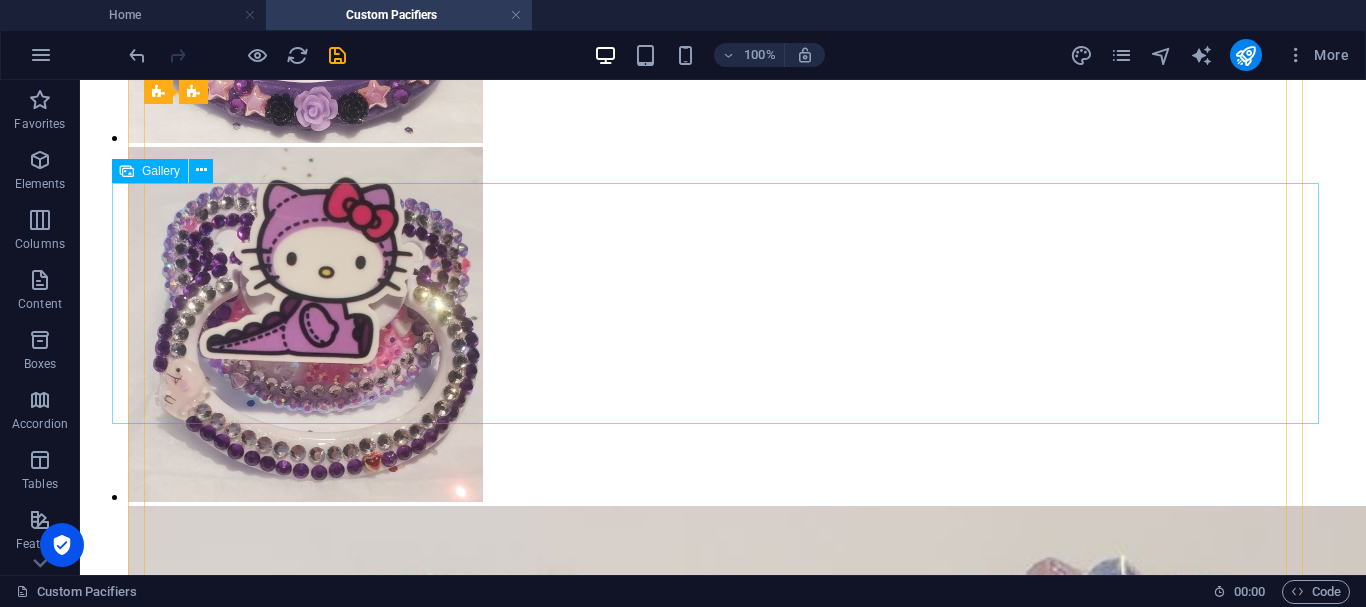 click at bounding box center [528, 50386] 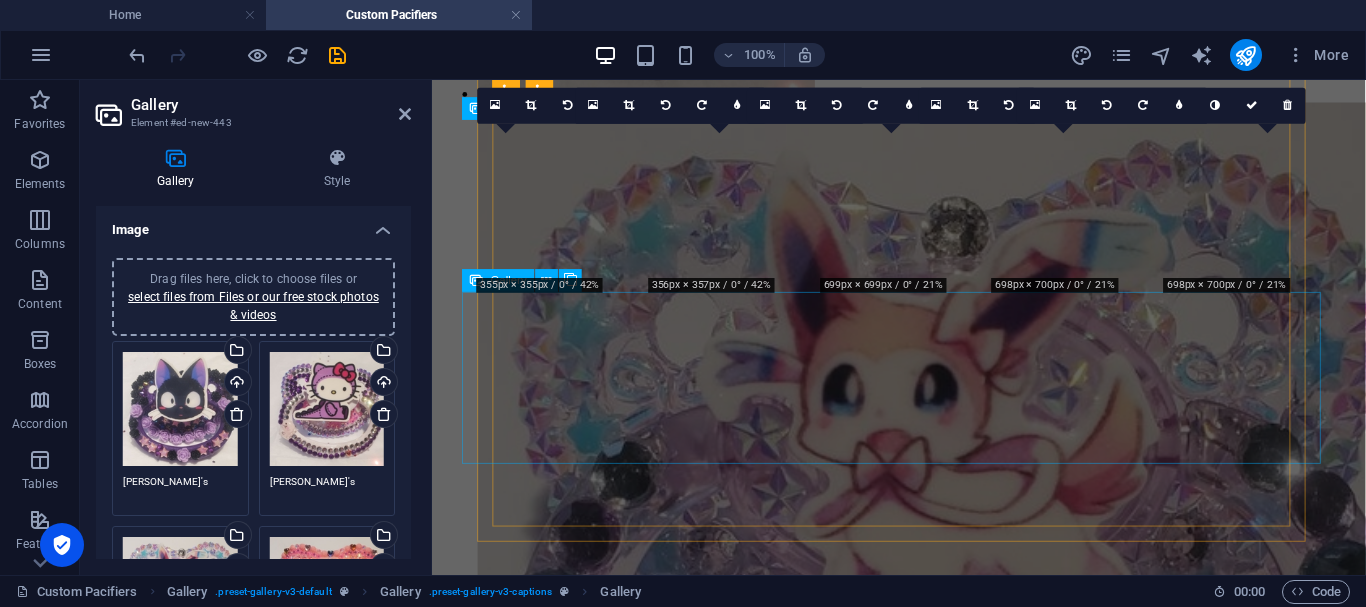 scroll, scrollTop: 2445, scrollLeft: 0, axis: vertical 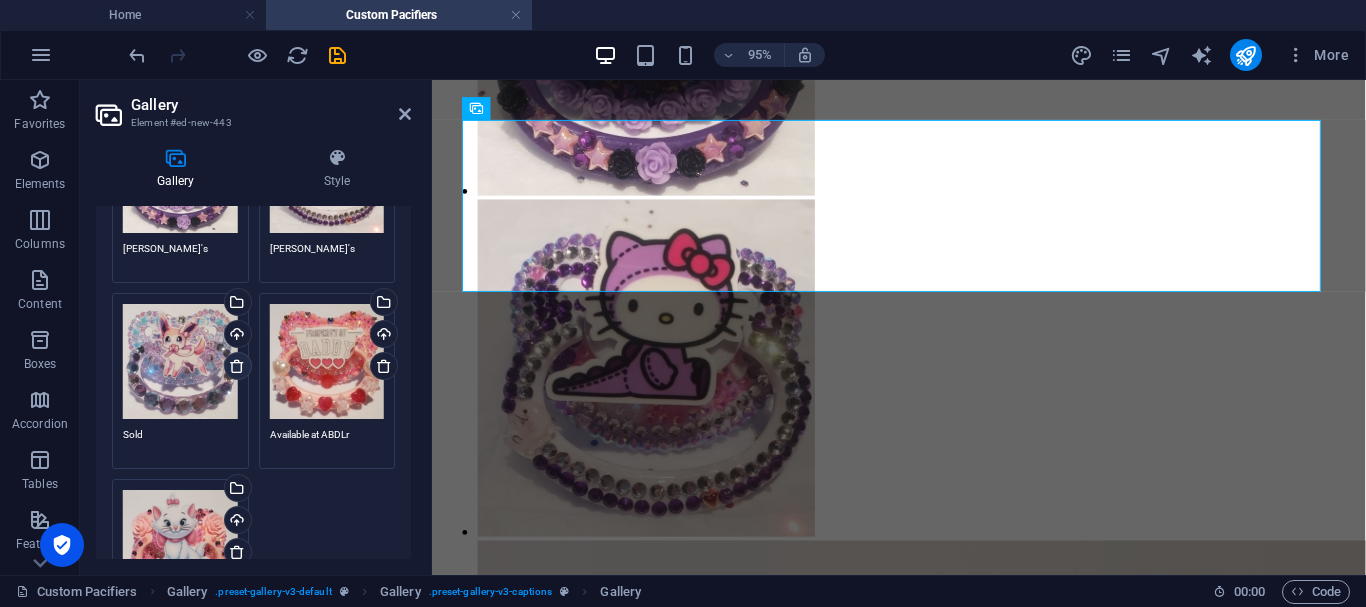 click at bounding box center [237, 366] 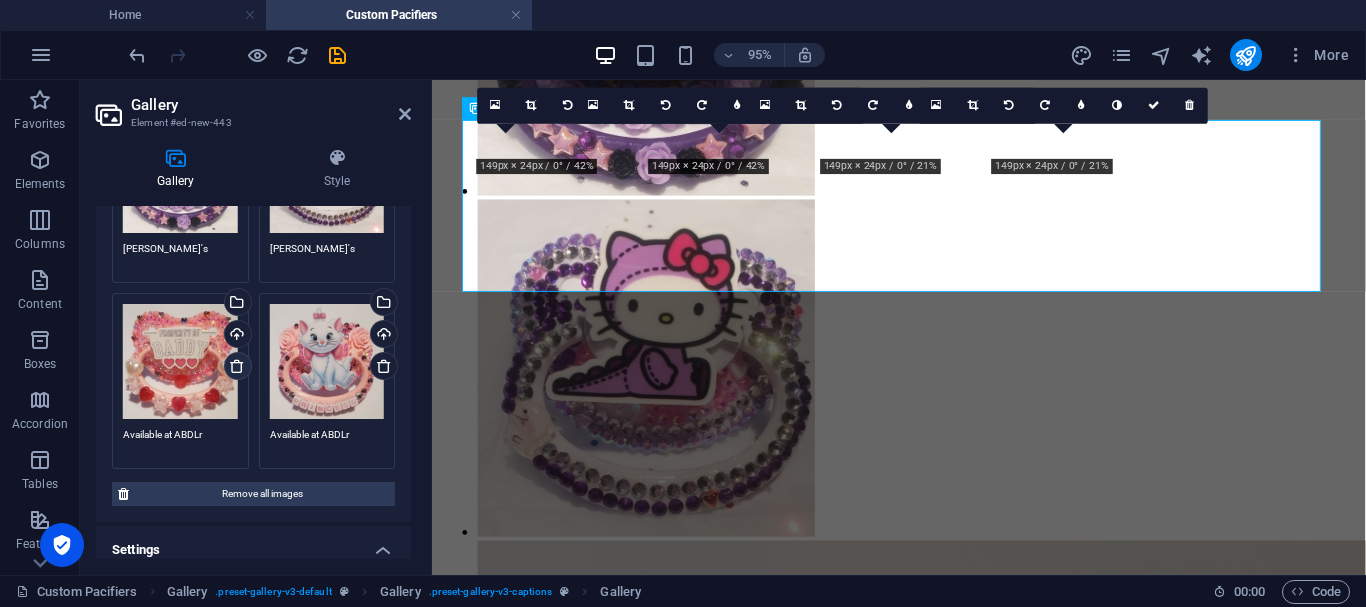 click at bounding box center (237, 366) 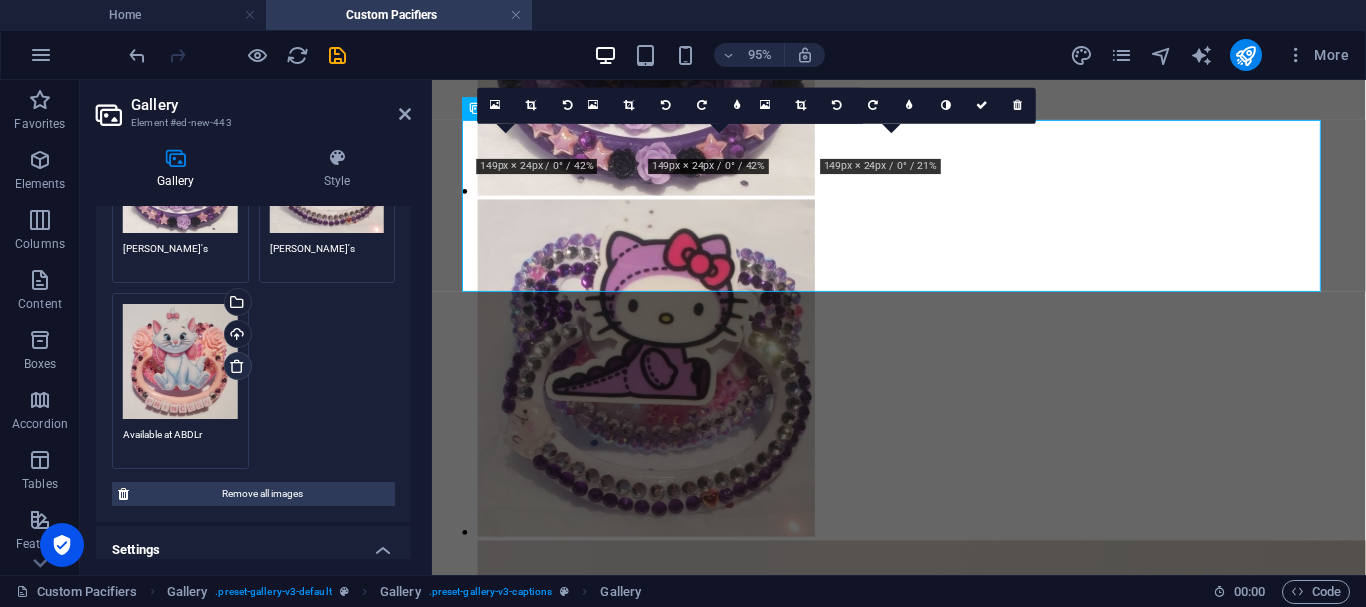 click at bounding box center (237, 366) 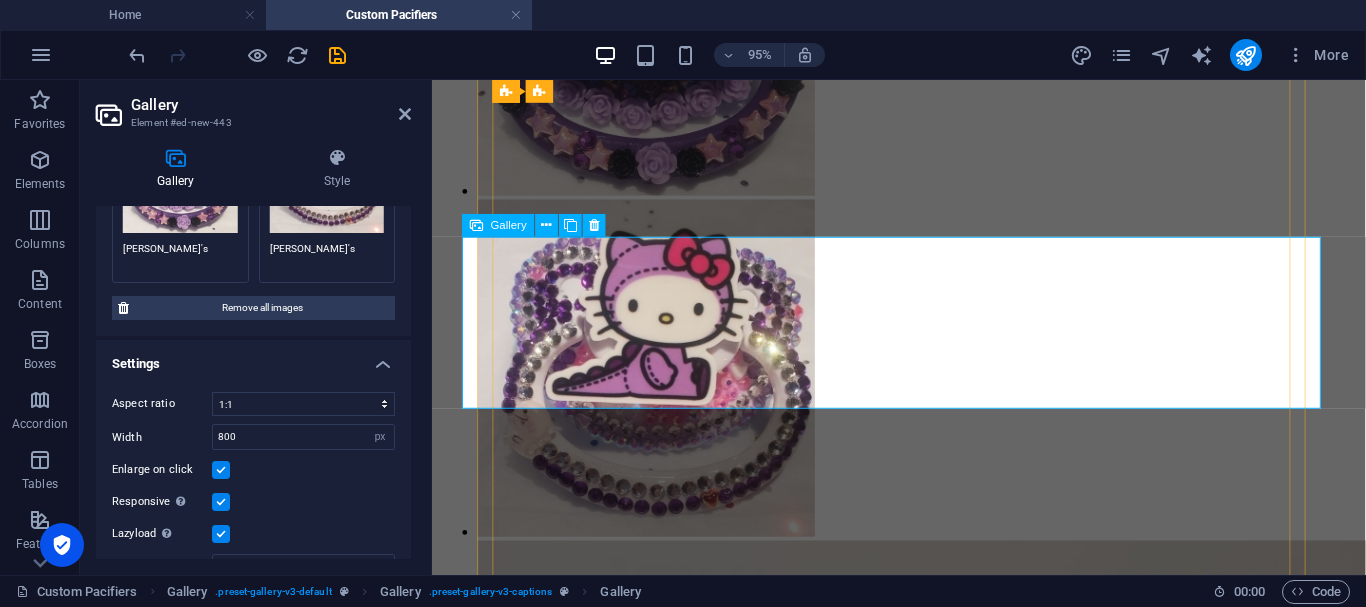 scroll, scrollTop: 2212, scrollLeft: 0, axis: vertical 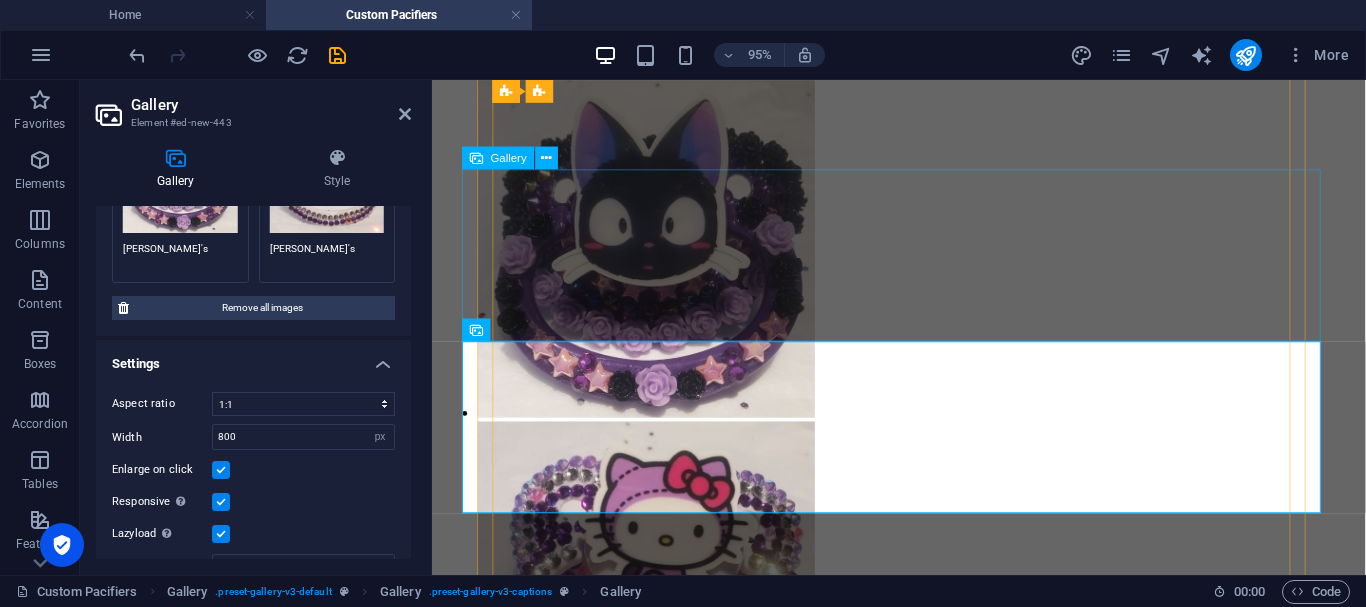 click at bounding box center [880, 35635] 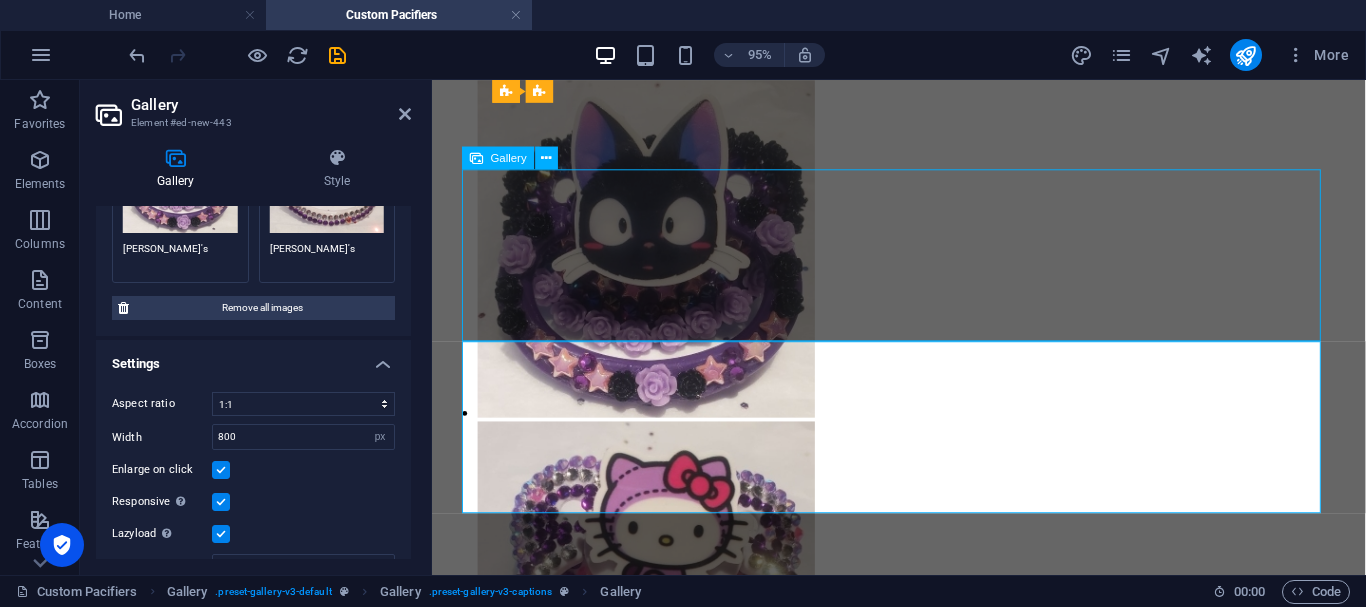 click at bounding box center (880, 35635) 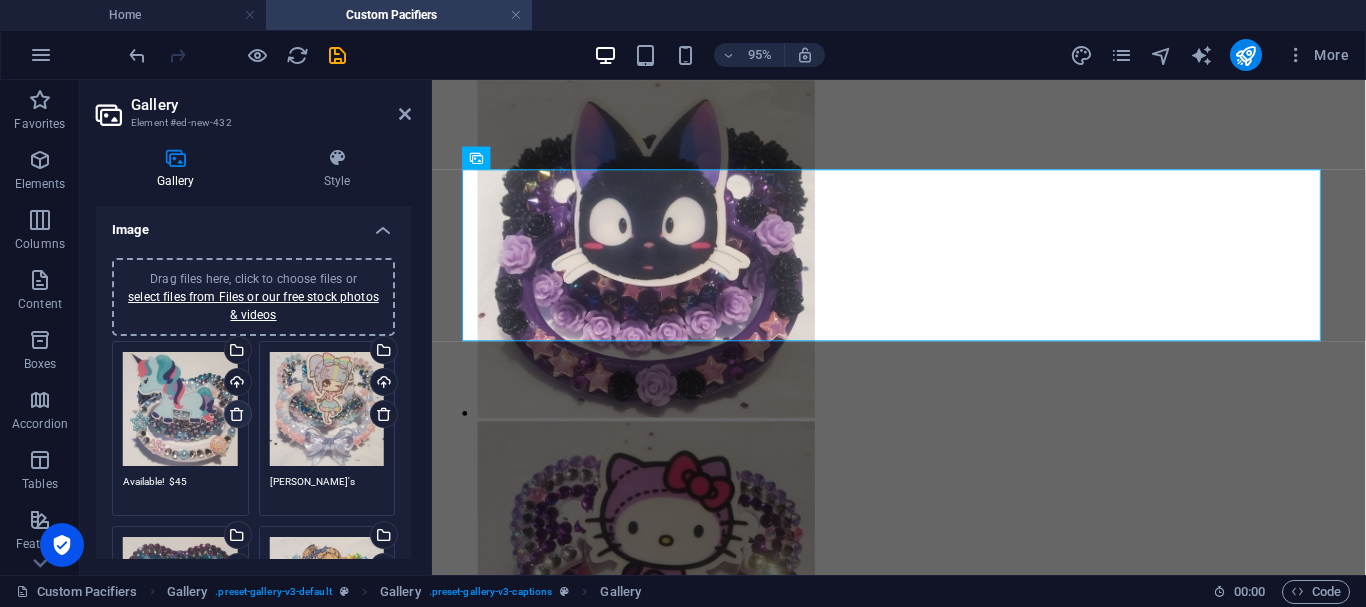 click at bounding box center (237, 414) 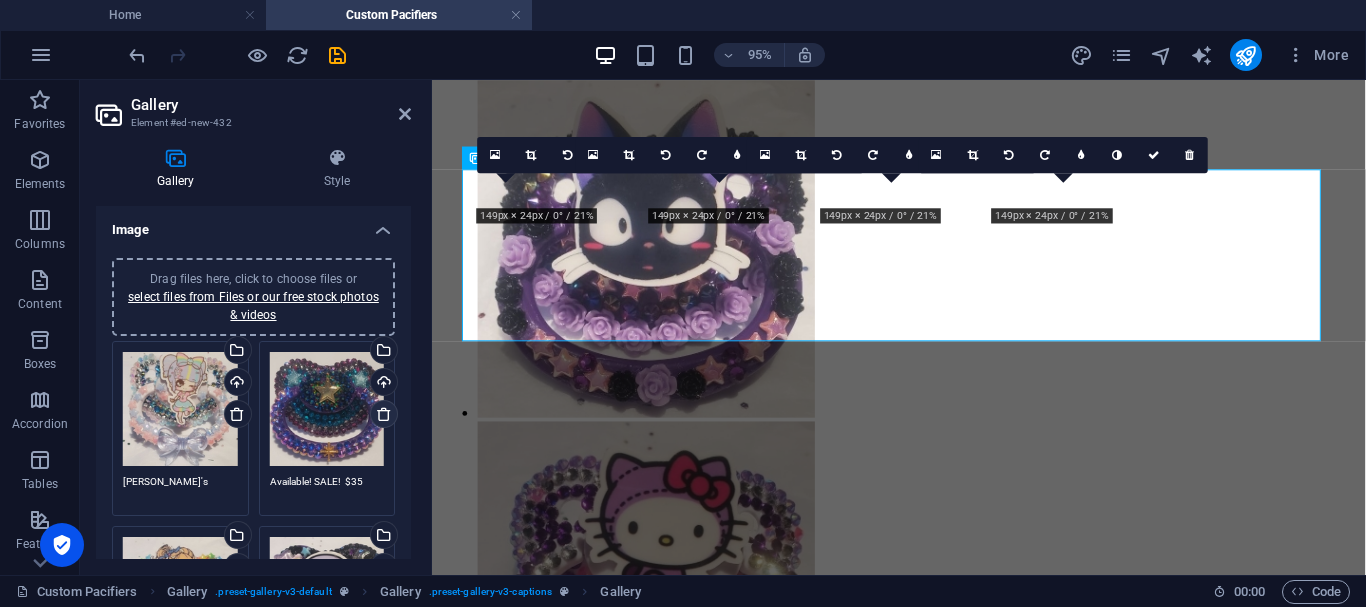 click at bounding box center (384, 414) 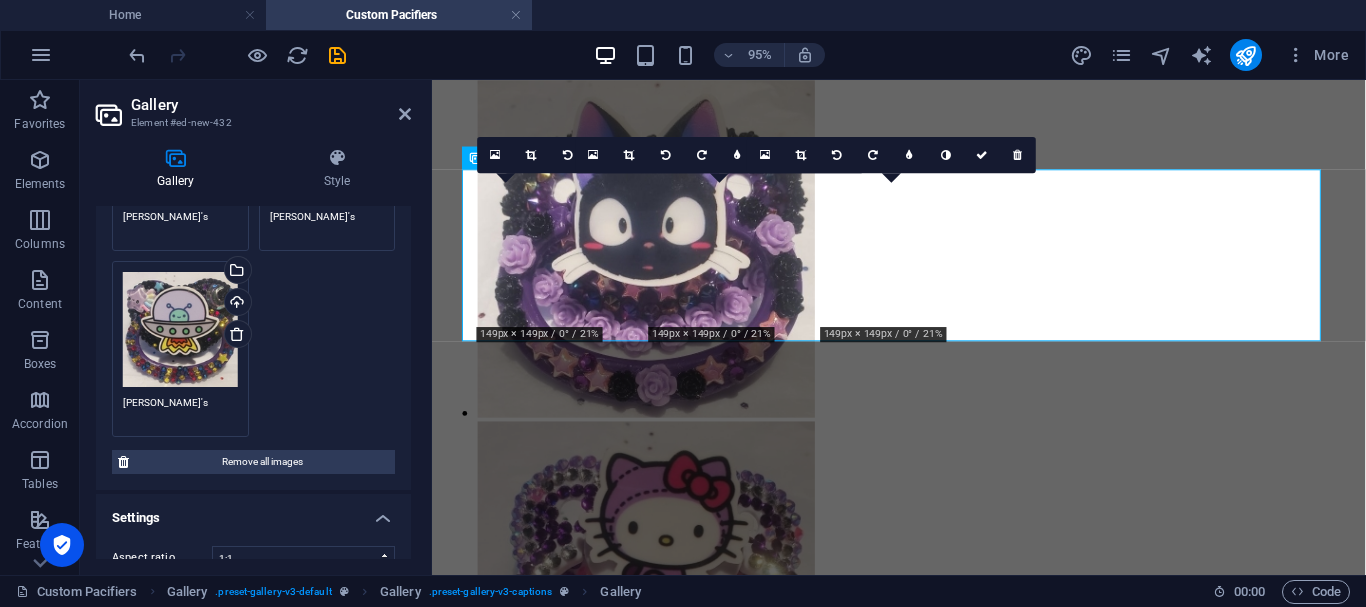 scroll, scrollTop: 233, scrollLeft: 0, axis: vertical 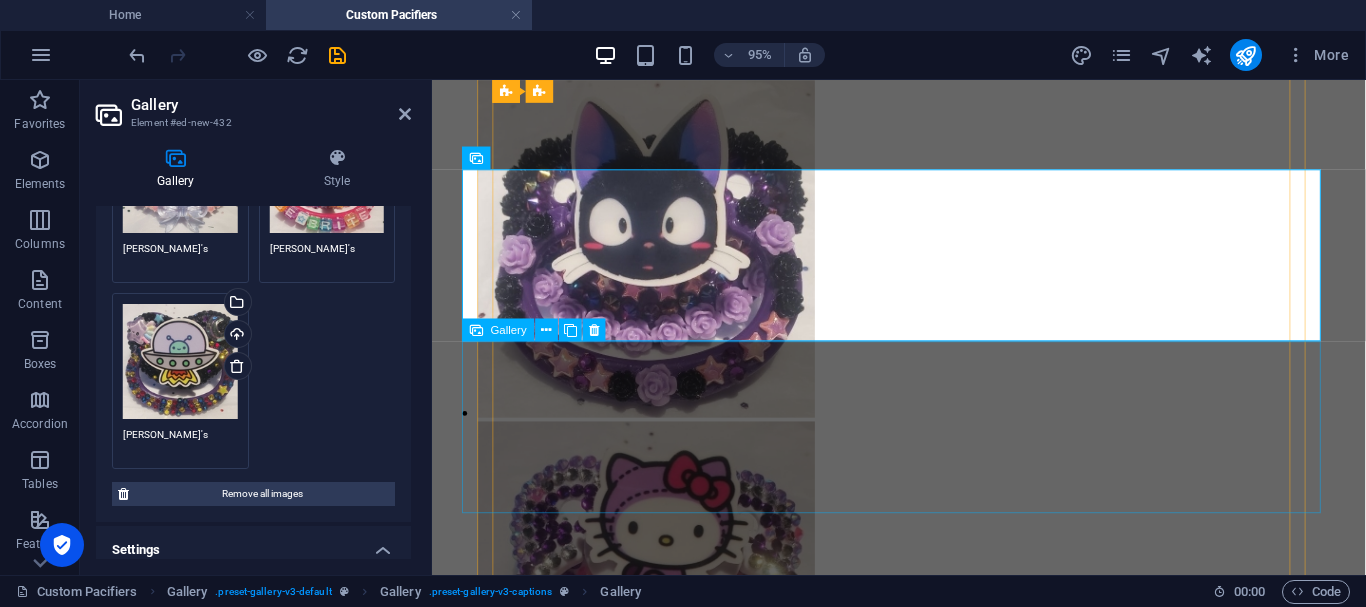 click at bounding box center (923, 36488) 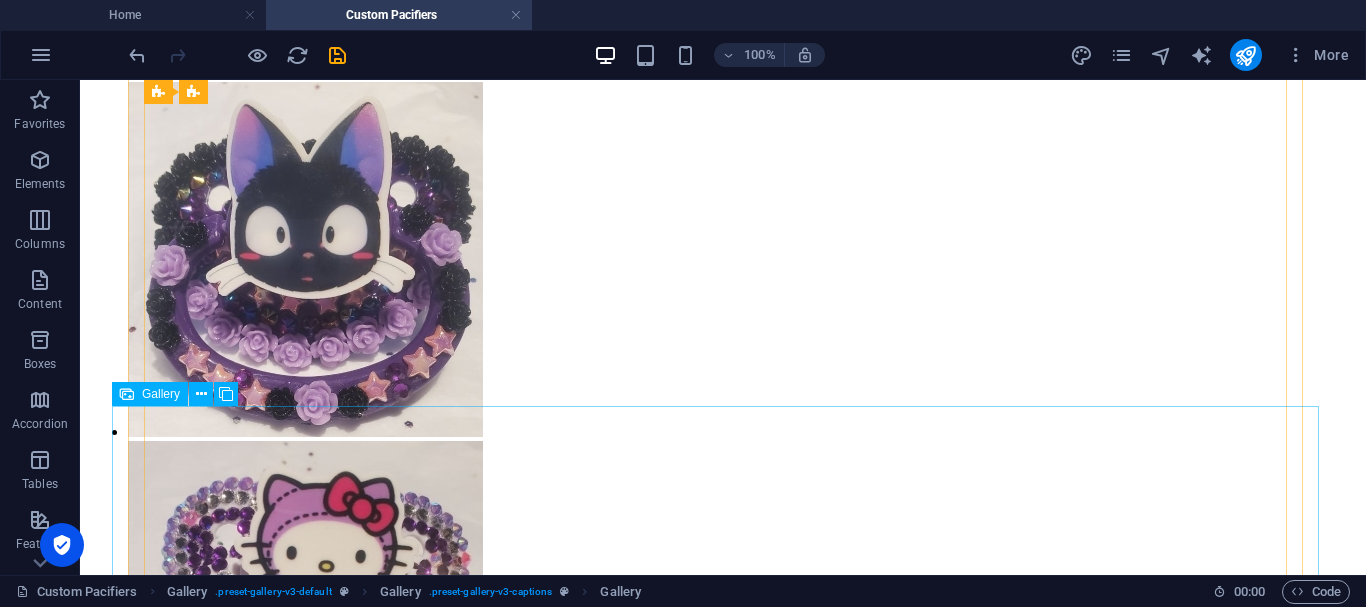 scroll, scrollTop: 2379, scrollLeft: 0, axis: vertical 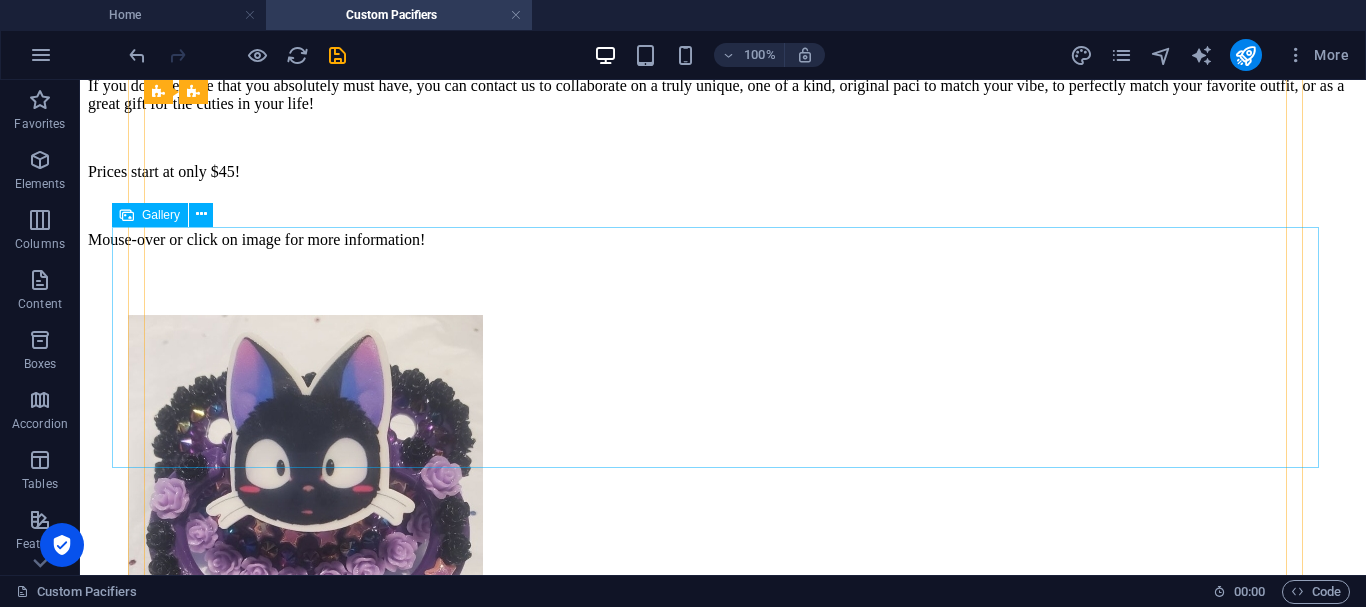 click at bounding box center (528, 39875) 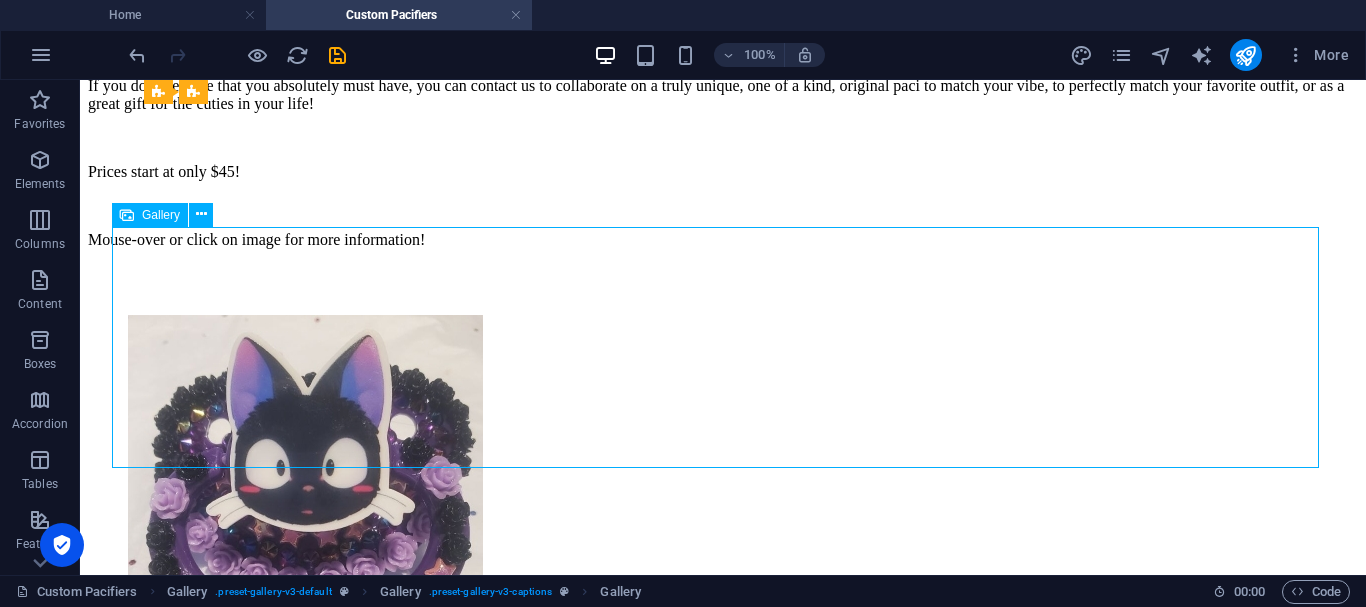 click at bounding box center (528, 39875) 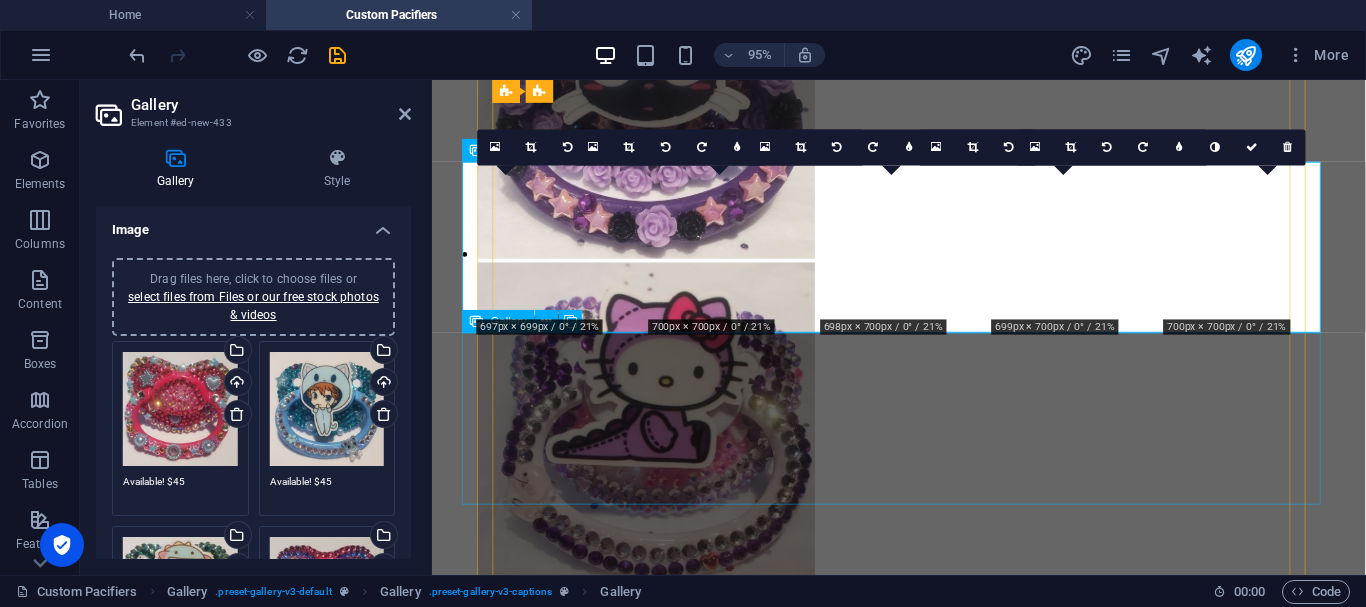 scroll, scrollTop: 2040, scrollLeft: 0, axis: vertical 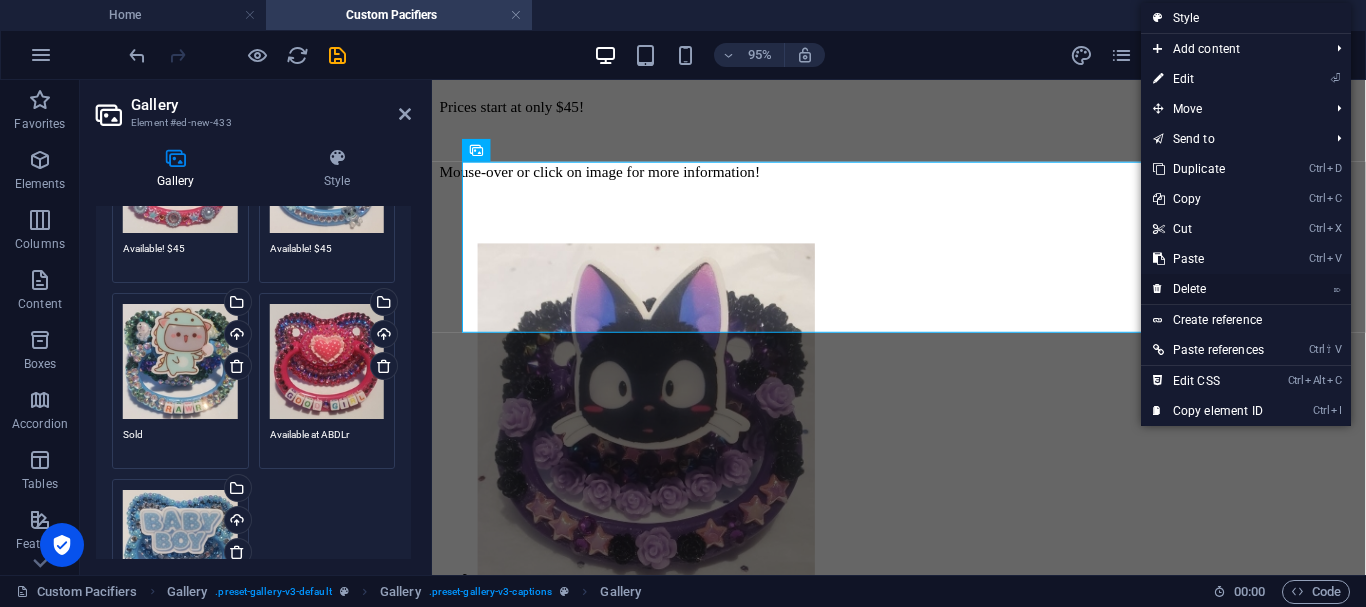 click on "⌦  Delete" at bounding box center (1208, 289) 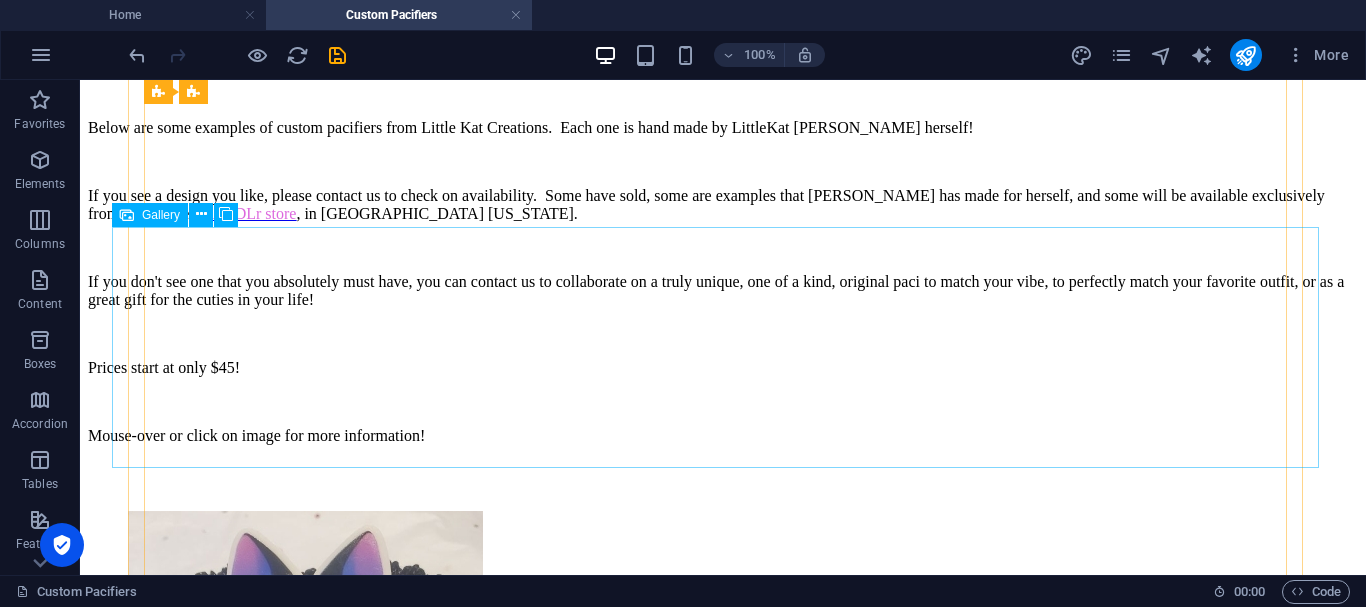 scroll, scrollTop: 2145, scrollLeft: 0, axis: vertical 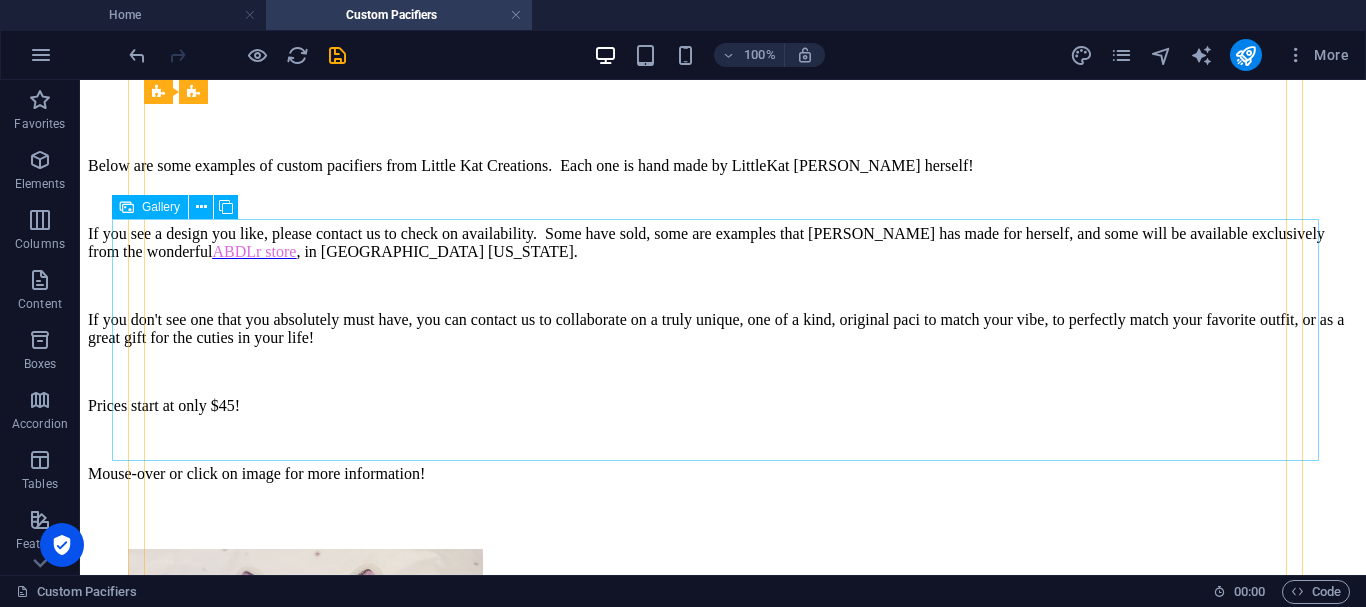 click at bounding box center (723, 35414) 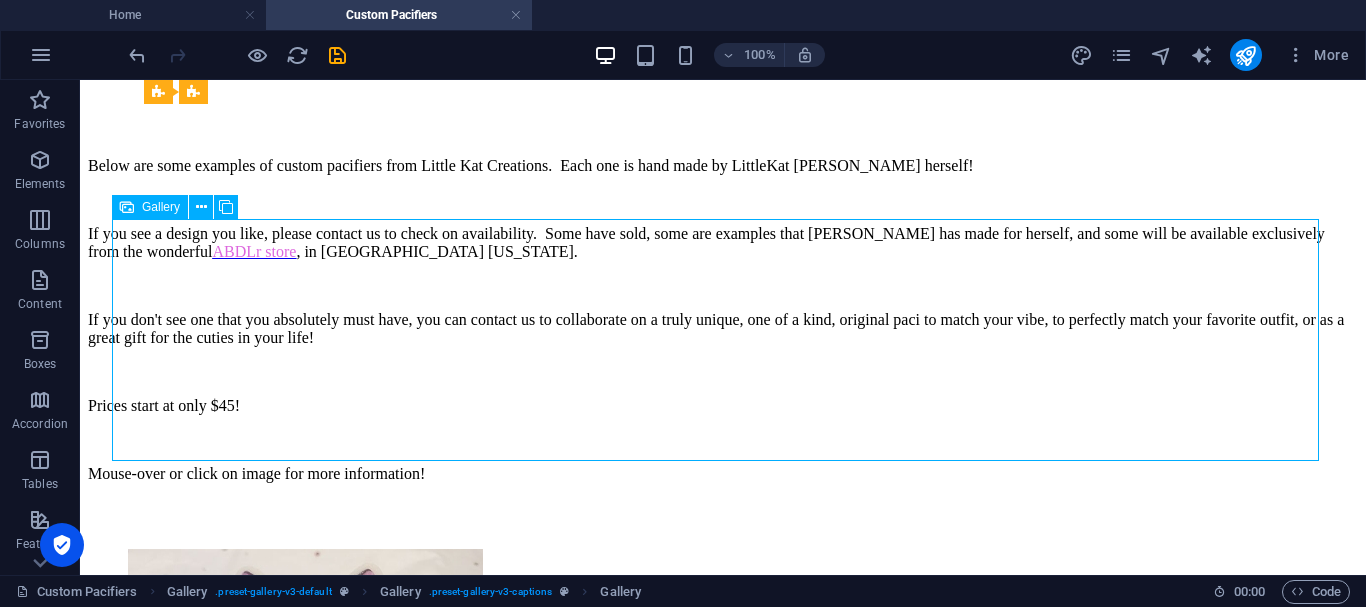 click at bounding box center (723, 35414) 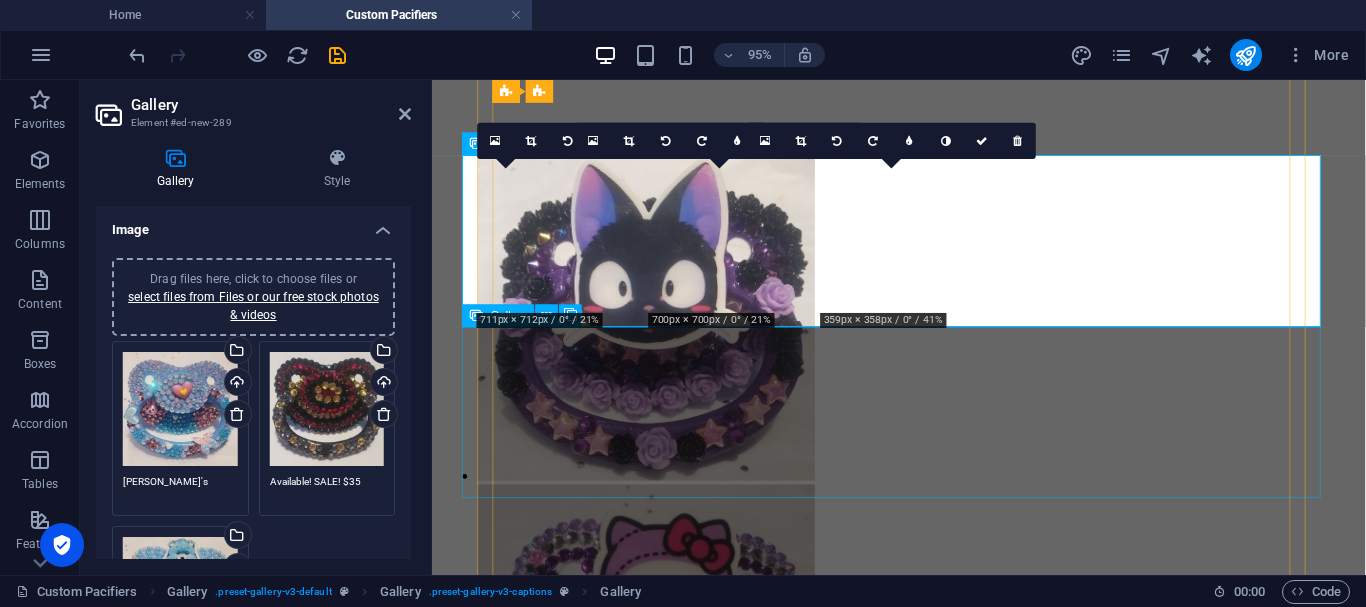 scroll, scrollTop: 1866, scrollLeft: 0, axis: vertical 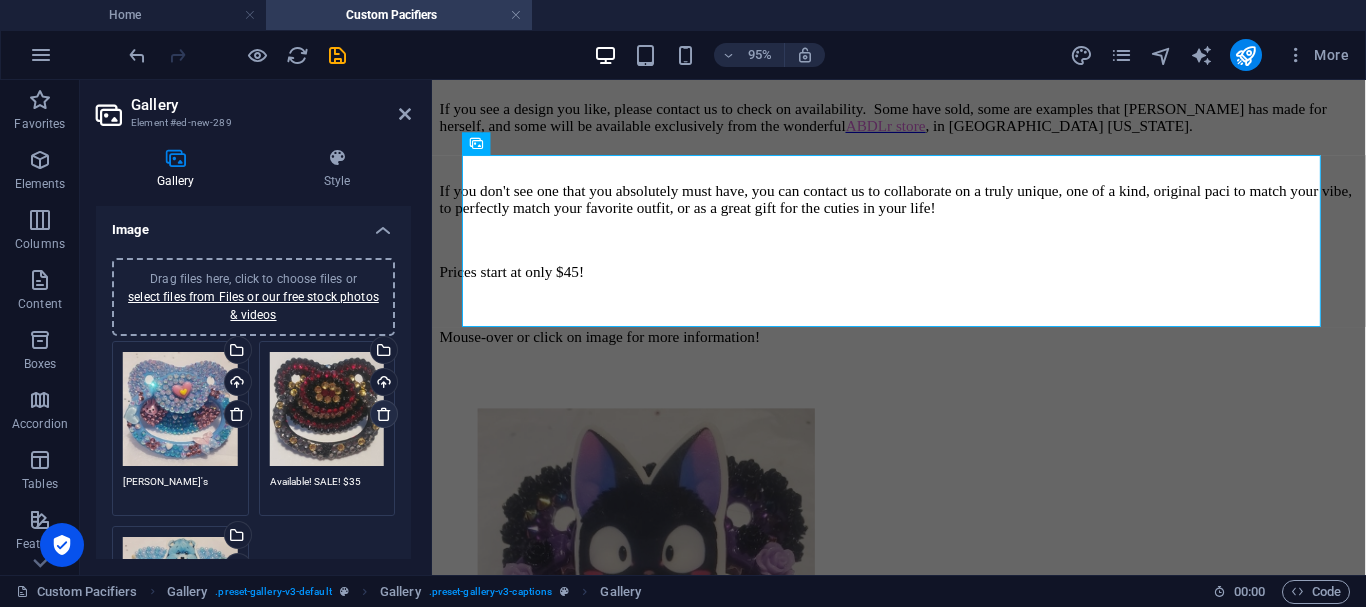click at bounding box center (384, 414) 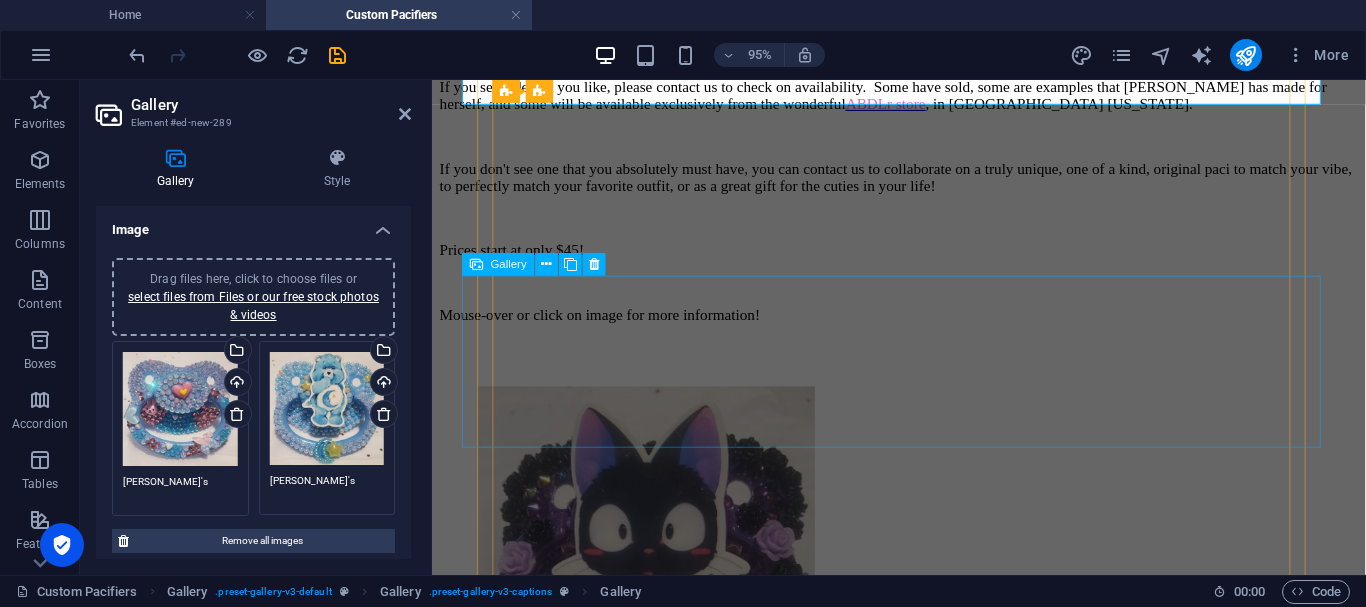 scroll, scrollTop: 1866, scrollLeft: 0, axis: vertical 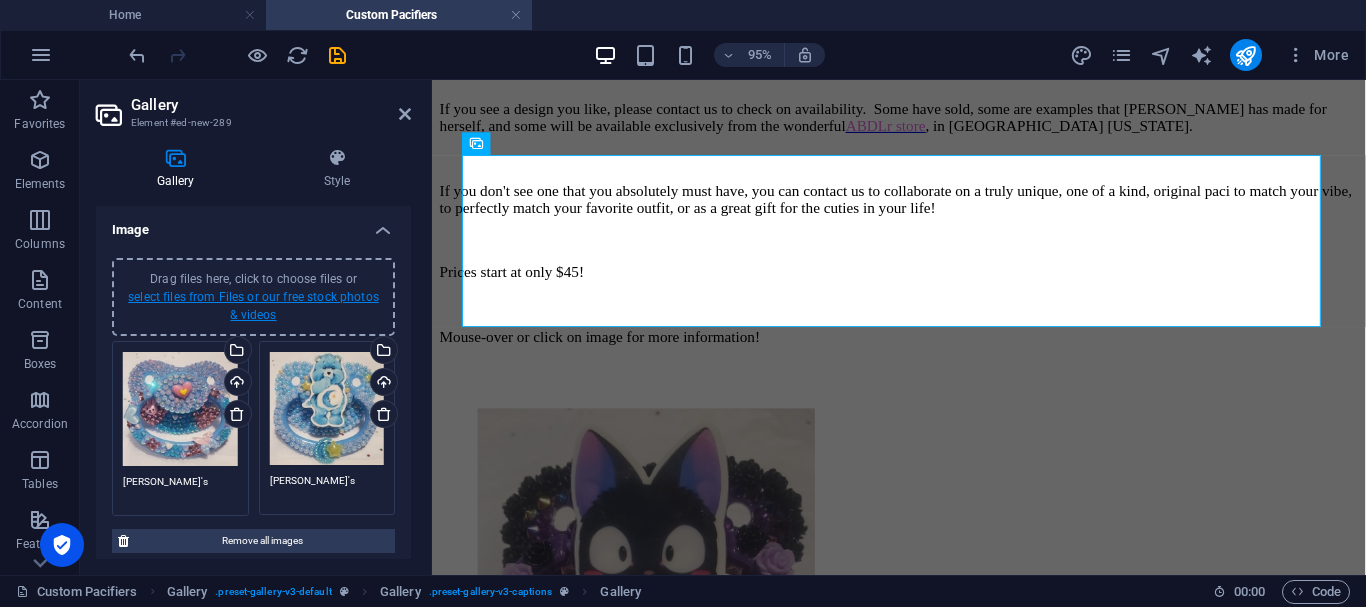 click on "select files from Files or our free stock photos & videos" at bounding box center (253, 306) 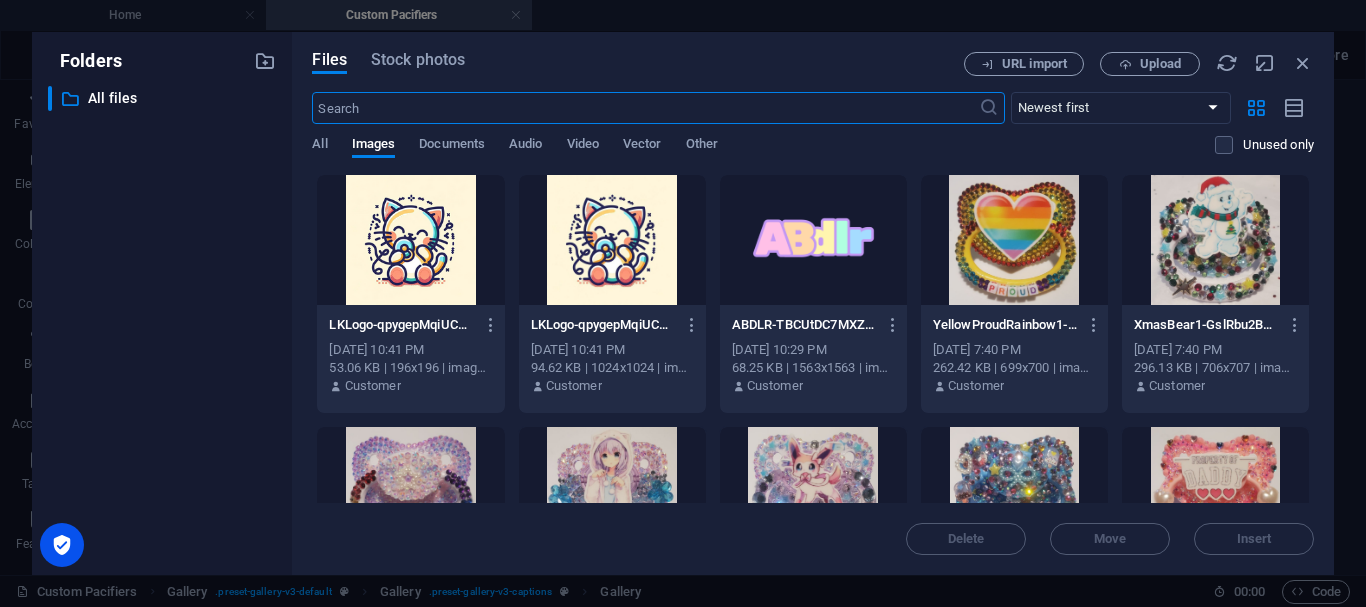 scroll, scrollTop: 1870, scrollLeft: 0, axis: vertical 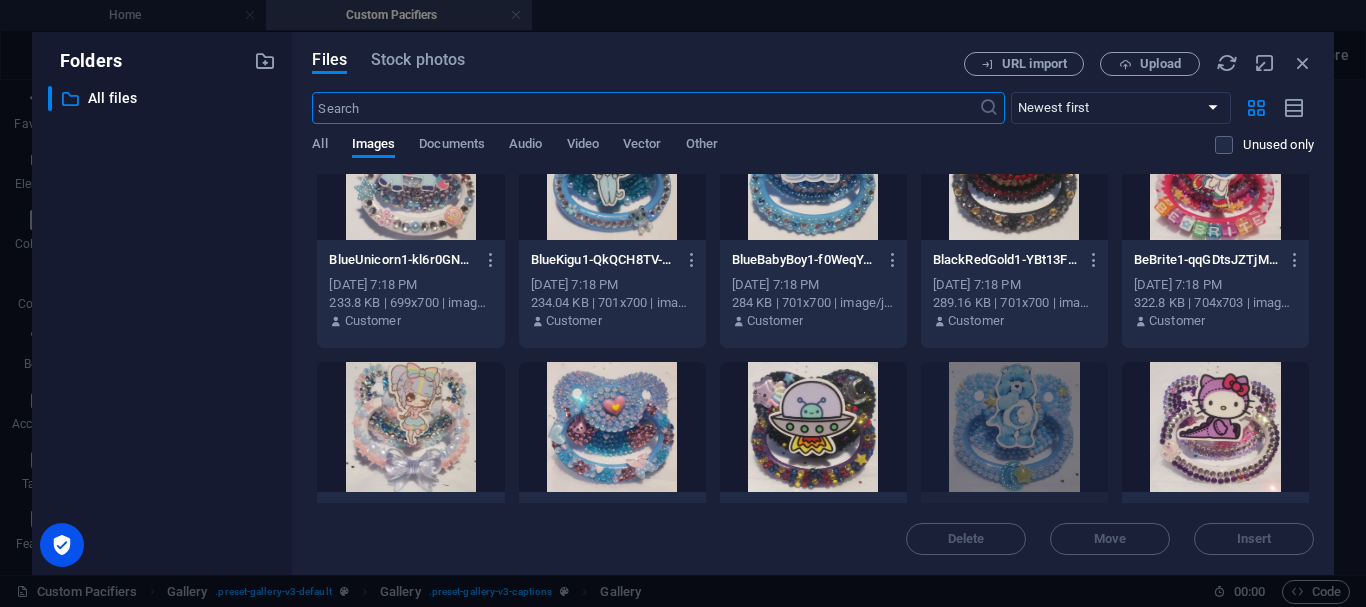 click at bounding box center [410, 427] 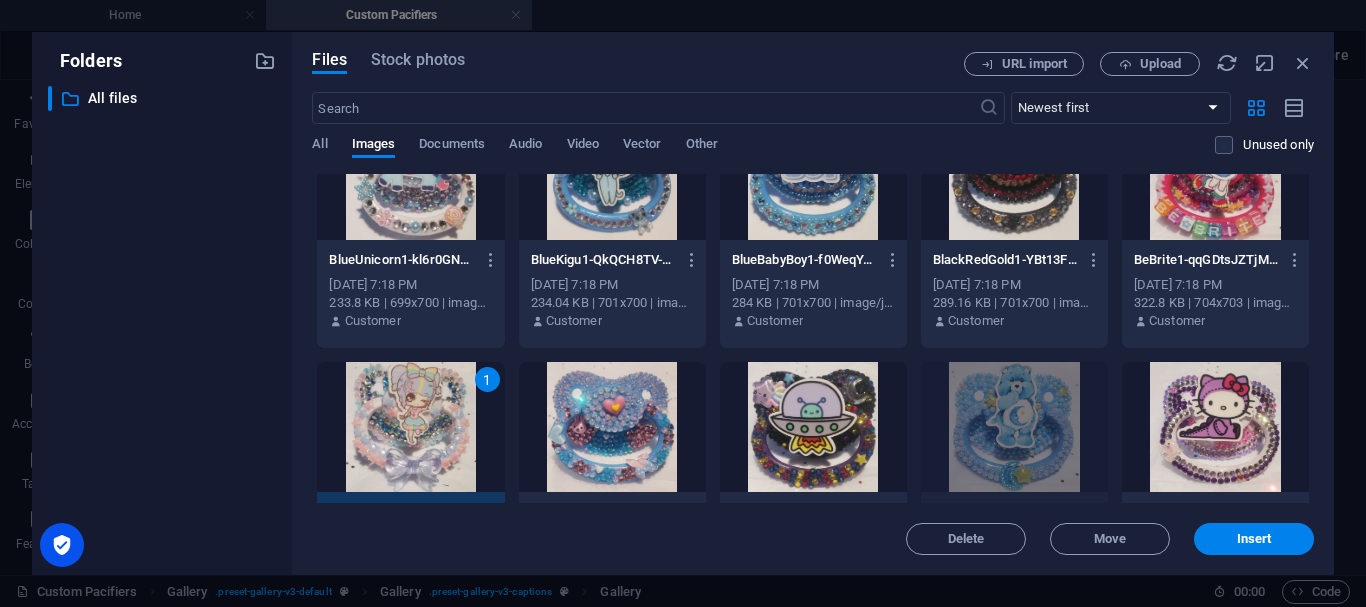 click on "1" at bounding box center [410, 427] 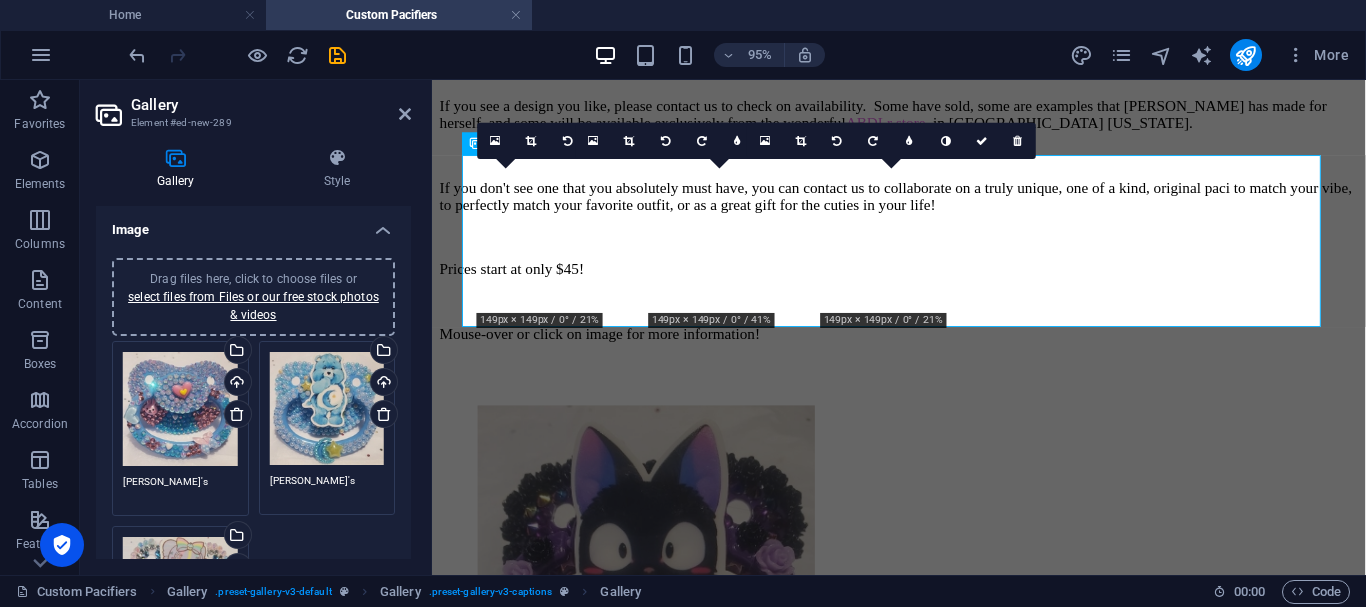 scroll, scrollTop: 1866, scrollLeft: 0, axis: vertical 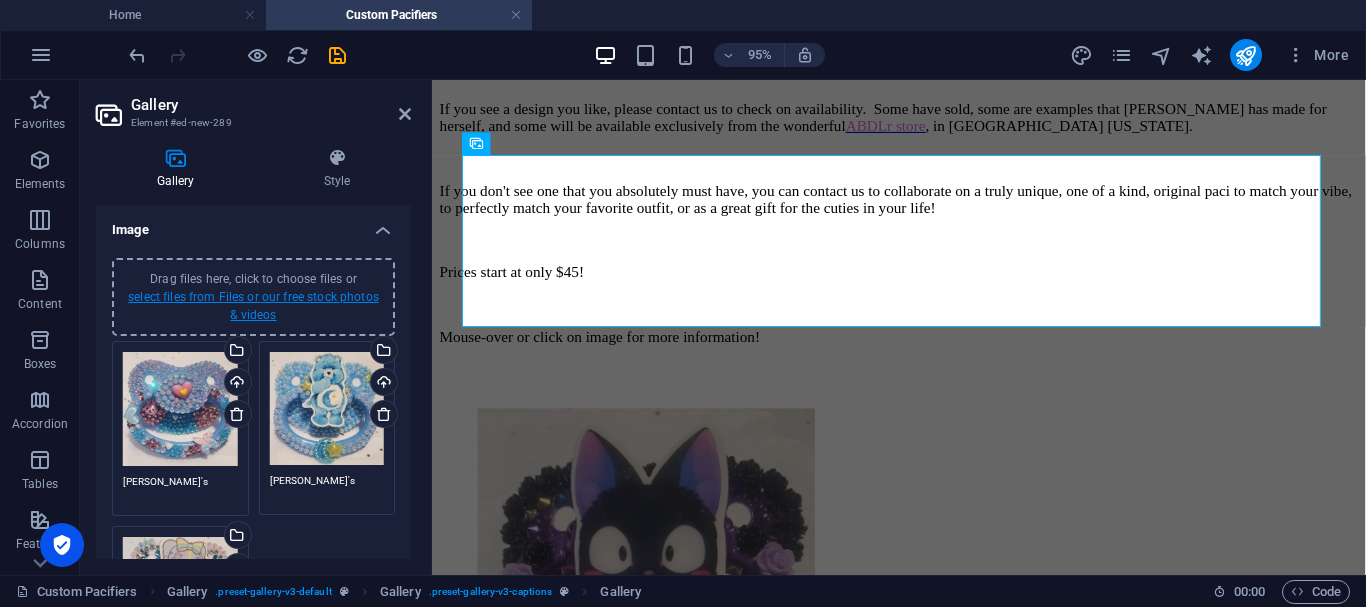 click on "select files from Files or our free stock photos & videos" at bounding box center (253, 306) 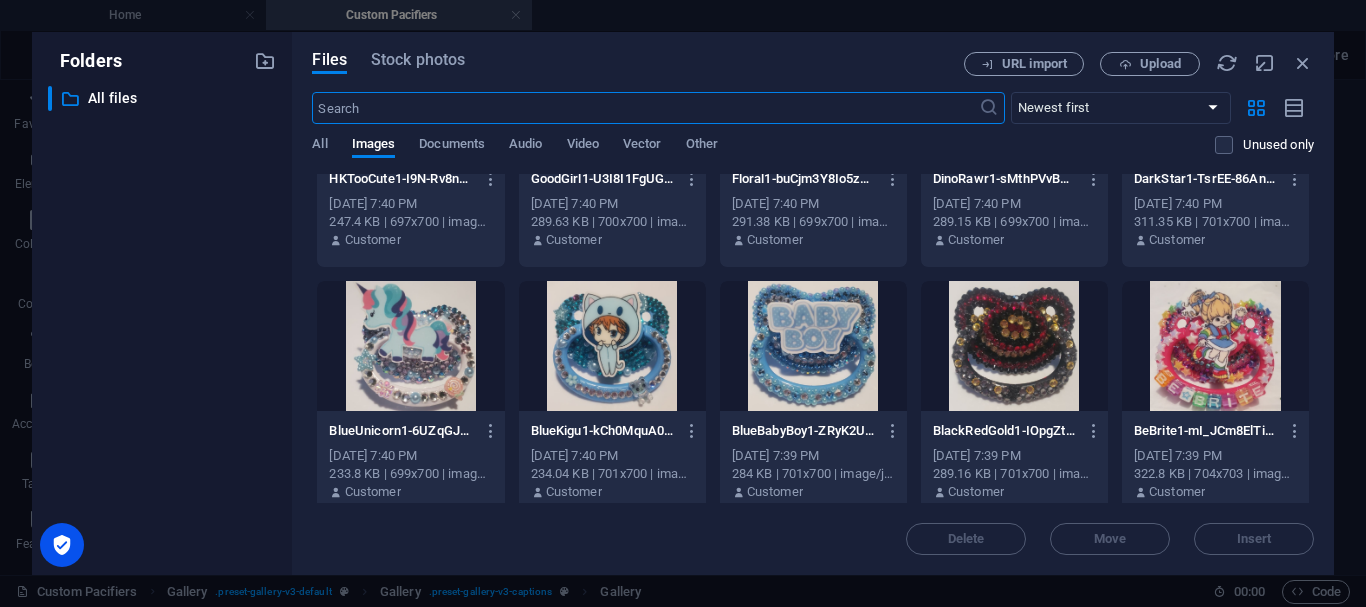 scroll, scrollTop: 933, scrollLeft: 0, axis: vertical 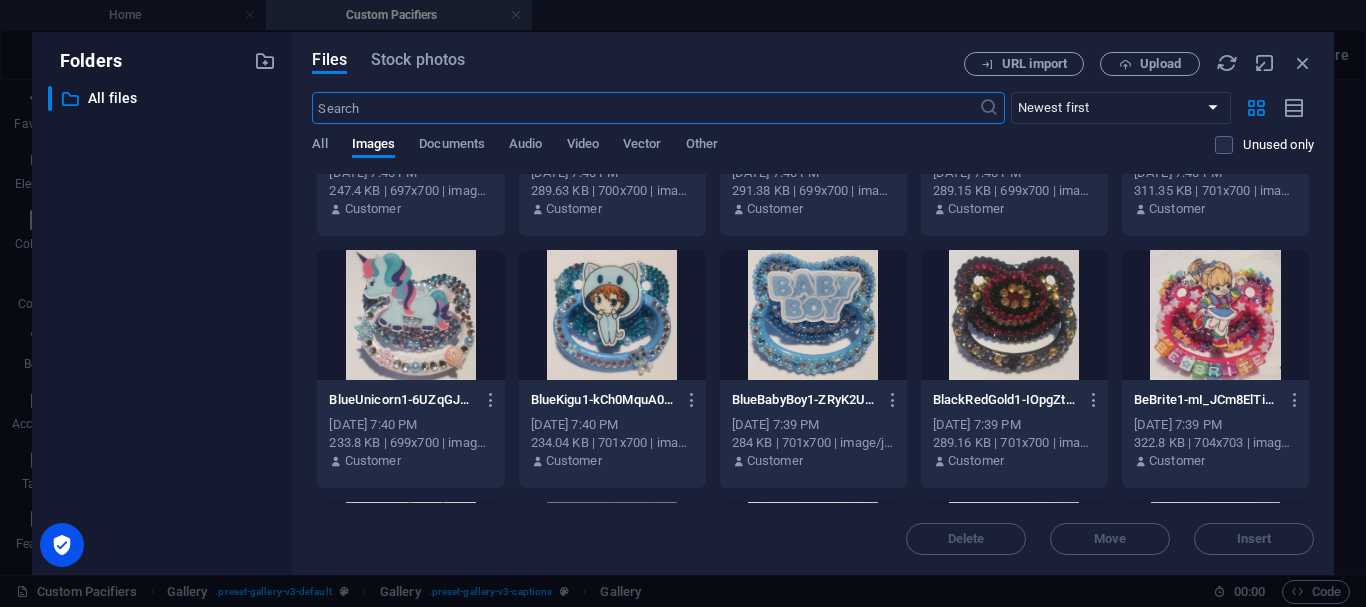 click at bounding box center (1215, 315) 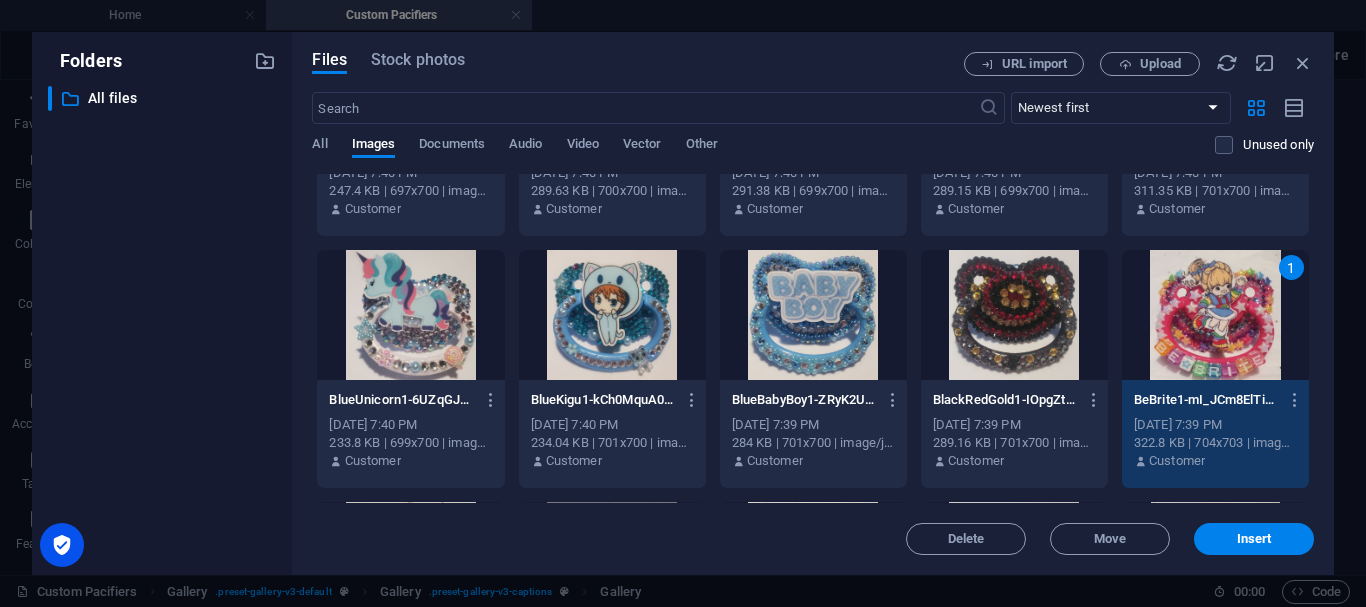 click on "1" at bounding box center (1215, 315) 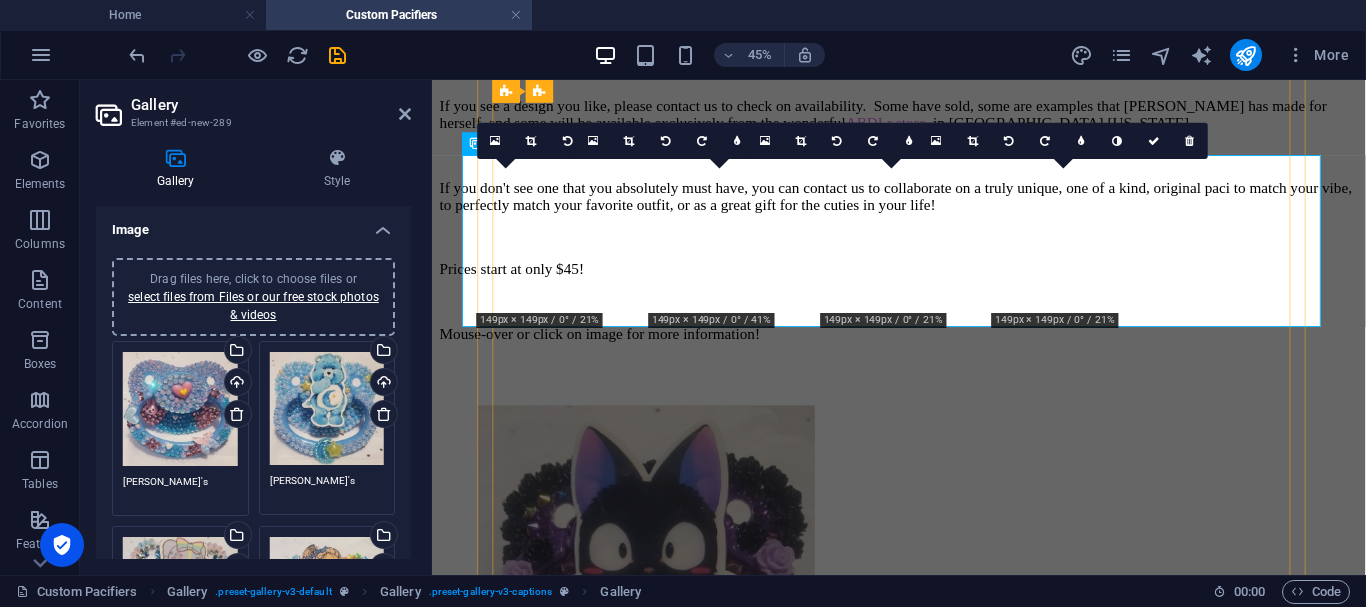 scroll, scrollTop: 1866, scrollLeft: 0, axis: vertical 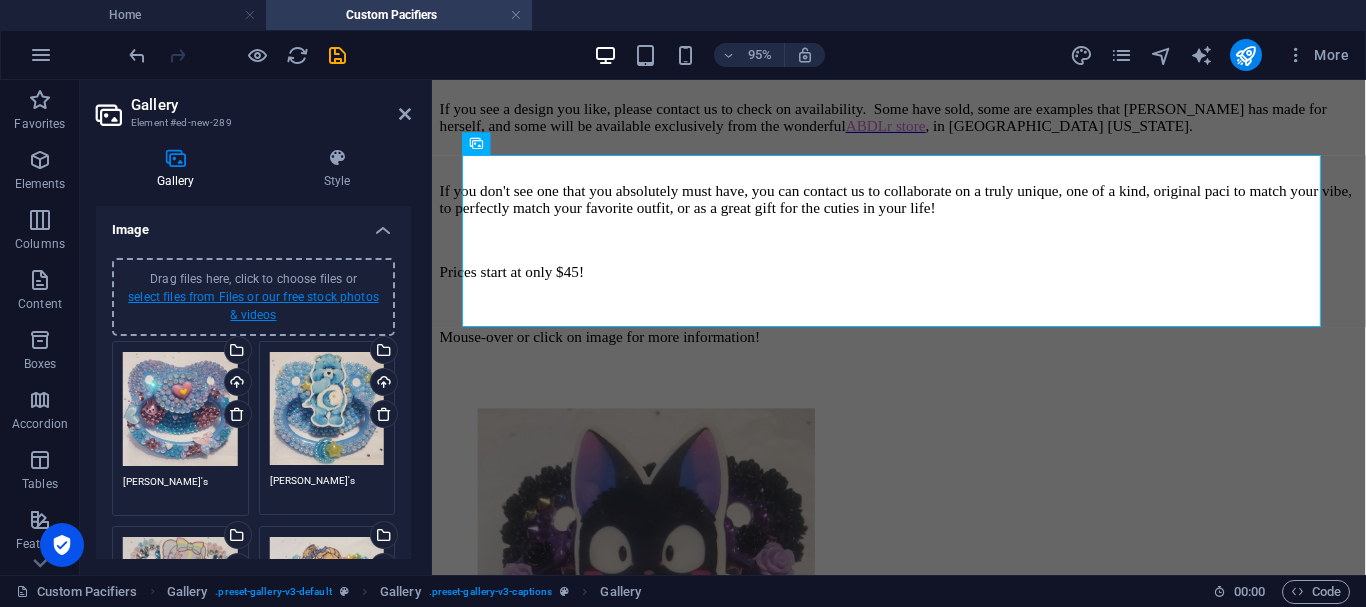 click on "select files from Files or our free stock photos & videos" at bounding box center [253, 306] 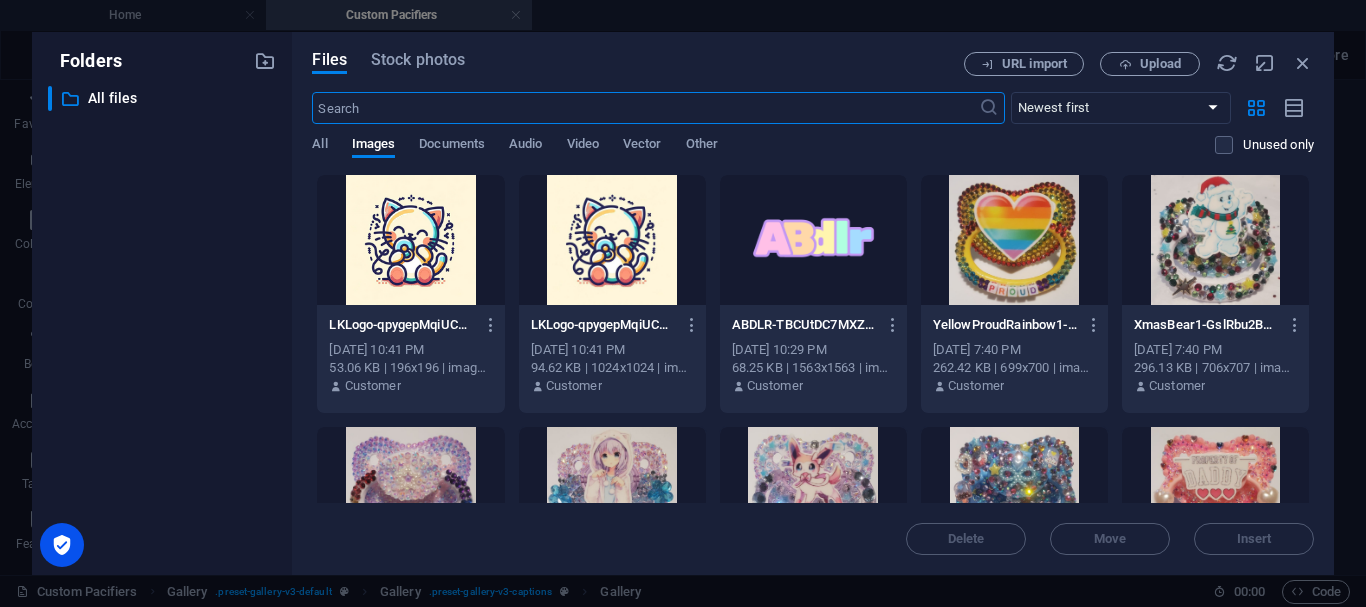 scroll, scrollTop: 1870, scrollLeft: 0, axis: vertical 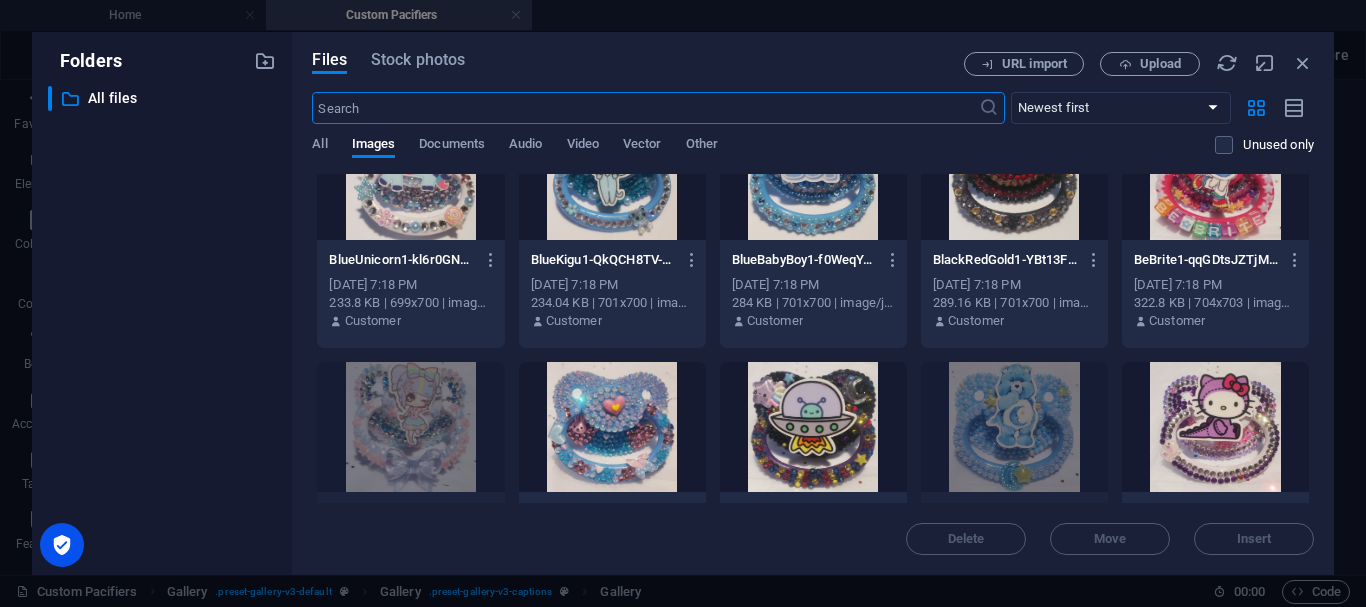 click at bounding box center (813, 427) 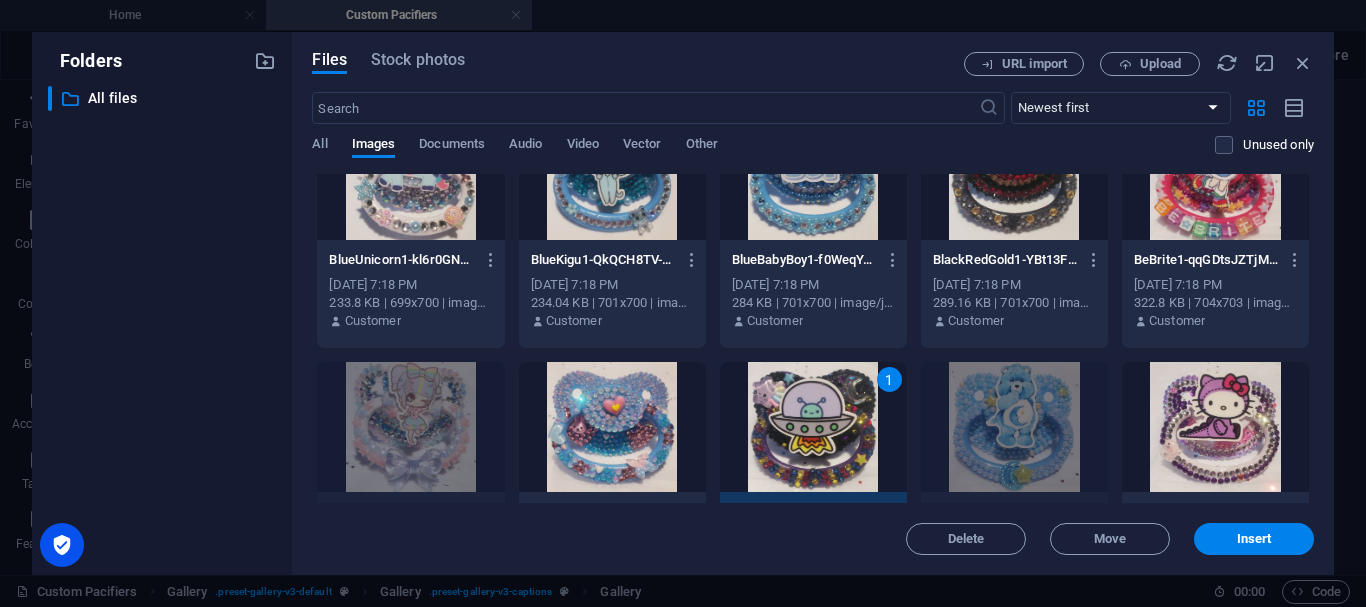 click on "1" at bounding box center (813, 427) 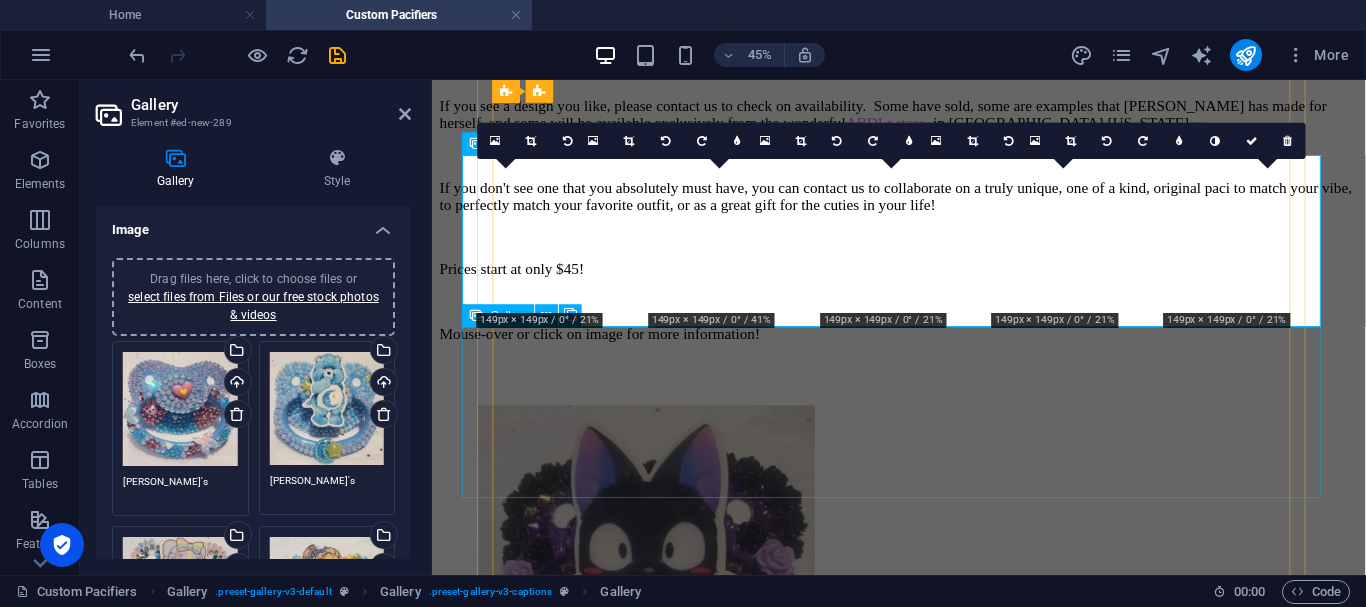 scroll, scrollTop: 1866, scrollLeft: 0, axis: vertical 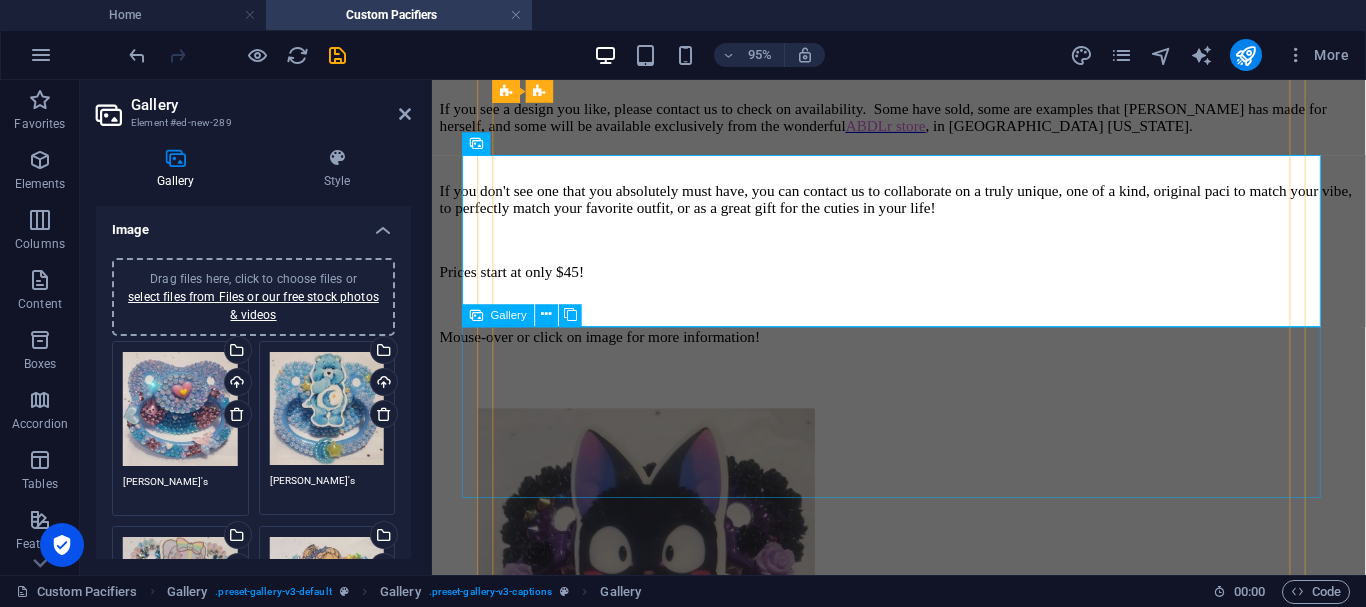 click at bounding box center [923, 32033] 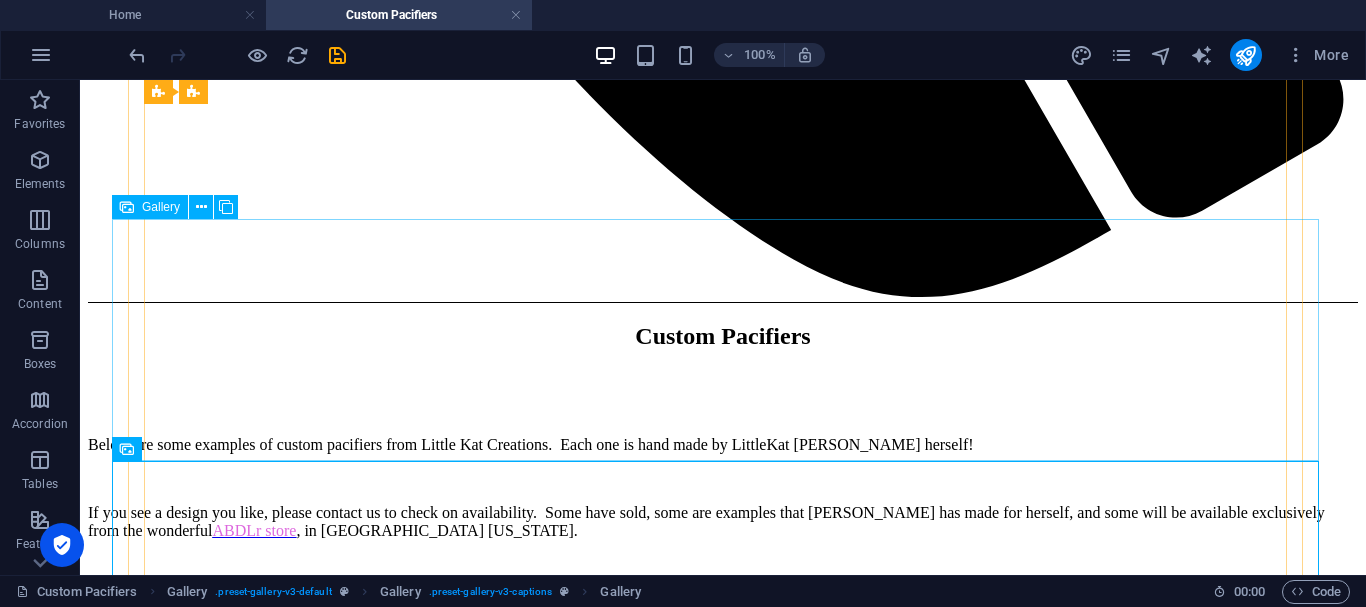 scroll, scrollTop: 2145, scrollLeft: 0, axis: vertical 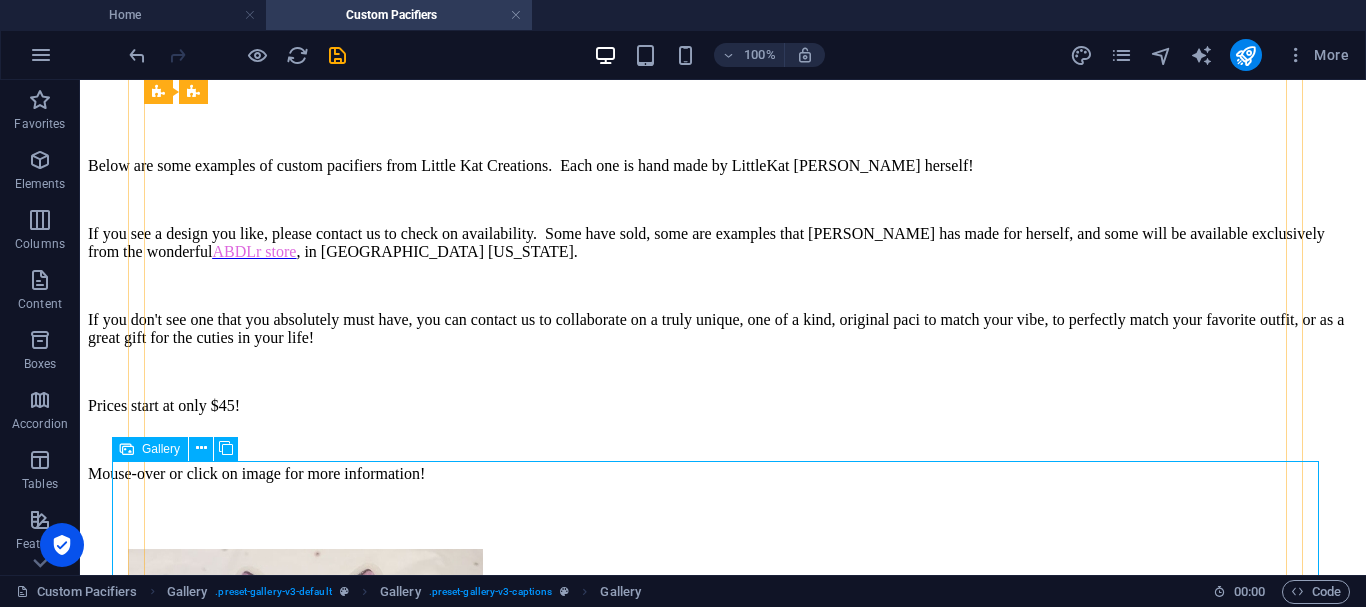 click at bounding box center (723, 41399) 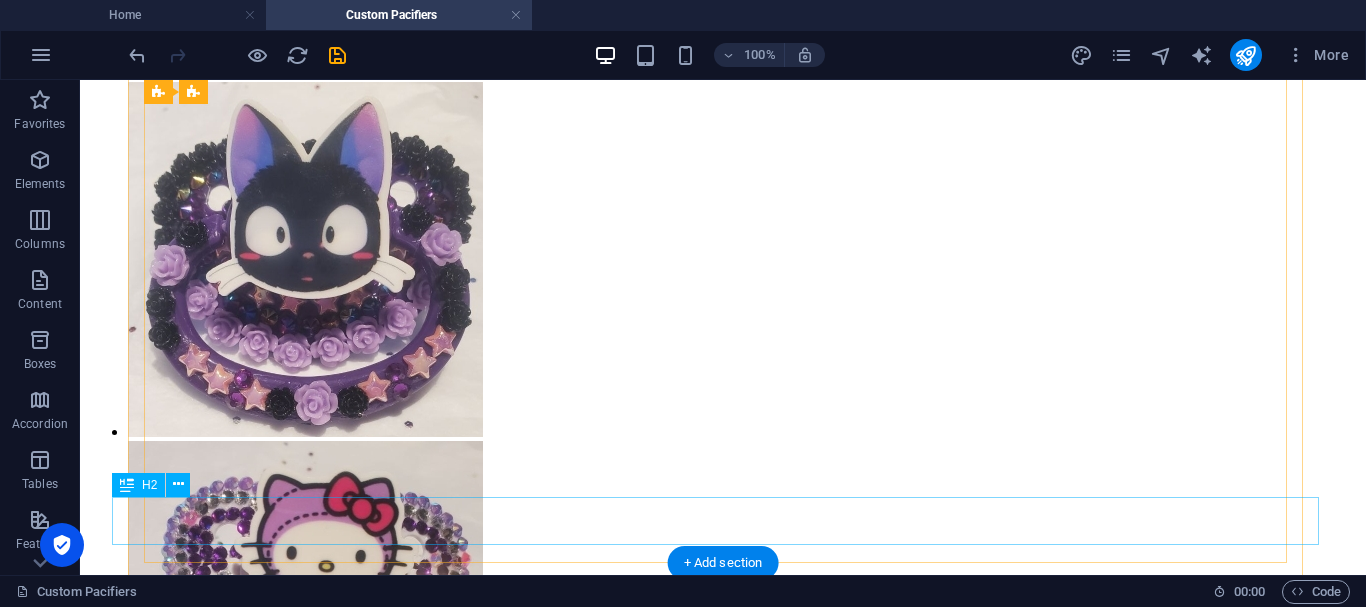 scroll, scrollTop: 2379, scrollLeft: 0, axis: vertical 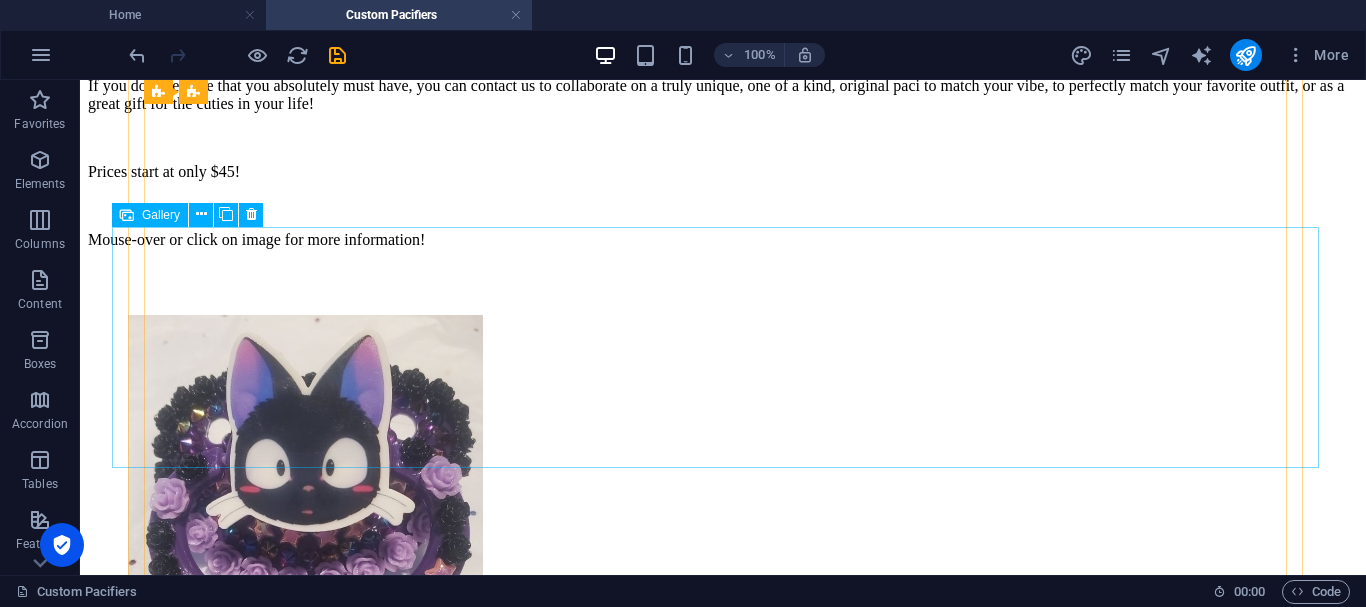click at bounding box center (723, 39589) 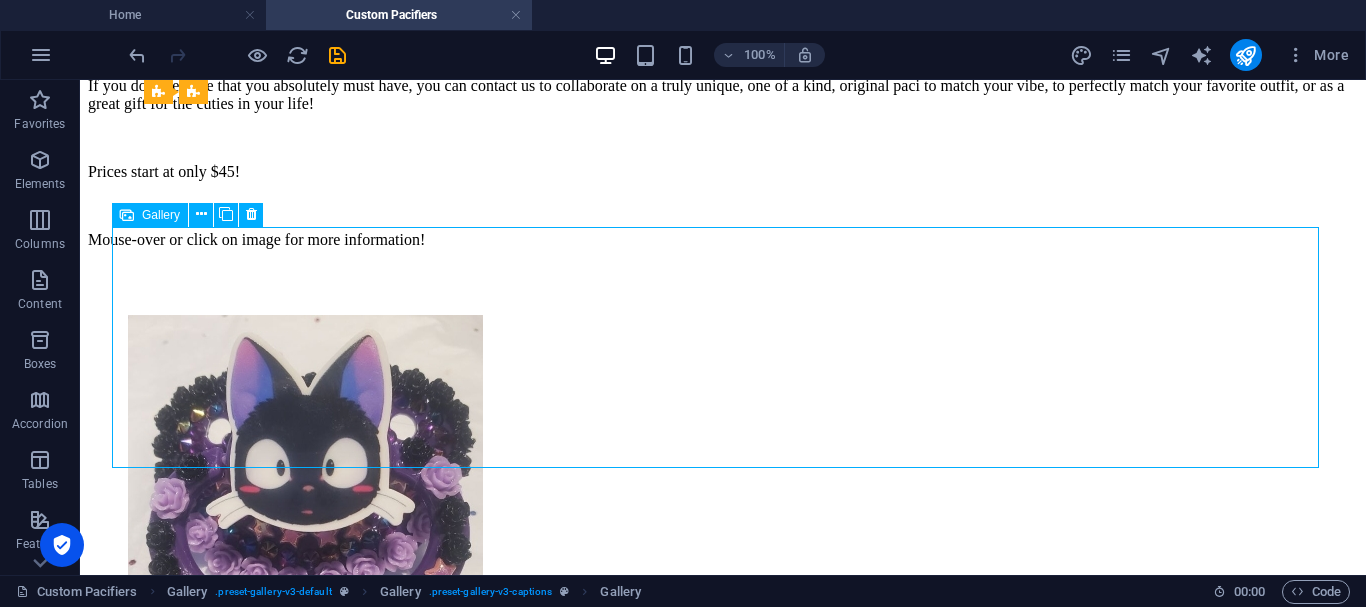 click at bounding box center [723, 39589] 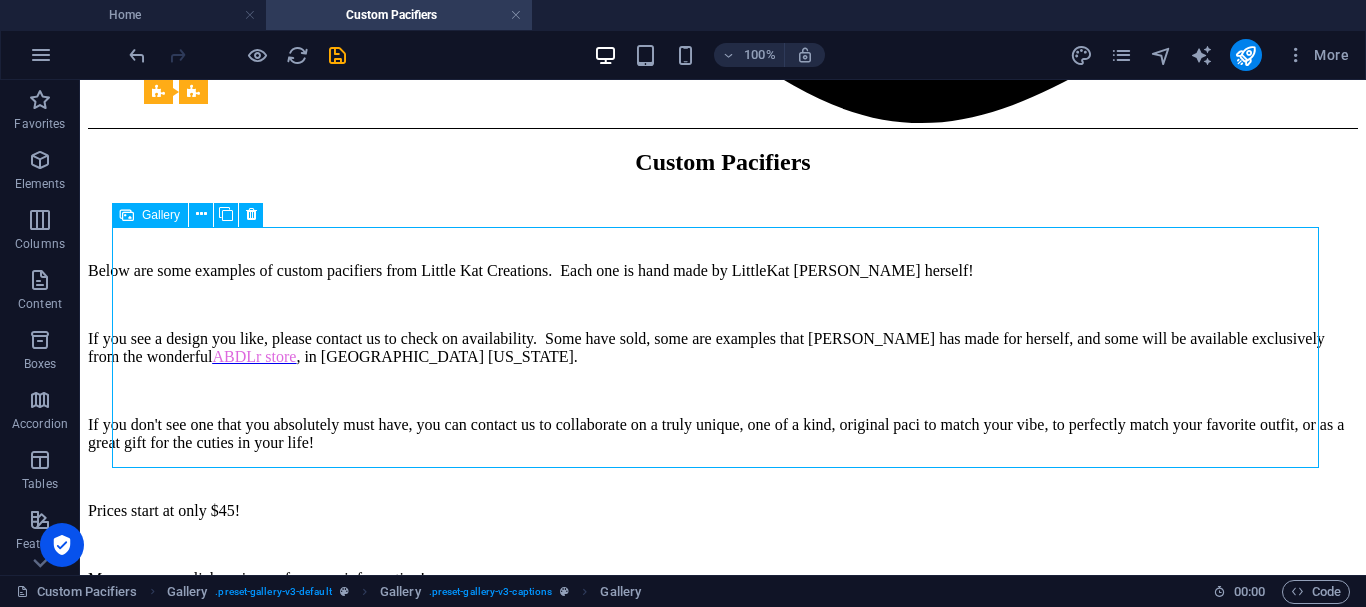 select on "4" 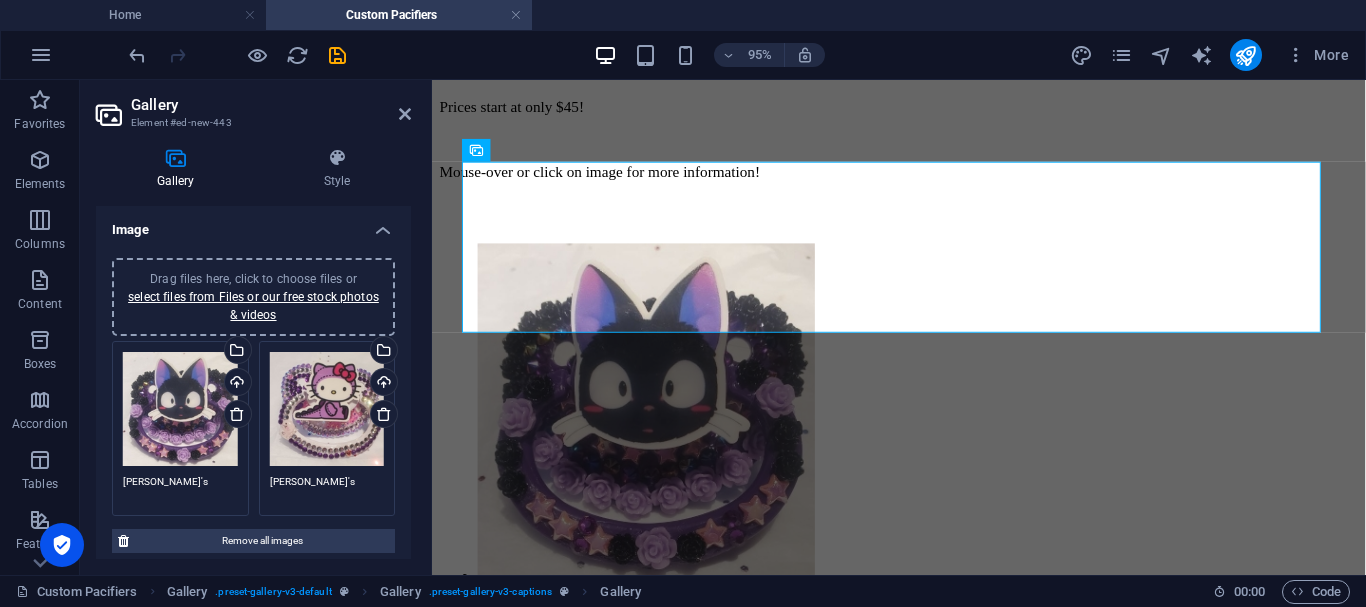 click on "Drag files here, click to choose files or select files from Files or our free stock photos & videos" at bounding box center (253, 297) 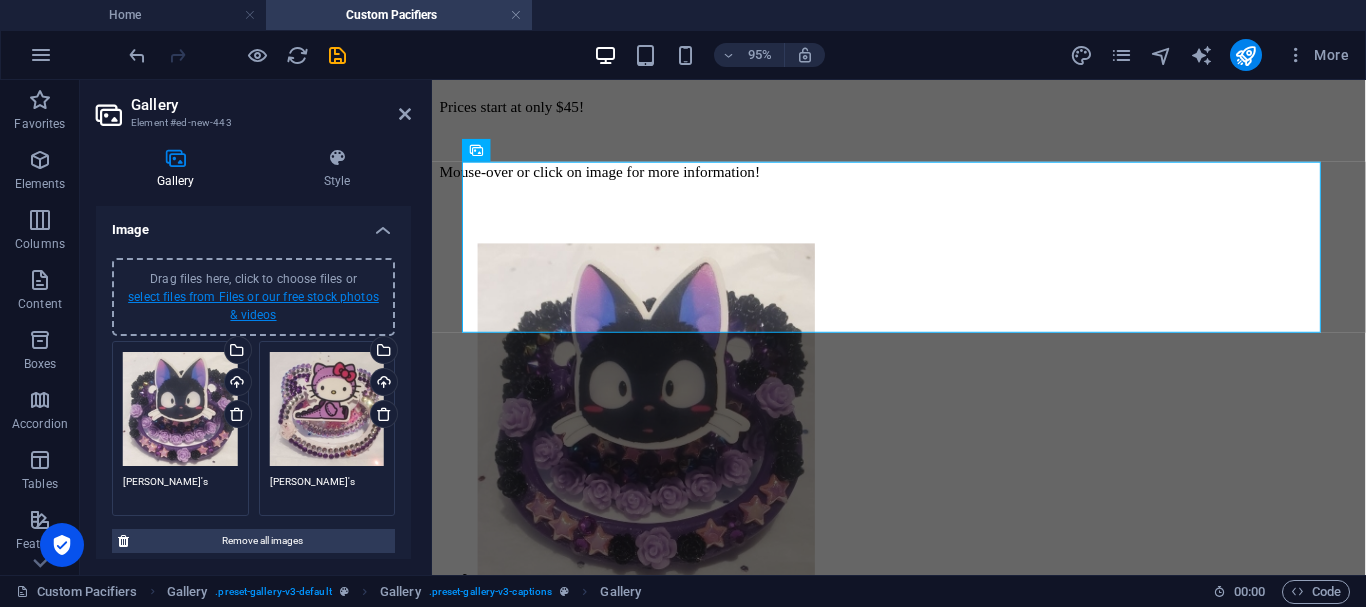 click on "select files from Files or our free stock photos & videos" at bounding box center (253, 306) 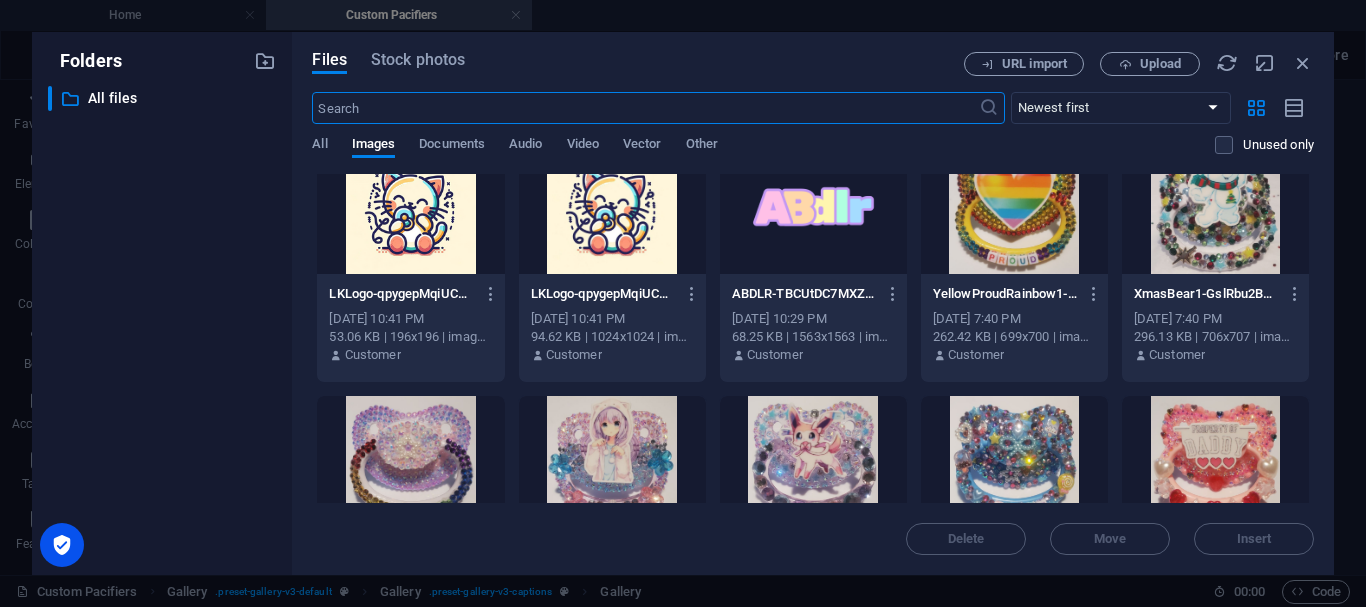 scroll, scrollTop: 0, scrollLeft: 0, axis: both 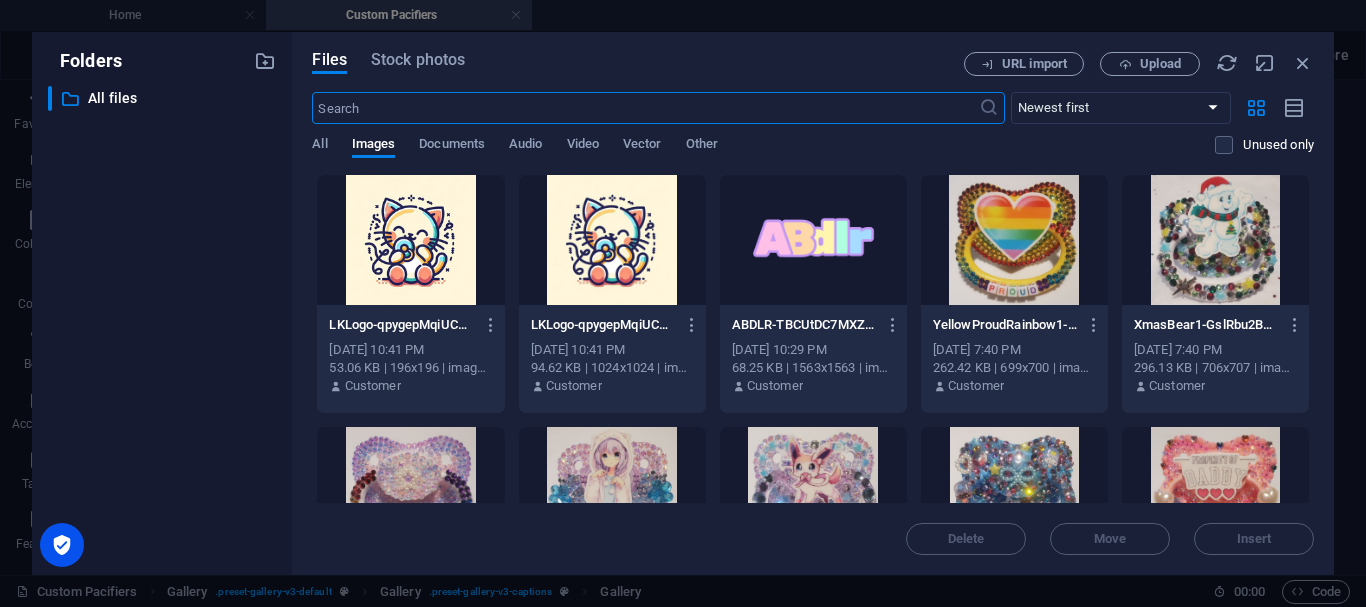 click at bounding box center [1215, 240] 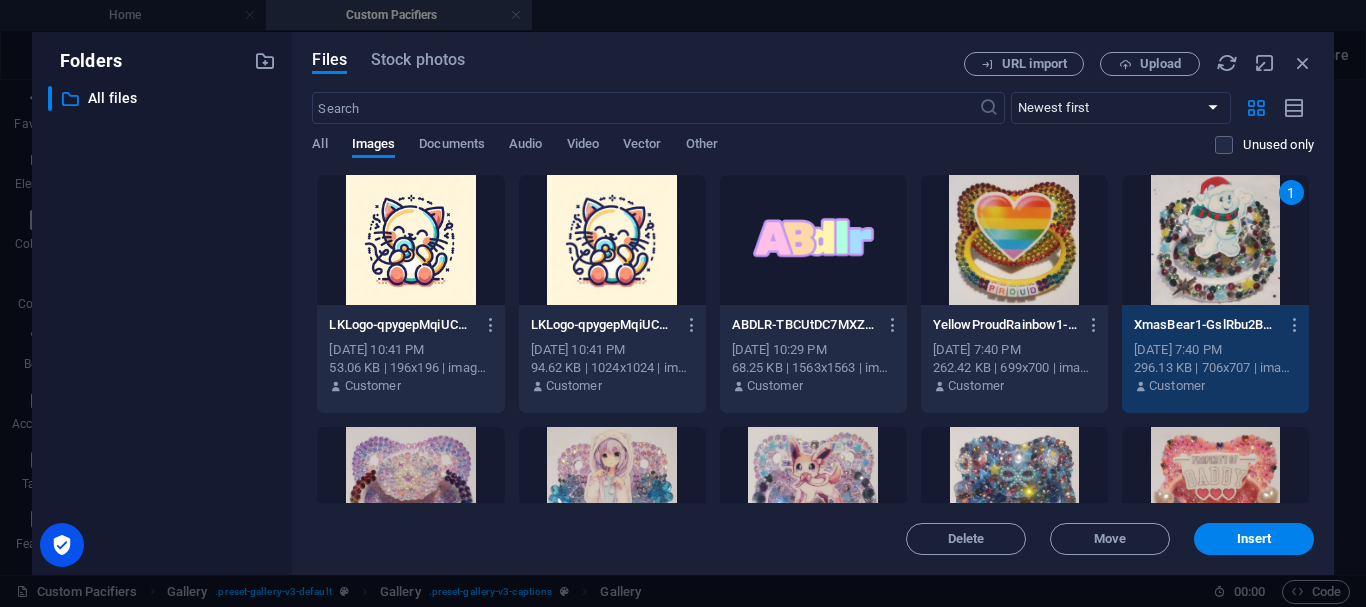 click on "1" at bounding box center (1215, 240) 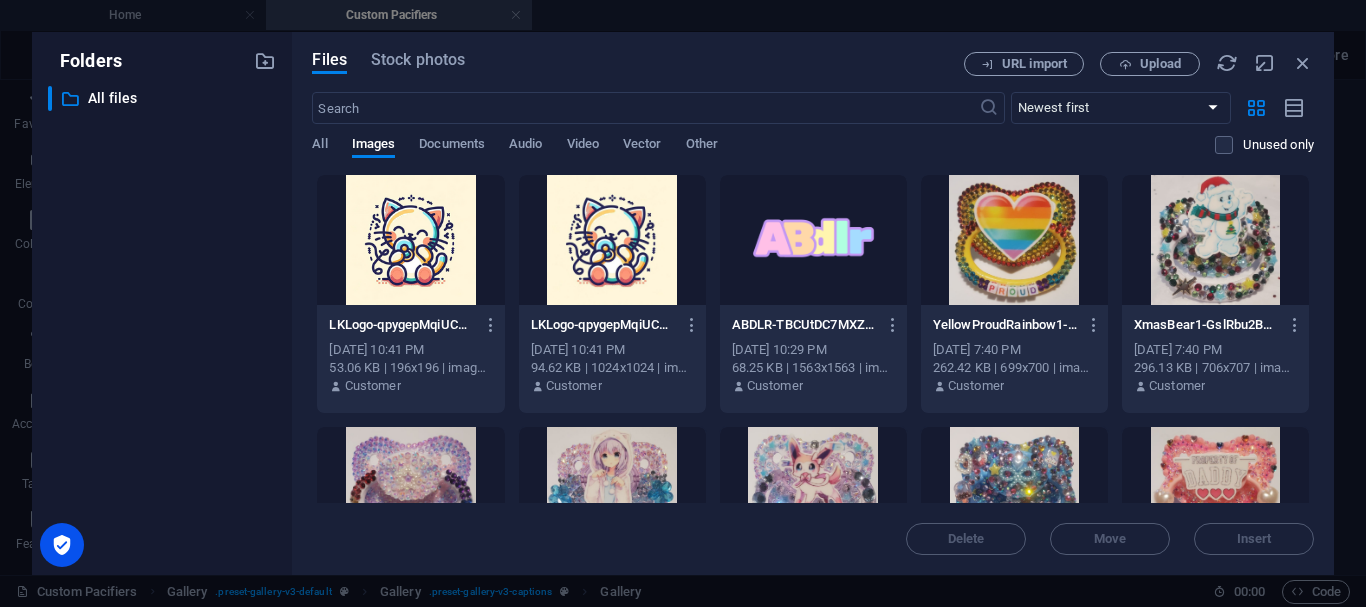 click at bounding box center [1215, 240] 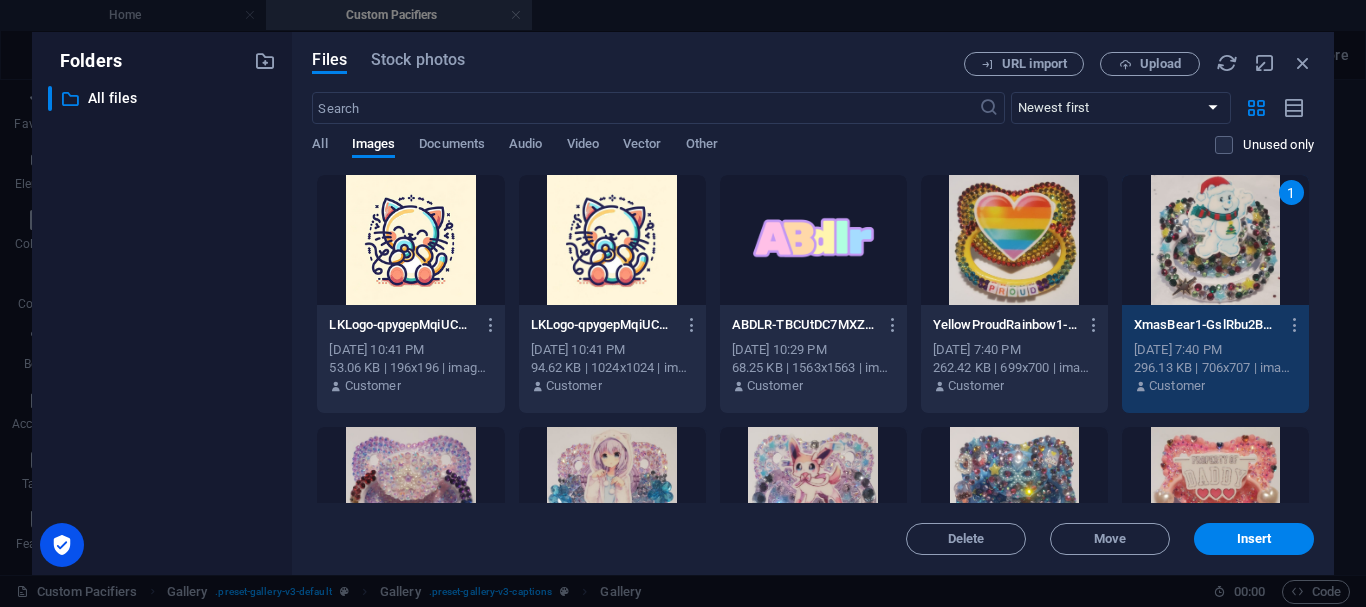 click on "1" at bounding box center [1215, 240] 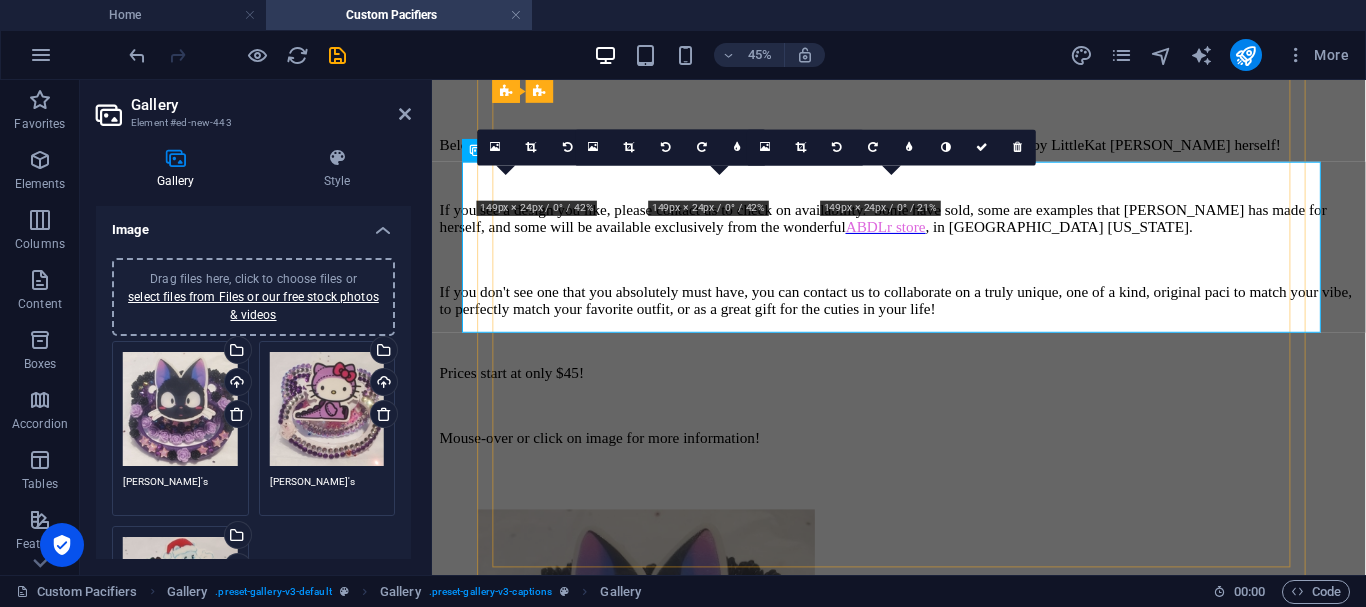 scroll, scrollTop: 2040, scrollLeft: 0, axis: vertical 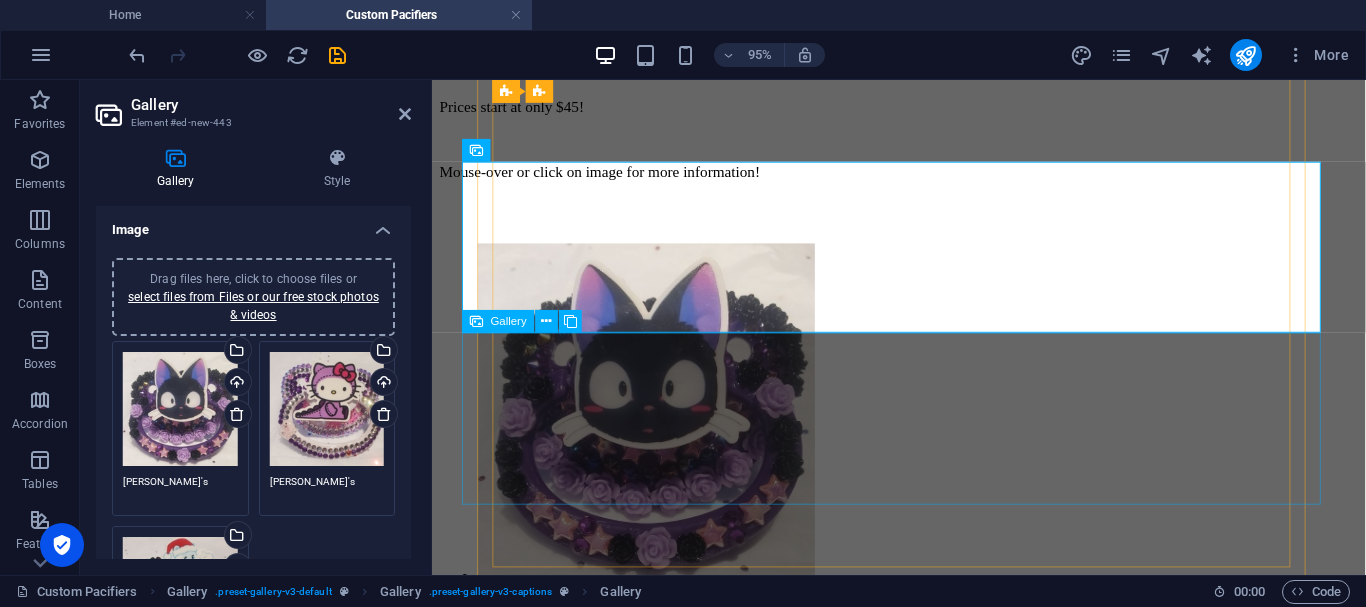 click at bounding box center (923, 32577) 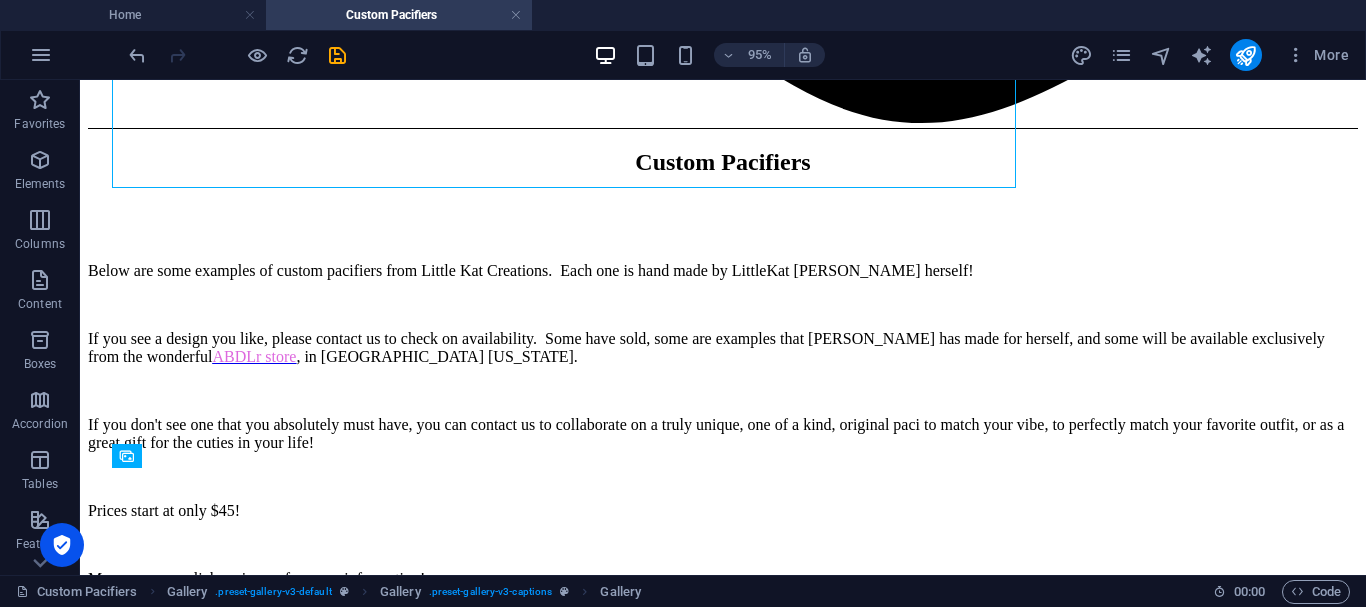 scroll, scrollTop: 2379, scrollLeft: 0, axis: vertical 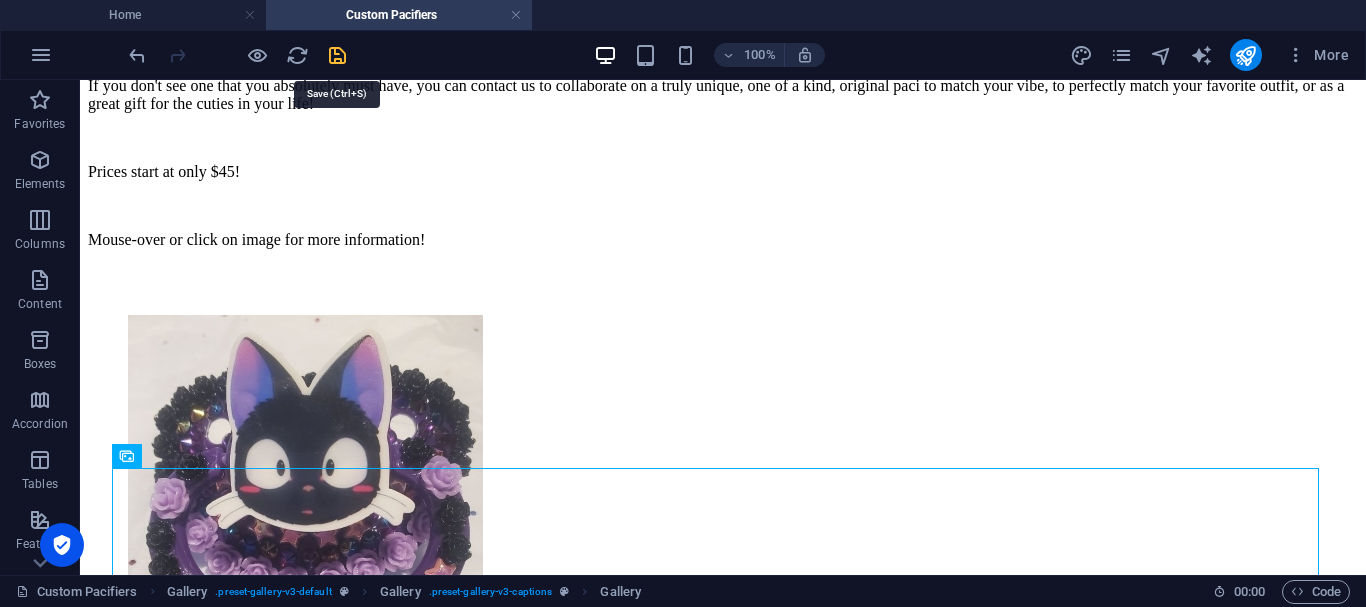 click at bounding box center (337, 55) 